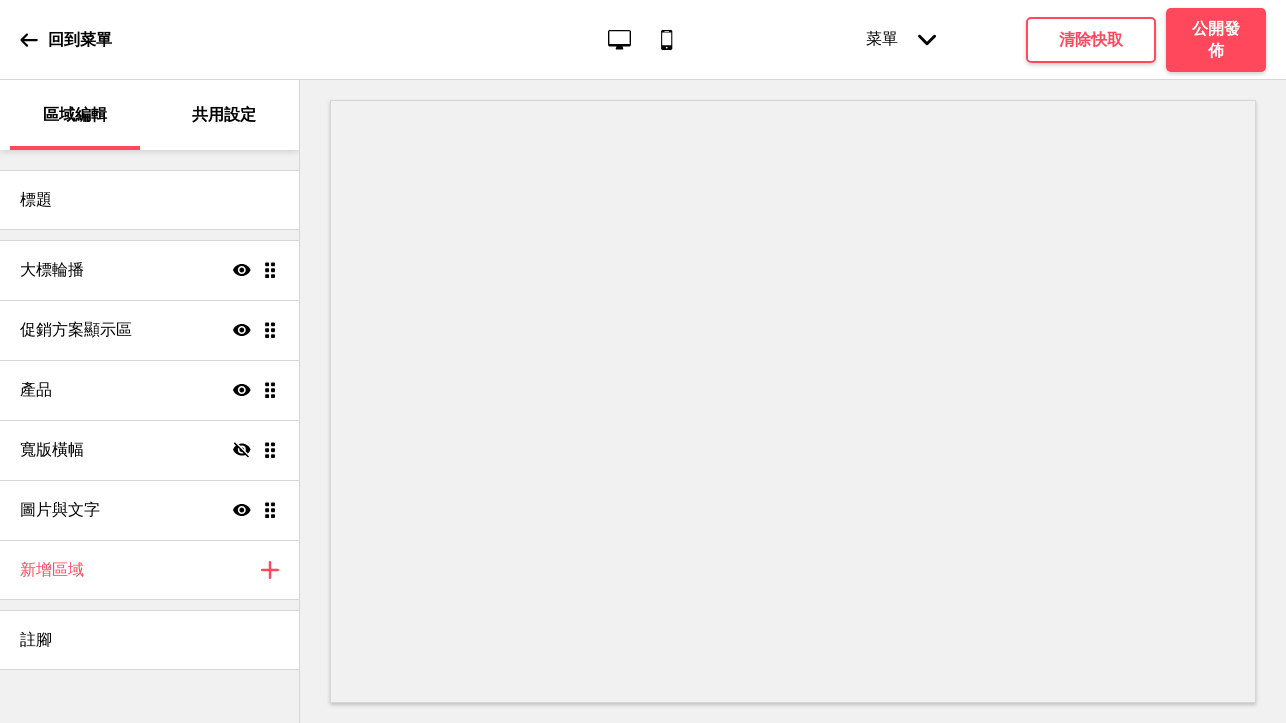 scroll, scrollTop: 0, scrollLeft: 0, axis: both 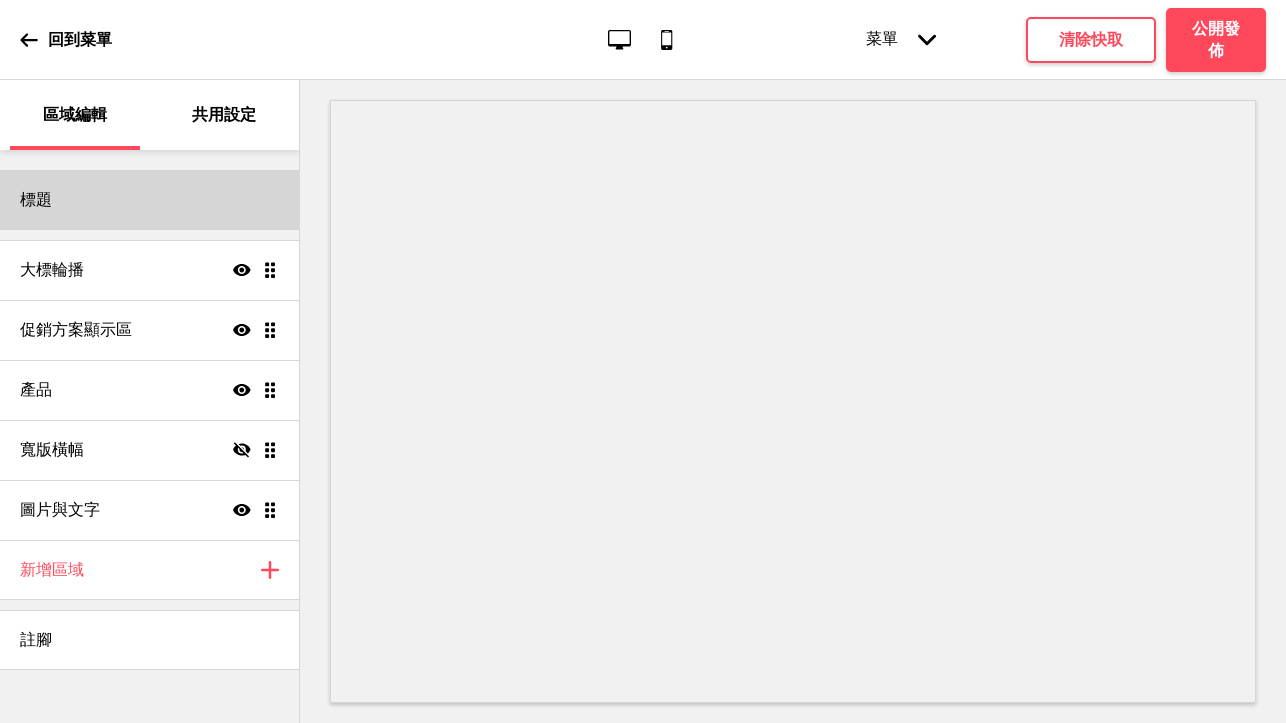 click on "標題" at bounding box center [149, 200] 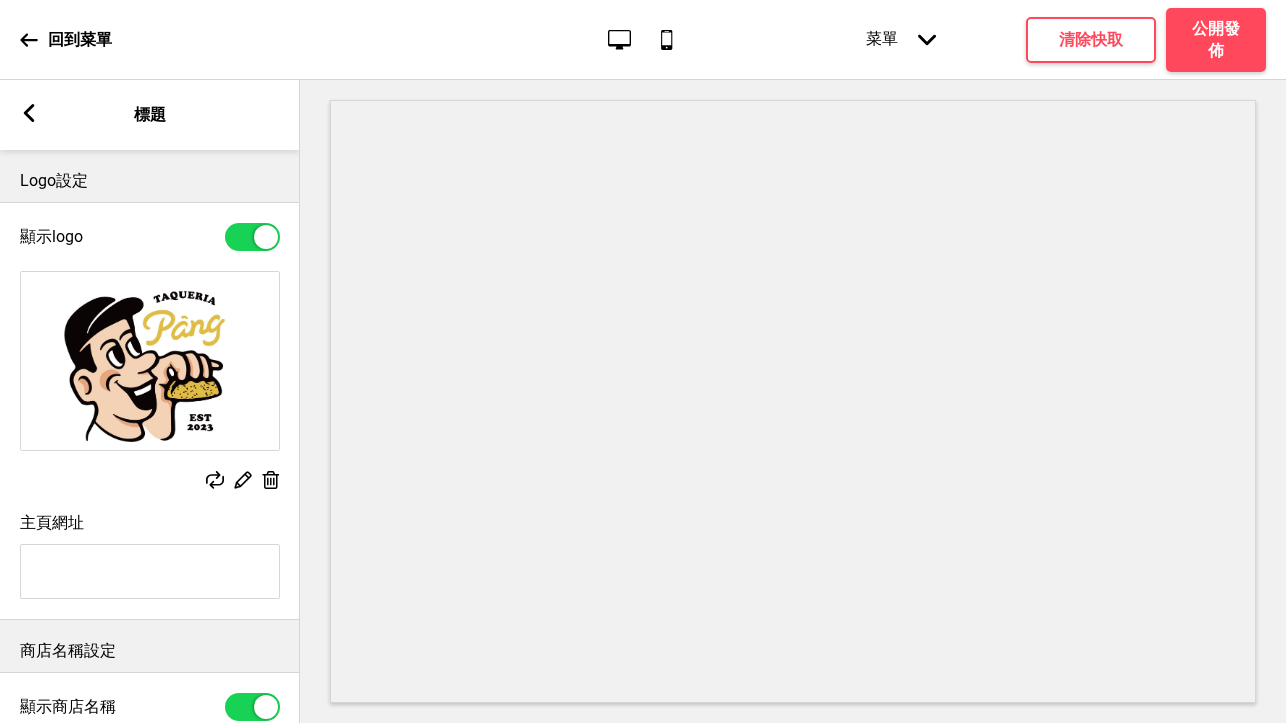 click 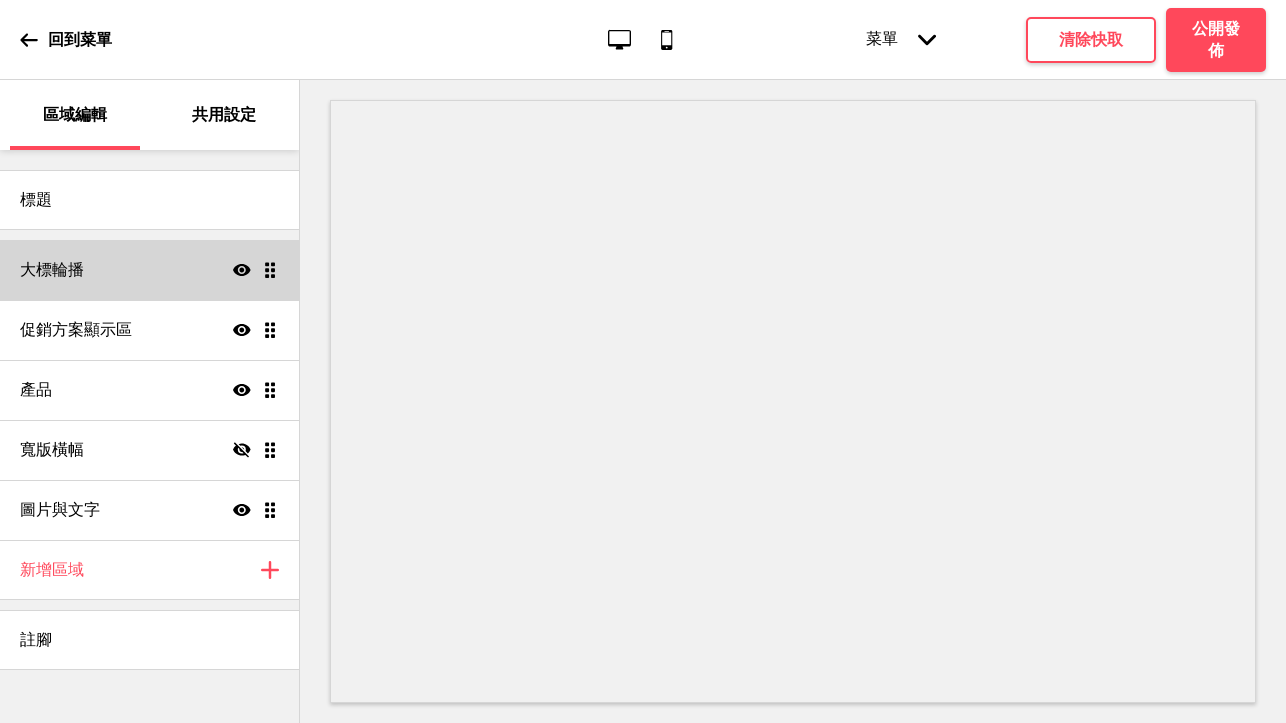 click on "大標輪播 顯示 拖曳" at bounding box center [149, 270] 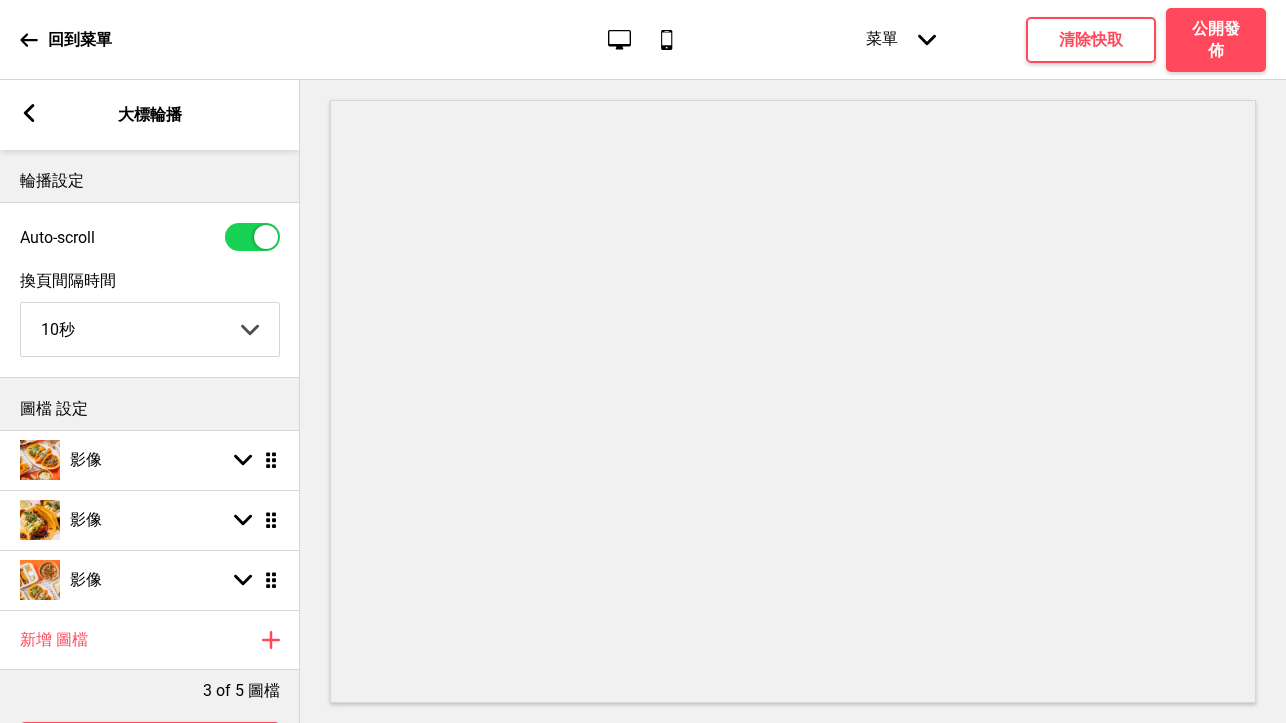 click 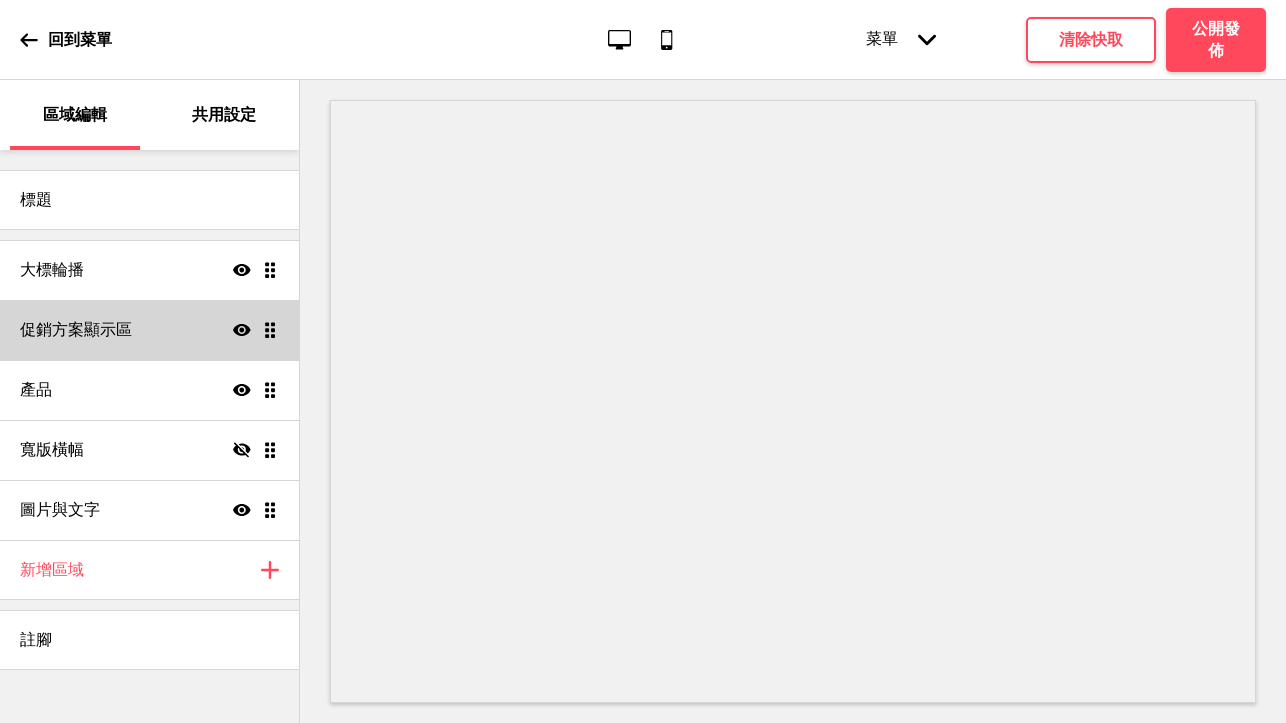 click on "促銷方案顯示區" at bounding box center [76, 330] 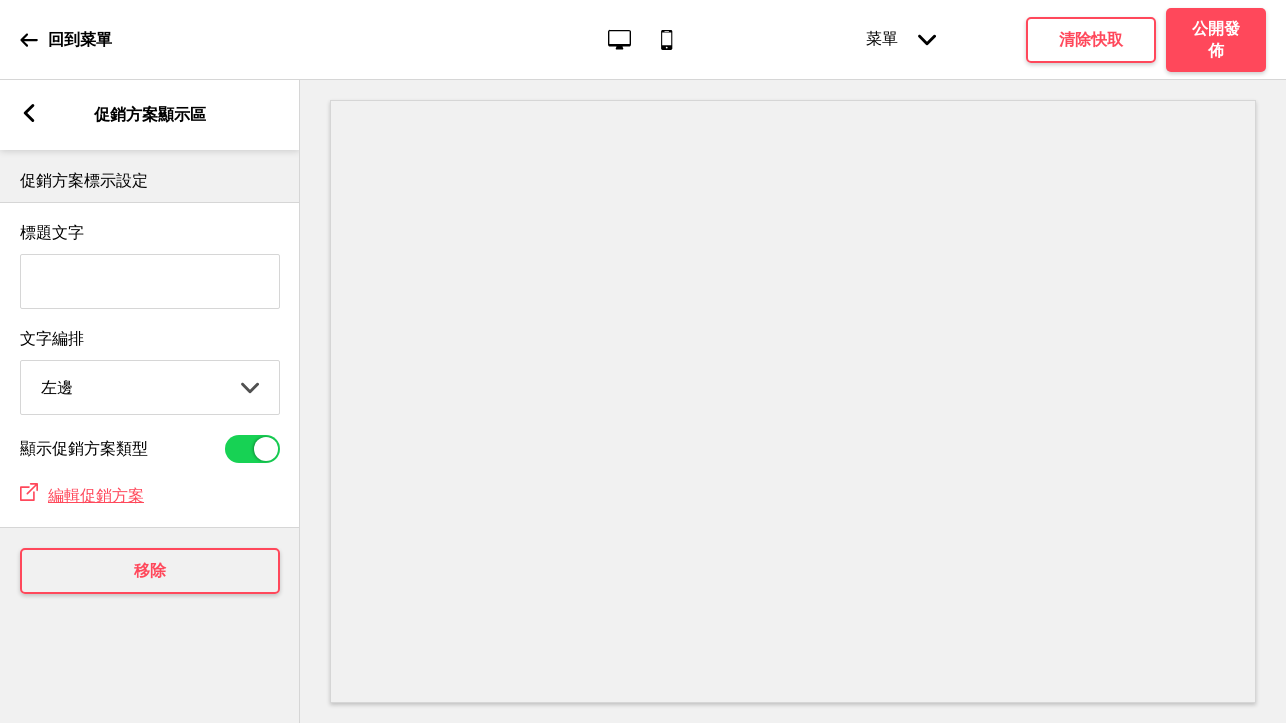 click on "標題文字" at bounding box center [150, 281] 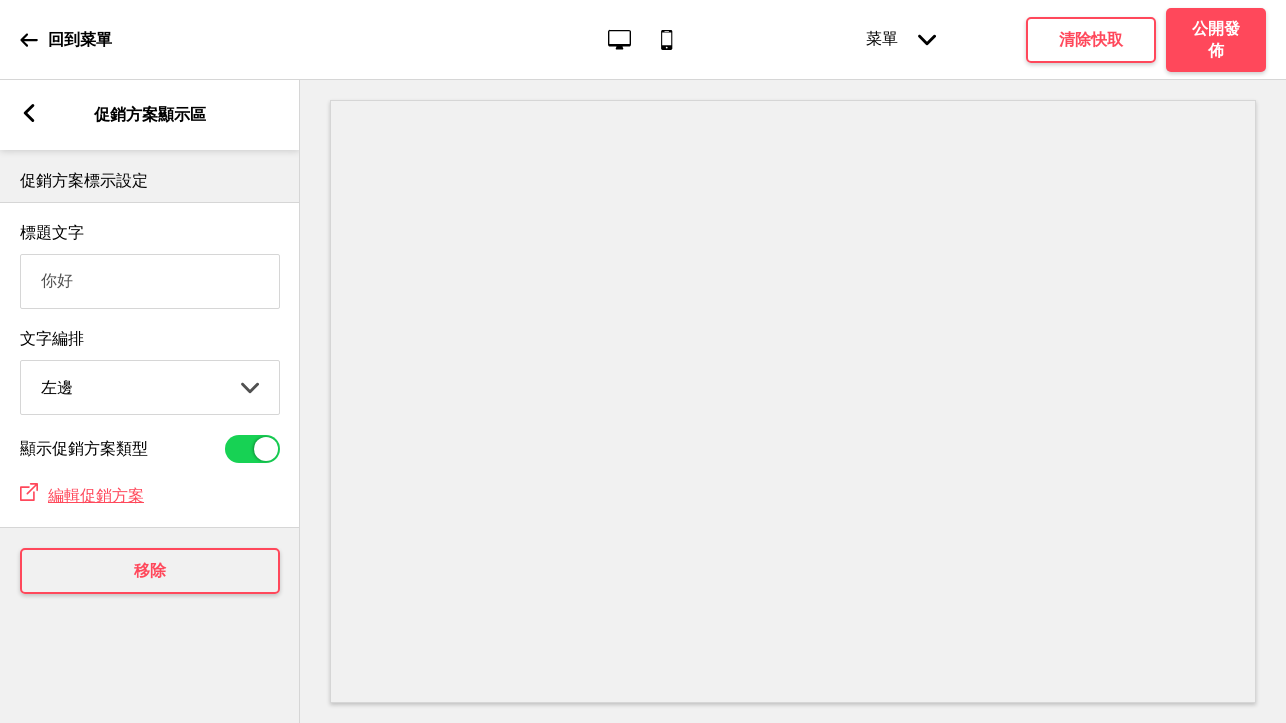 type on "你好" 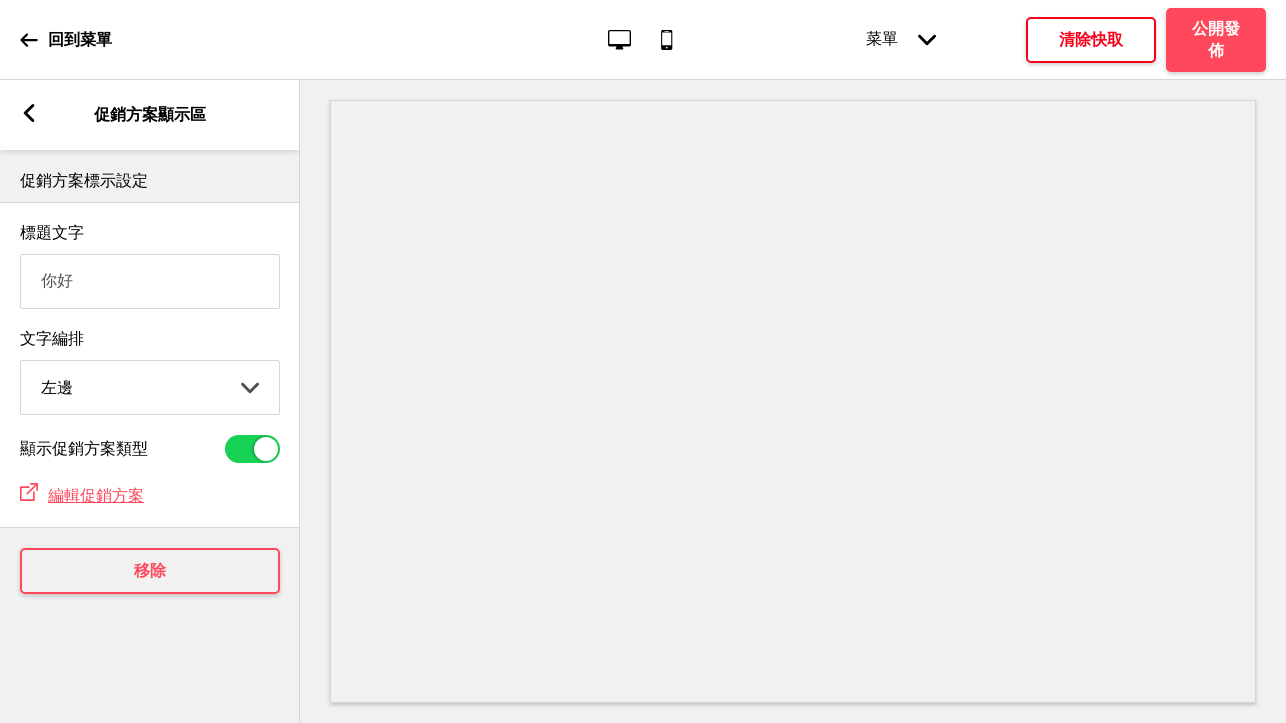 click on "清除快取" at bounding box center [1091, 40] 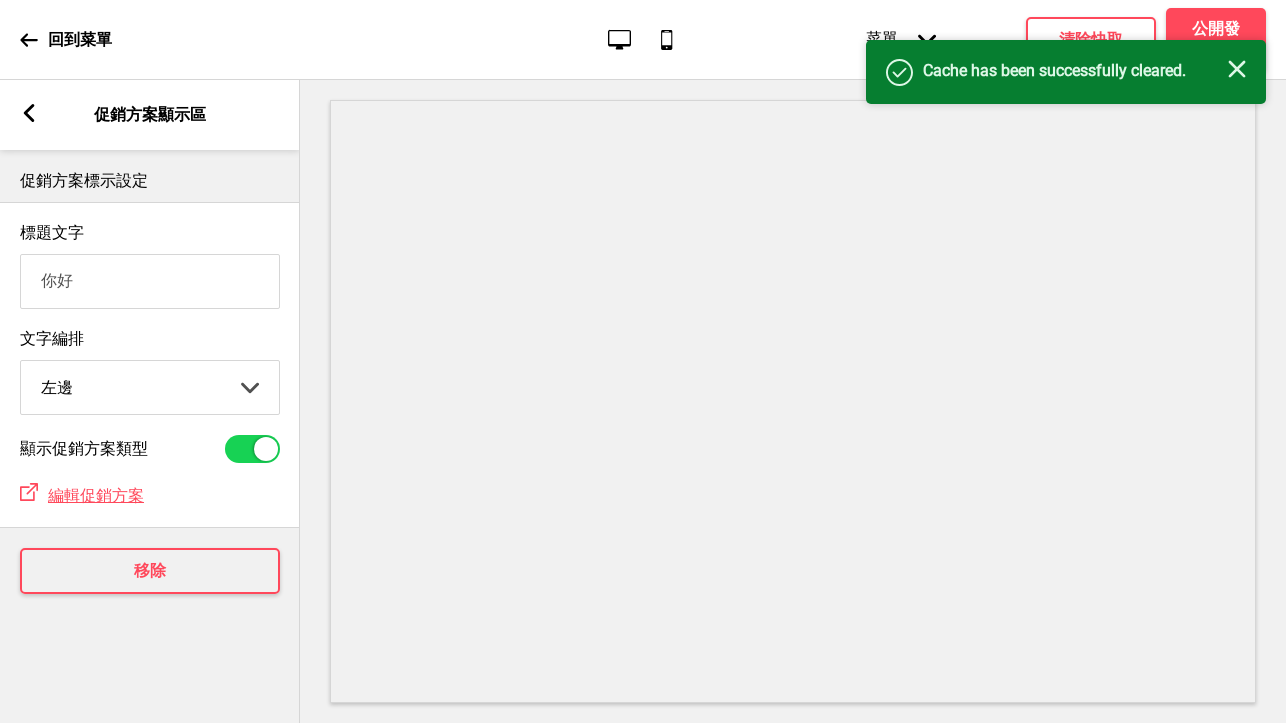click on "成功 Cache has been successfully cleared. 关闭" at bounding box center [1066, 72] 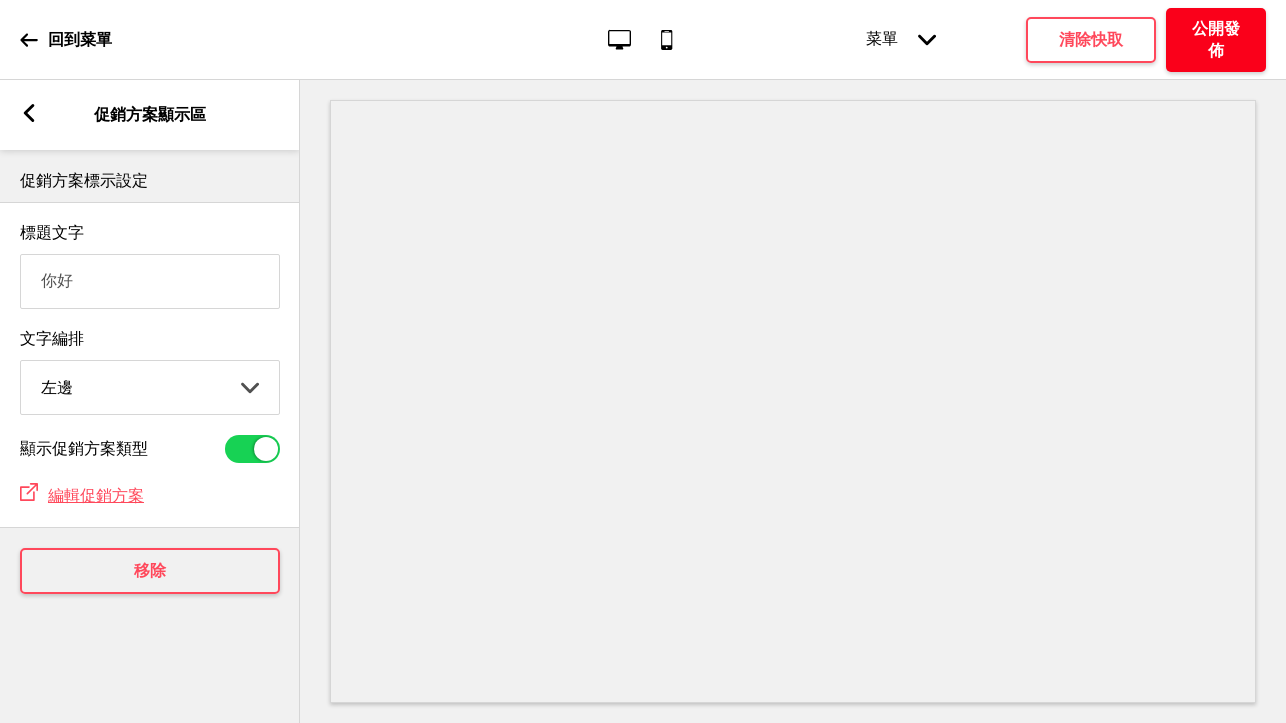 click on "公開發佈" at bounding box center [1216, 40] 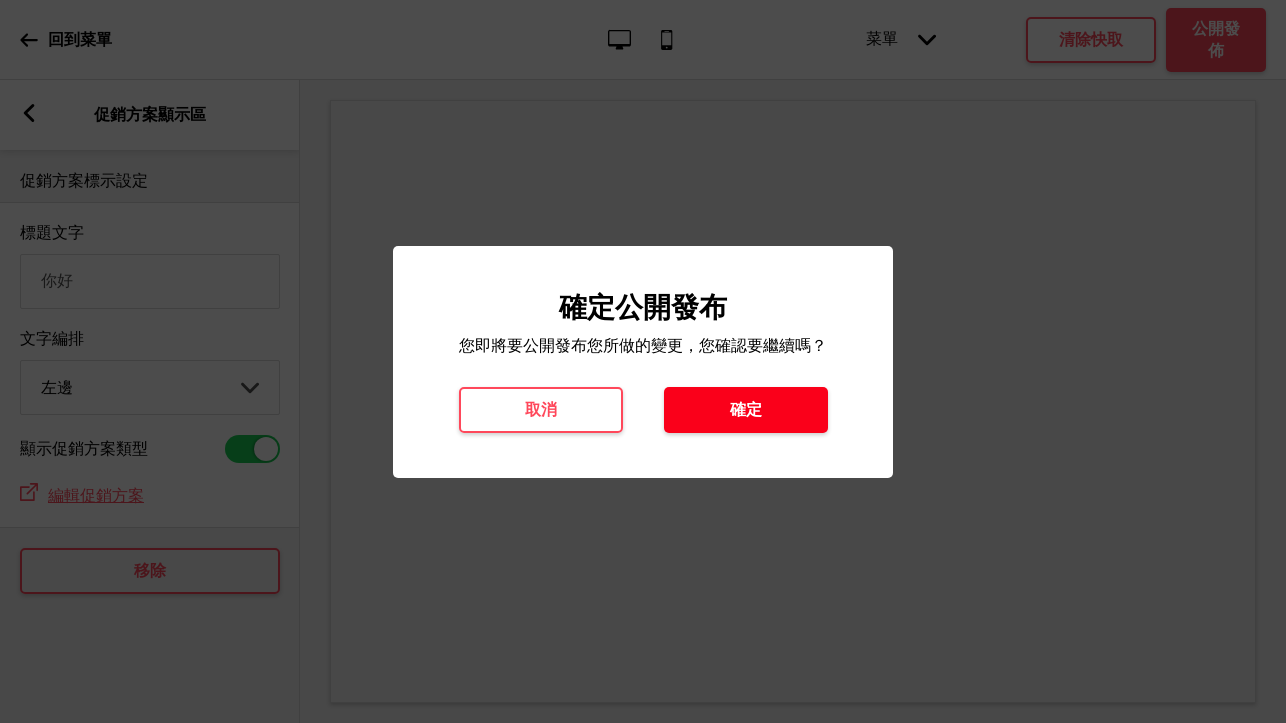 click on "確定" at bounding box center [746, 410] 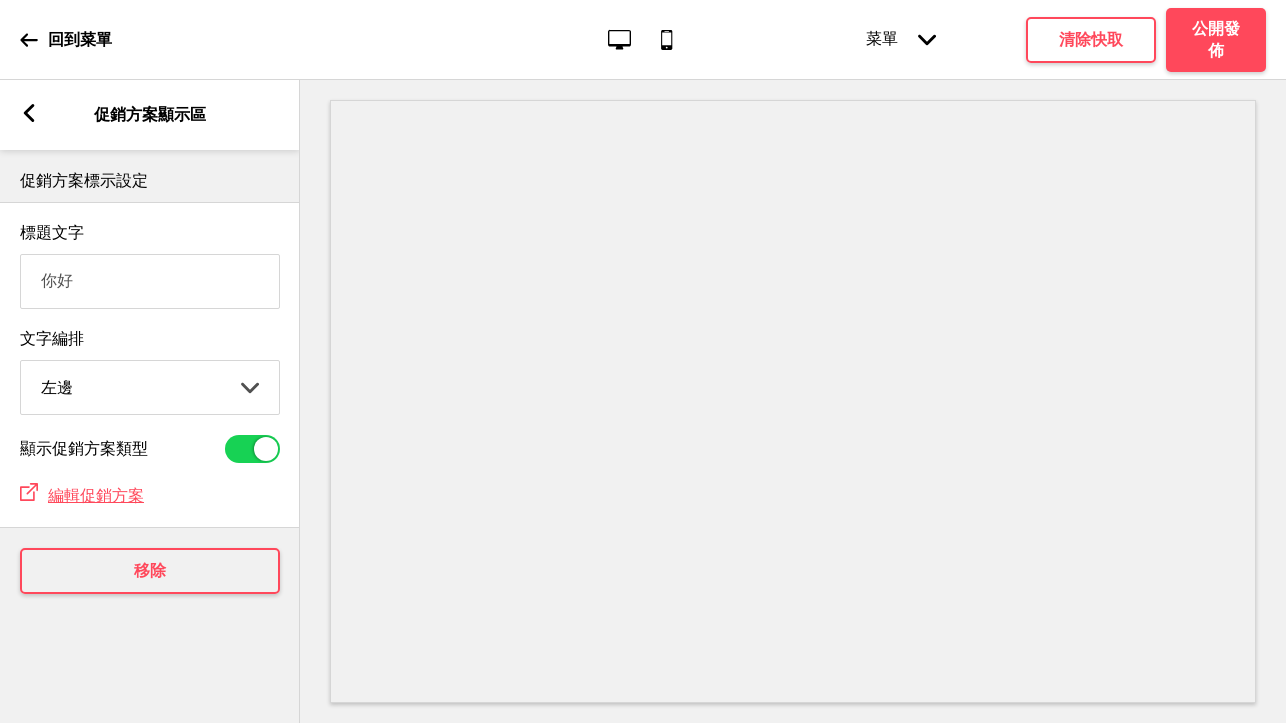 drag, startPoint x: 219, startPoint y: 295, endPoint x: -59, endPoint y: 291, distance: 278.02878 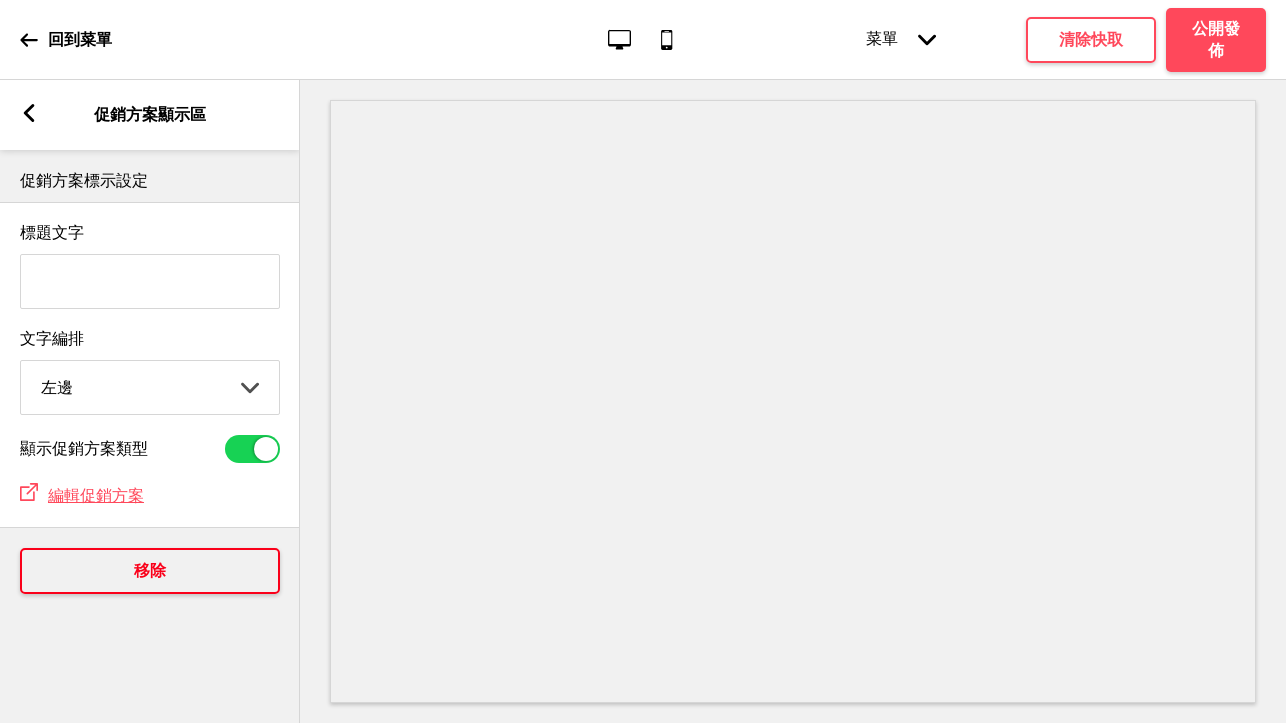 type 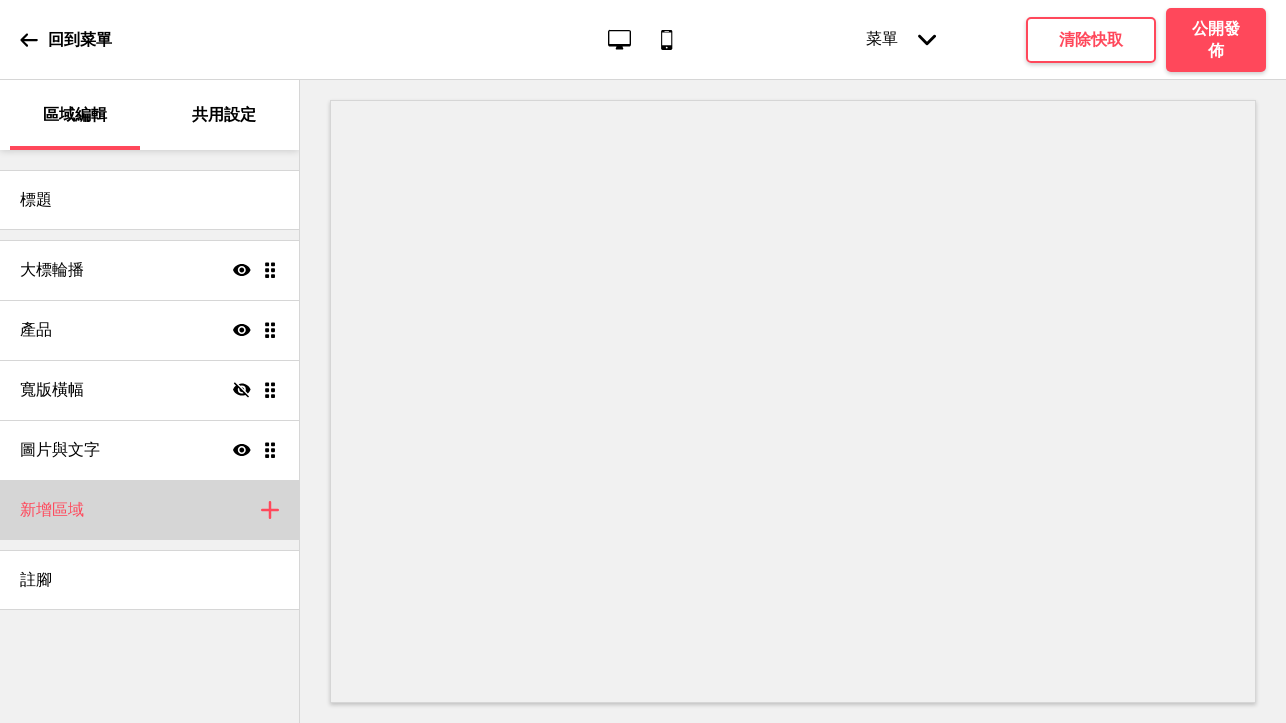 click on "新增區域 加上" at bounding box center (149, 510) 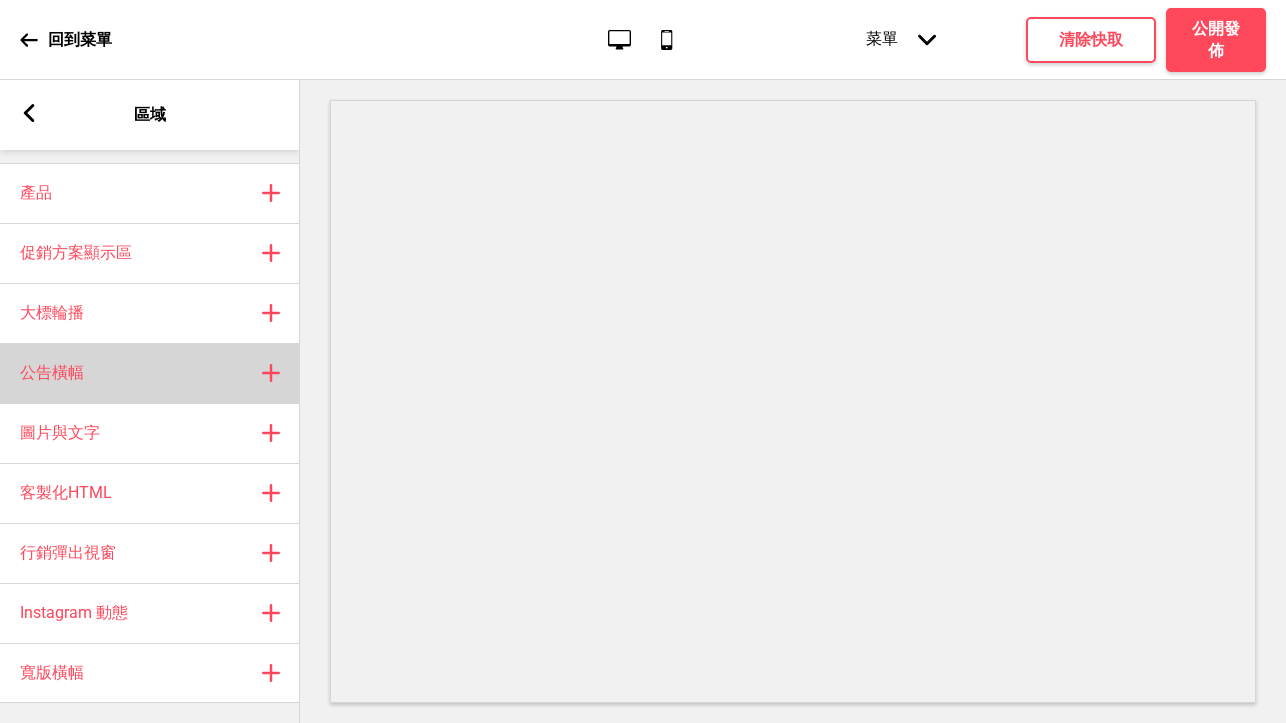 scroll, scrollTop: 39, scrollLeft: 0, axis: vertical 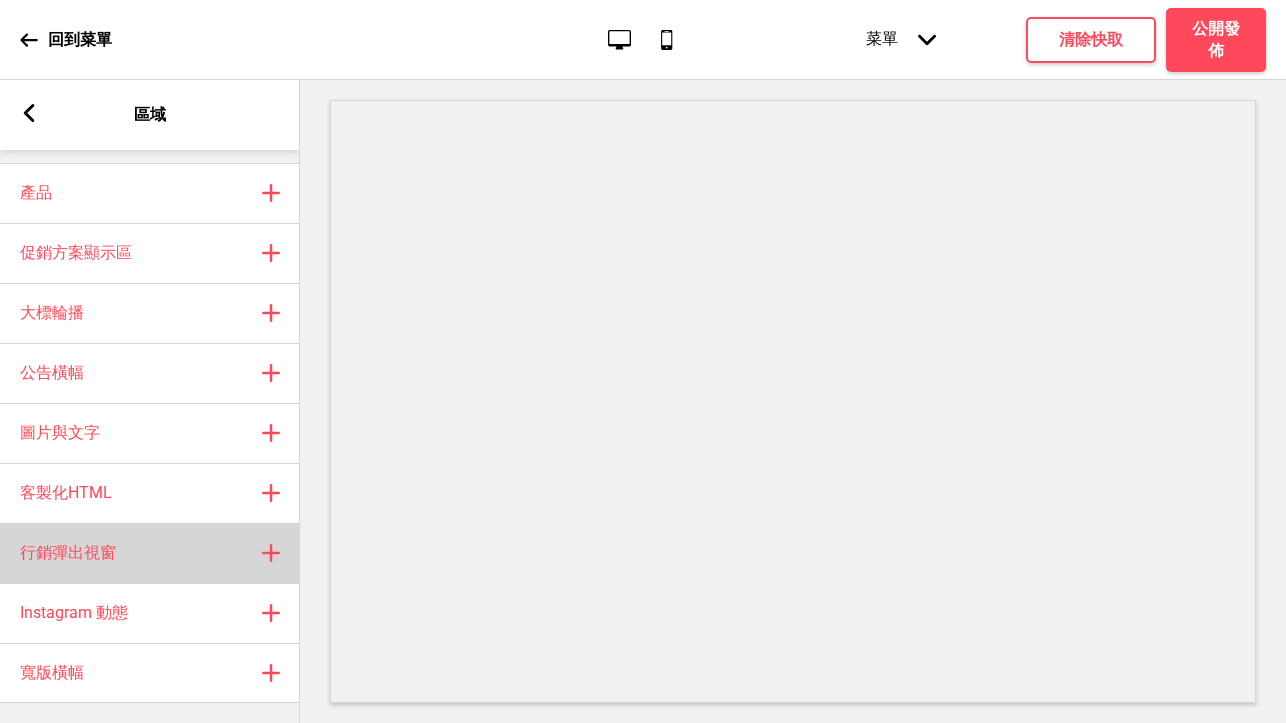 click on "行銷彈出視窗" at bounding box center (68, 553) 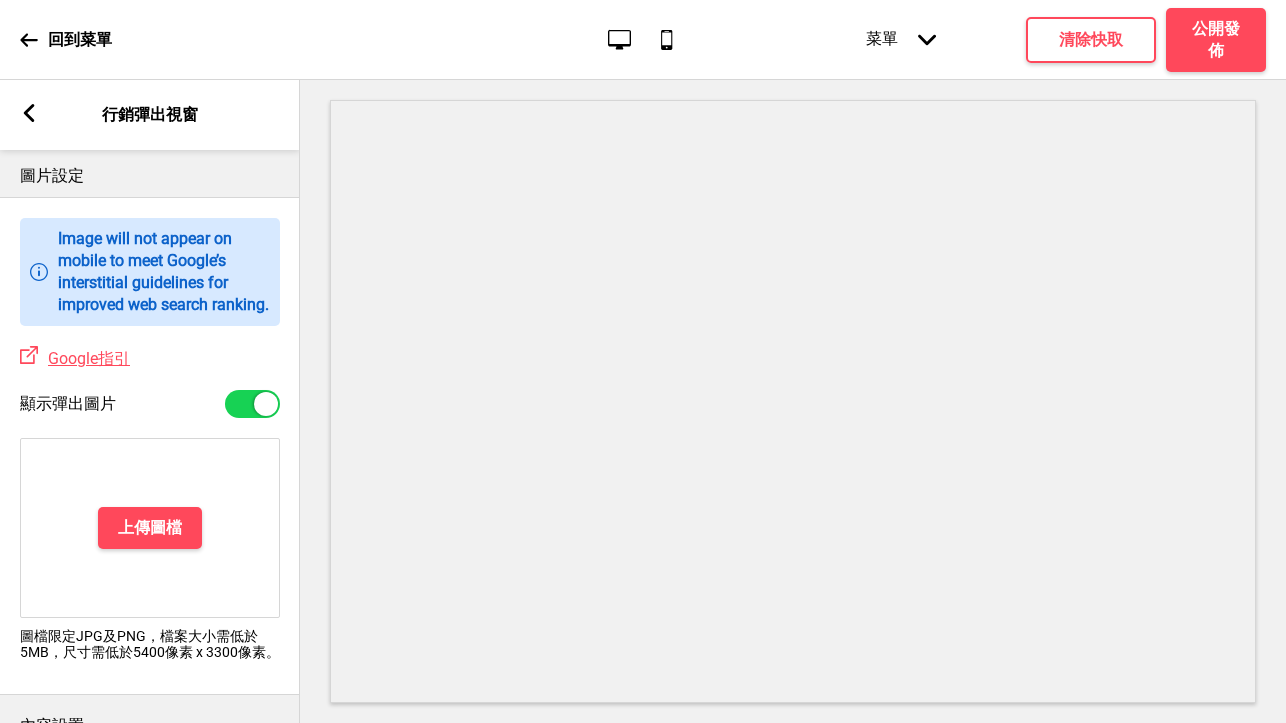 scroll, scrollTop: 557, scrollLeft: 0, axis: vertical 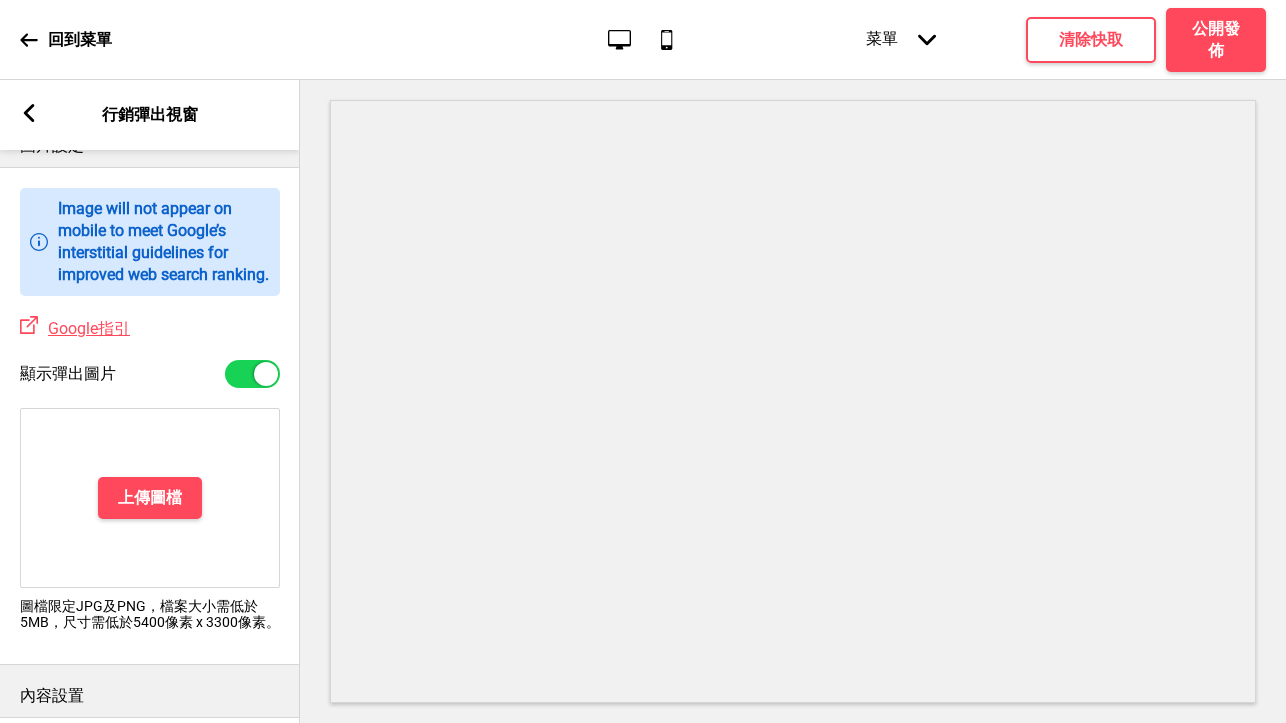 click 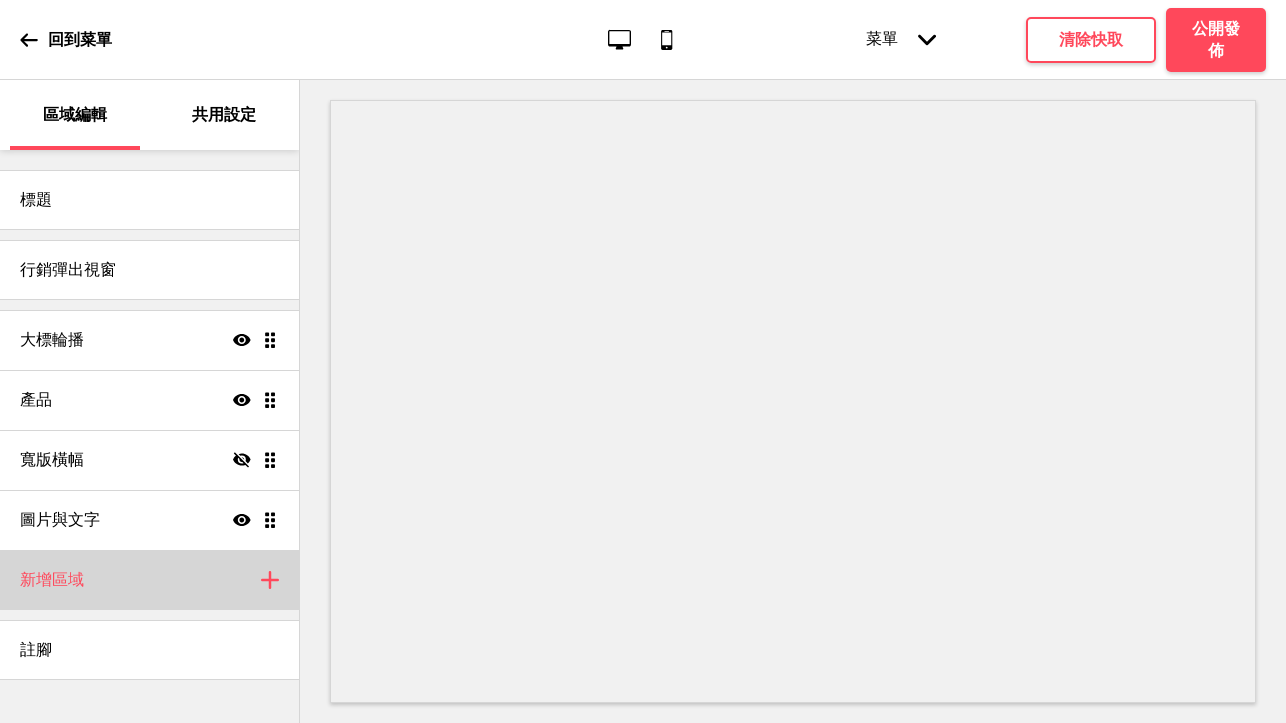 click on "新增區域" at bounding box center [52, 580] 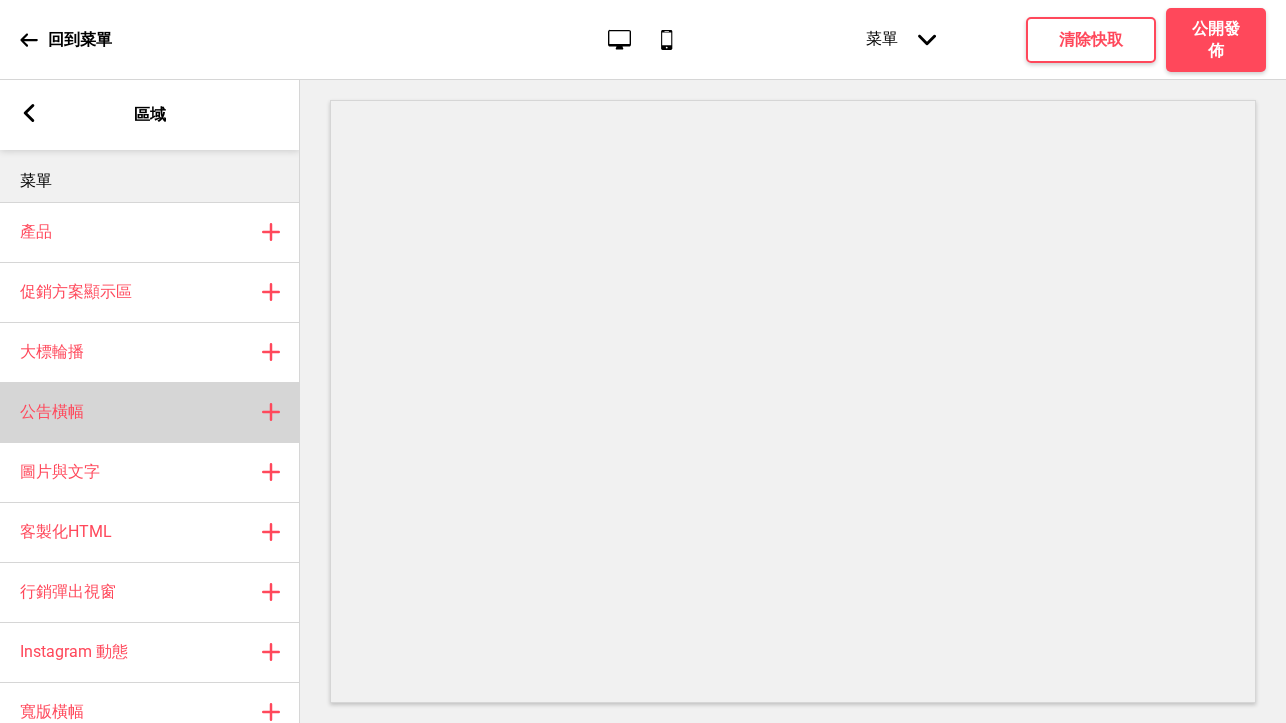 click on "公告橫幅 加上" at bounding box center [150, 412] 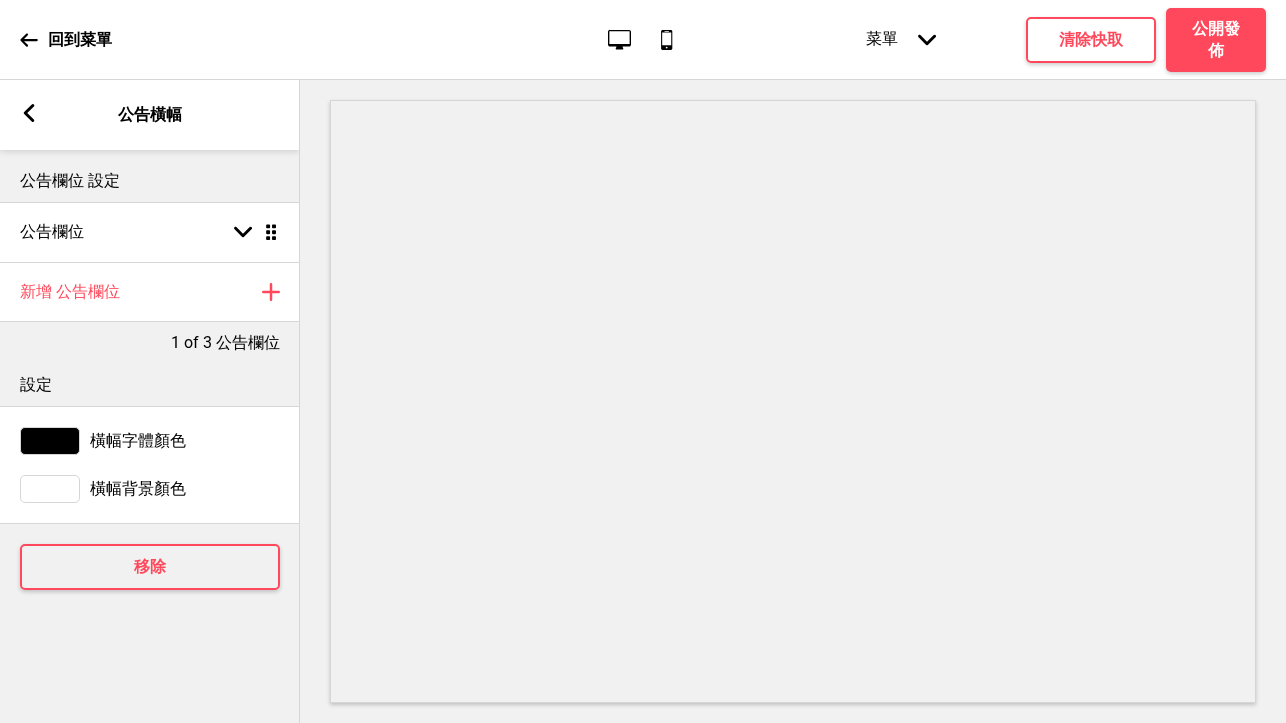 click 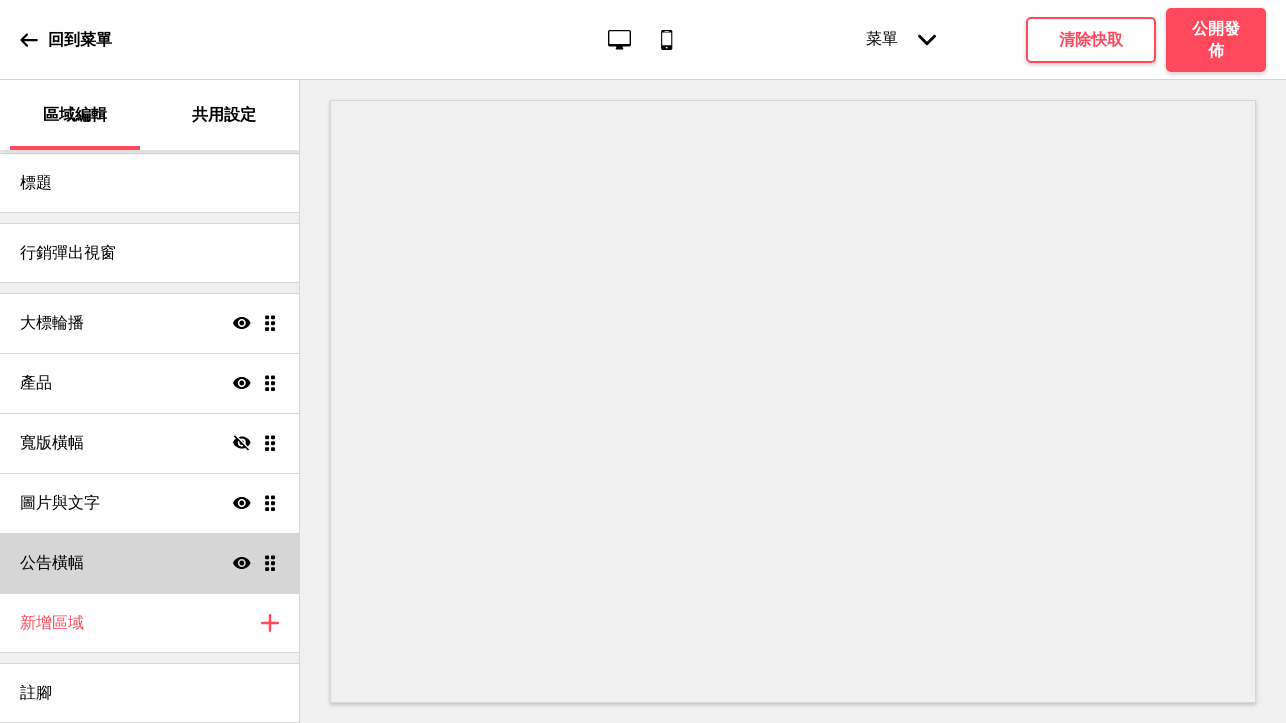 scroll, scrollTop: 17, scrollLeft: 0, axis: vertical 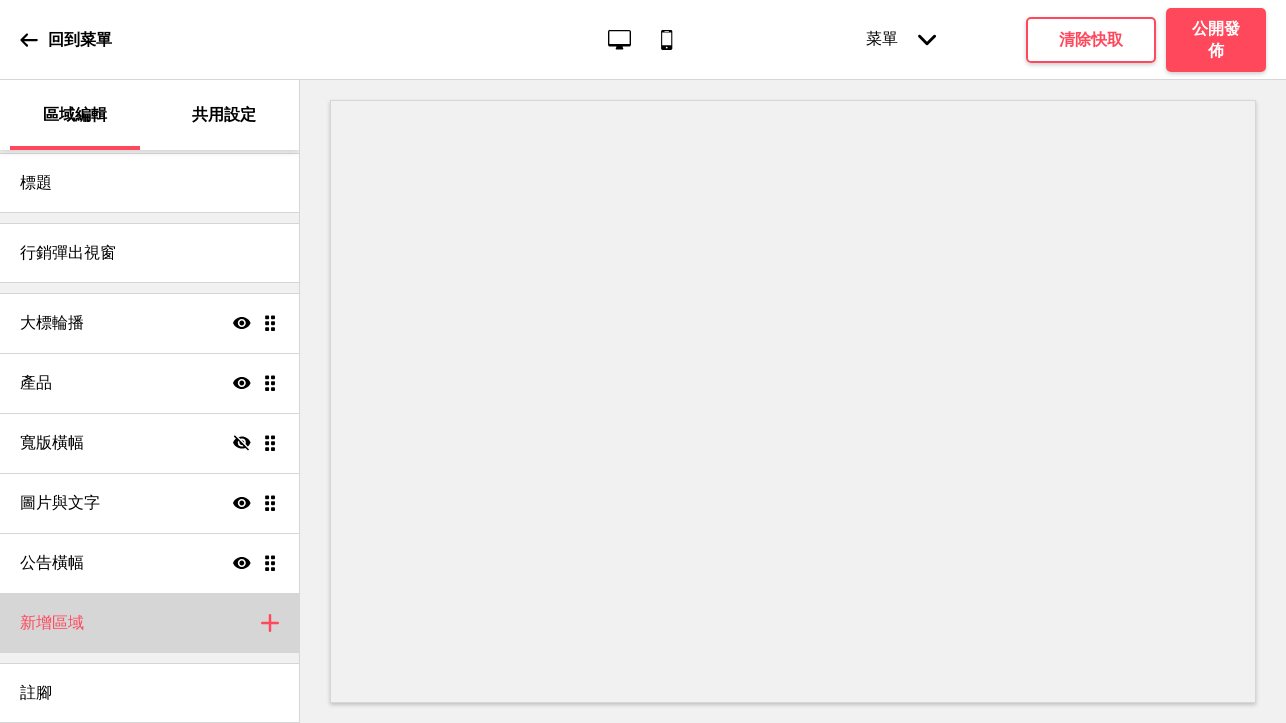 click on "新增區域 加上" at bounding box center [149, 623] 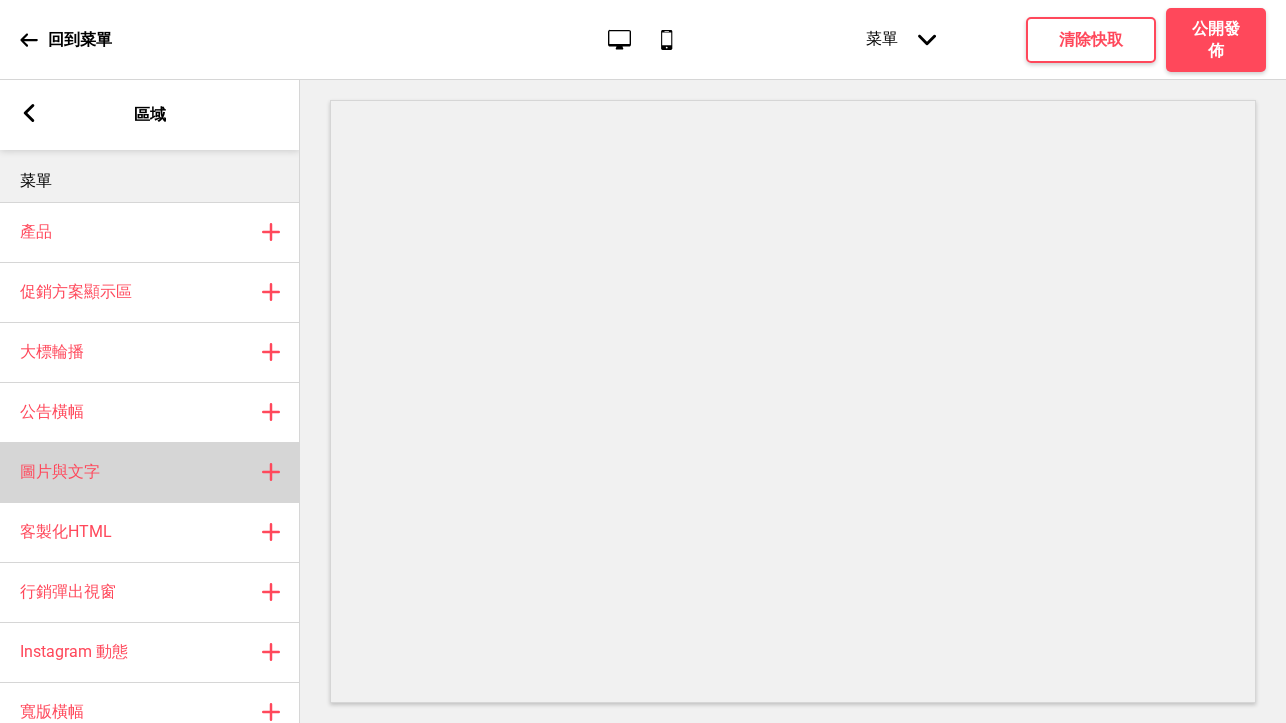 scroll, scrollTop: 0, scrollLeft: 0, axis: both 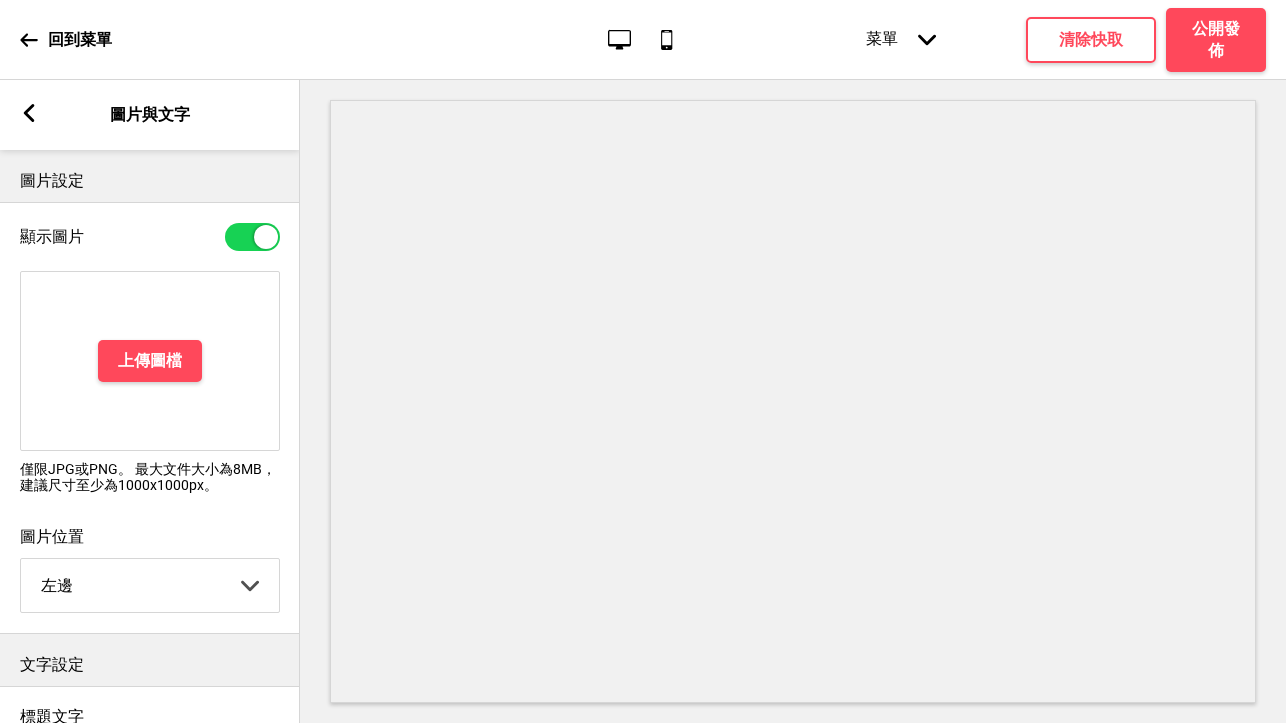 click 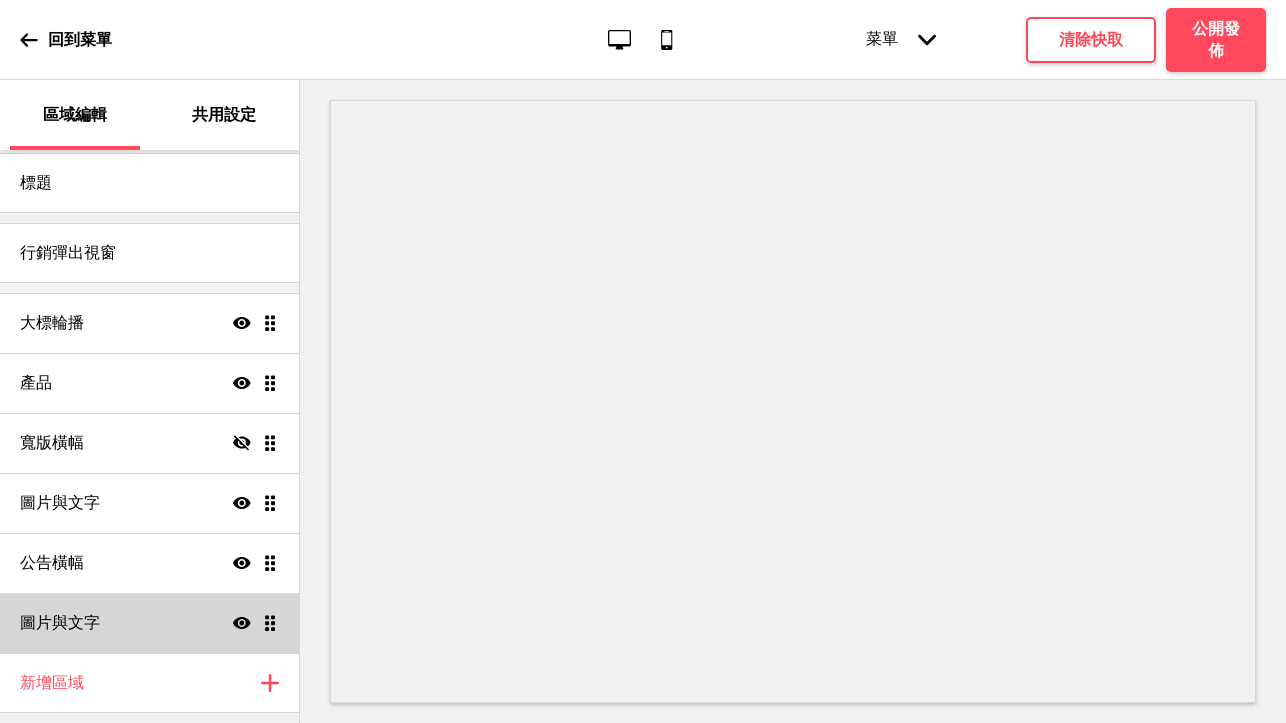 click on "顯示" 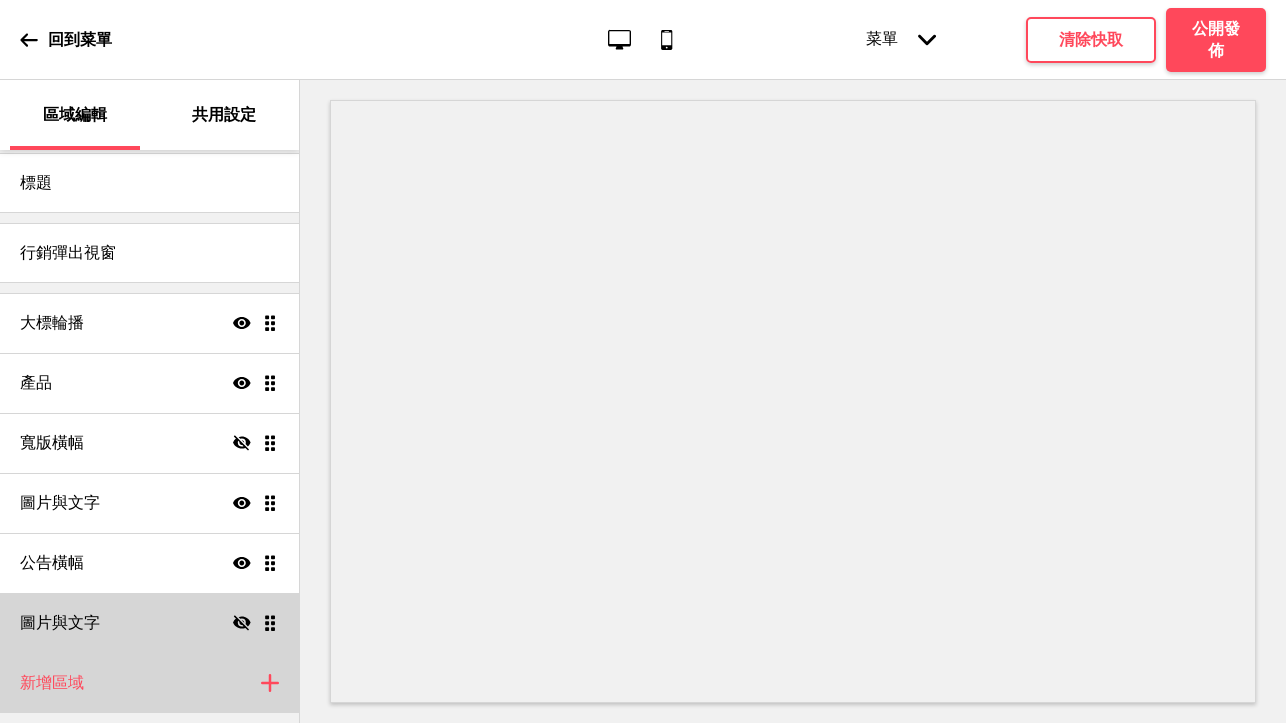 click on "加上" 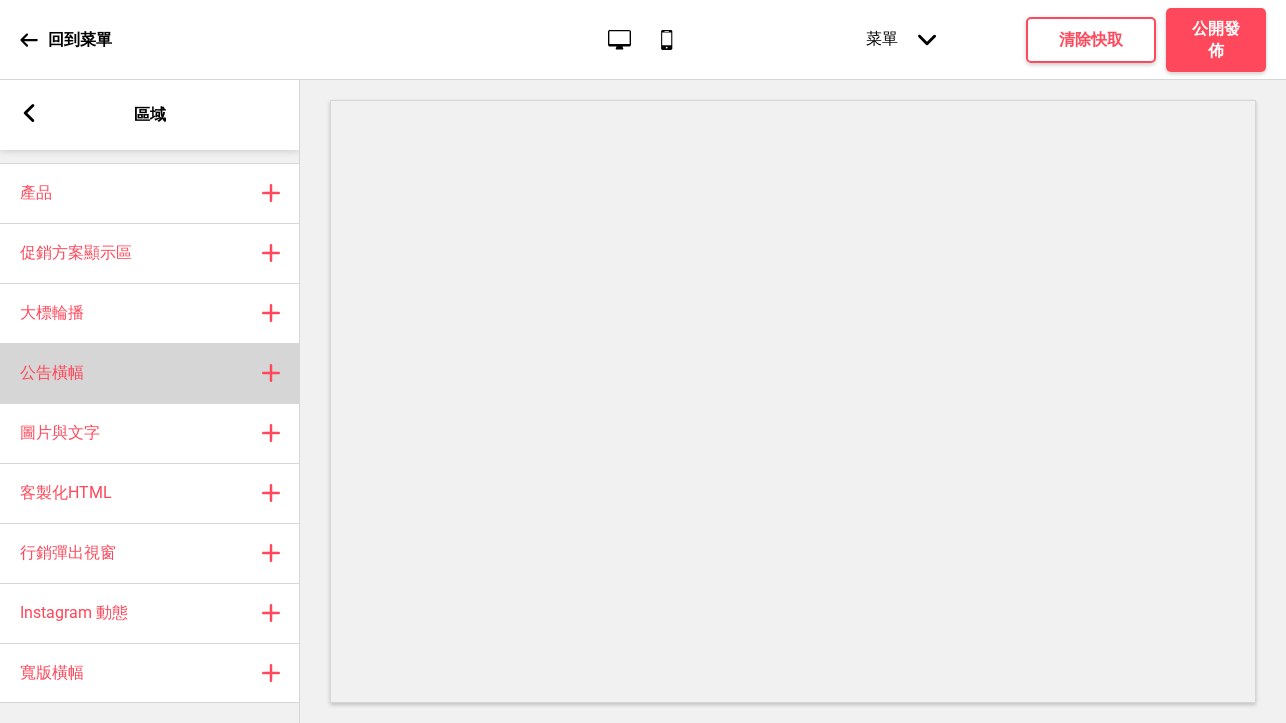 scroll, scrollTop: 39, scrollLeft: 0, axis: vertical 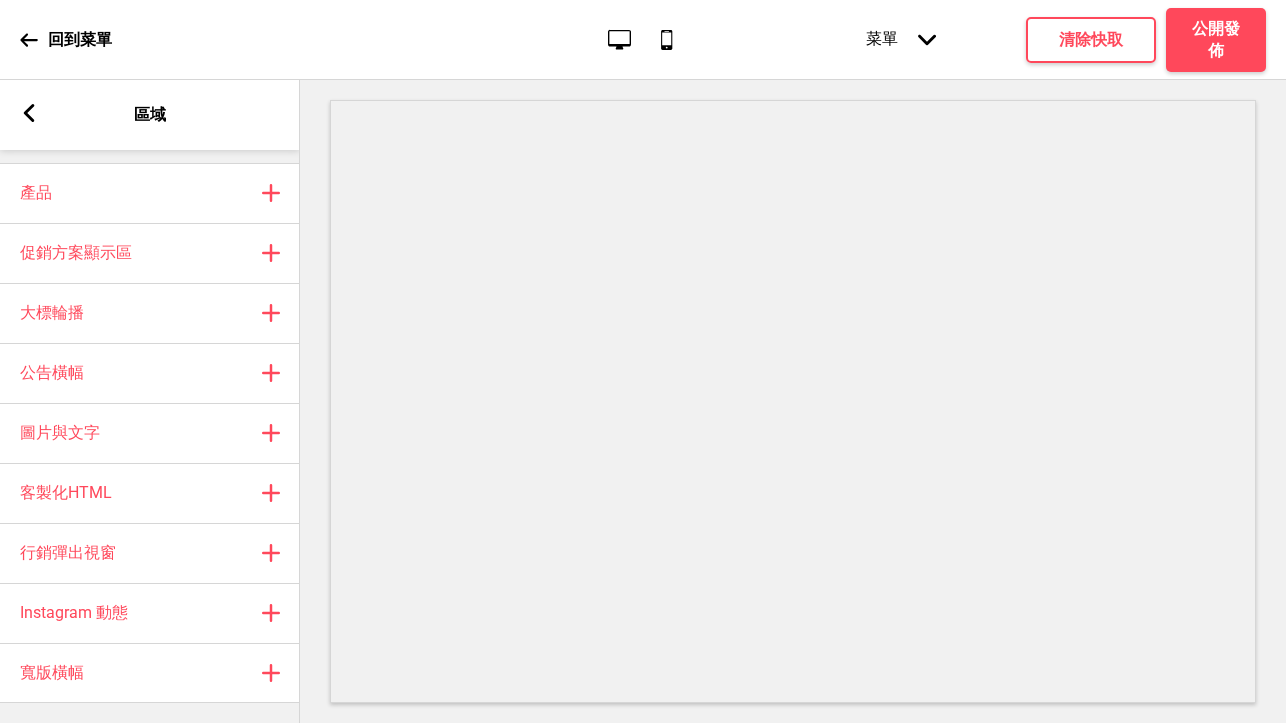 click on "箭頭left 區域" at bounding box center [150, 115] 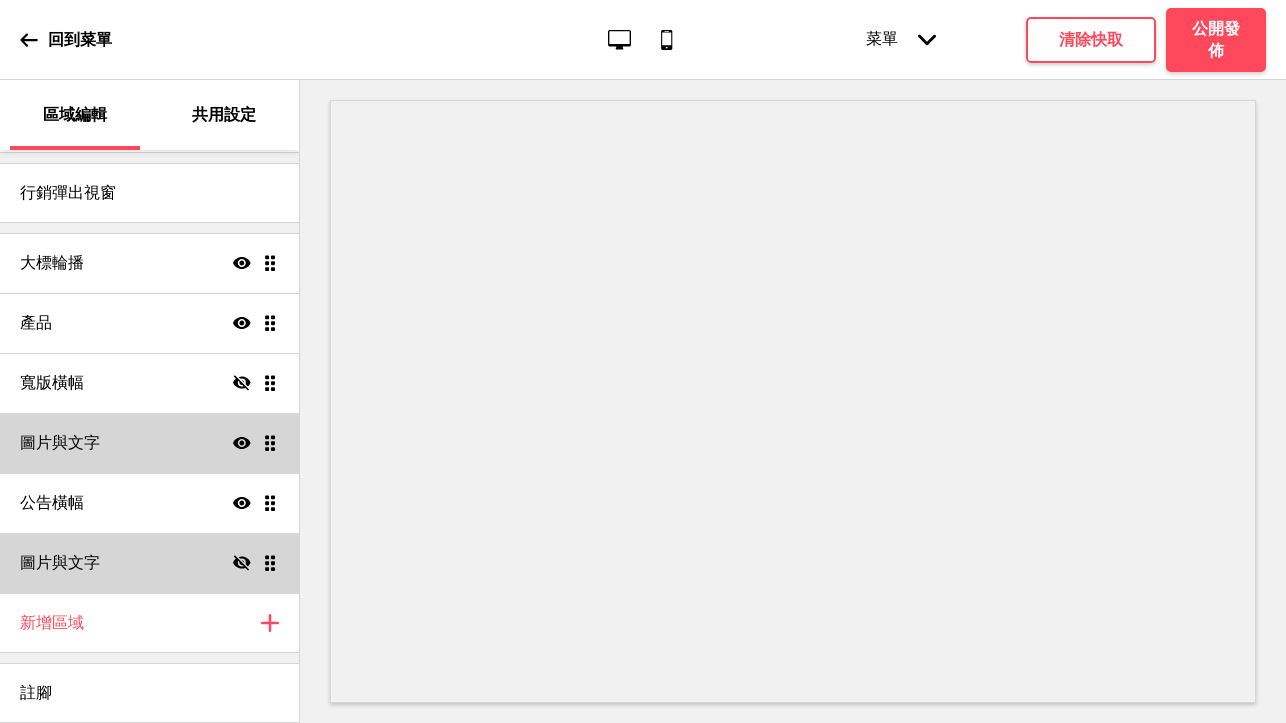 scroll, scrollTop: 77, scrollLeft: 0, axis: vertical 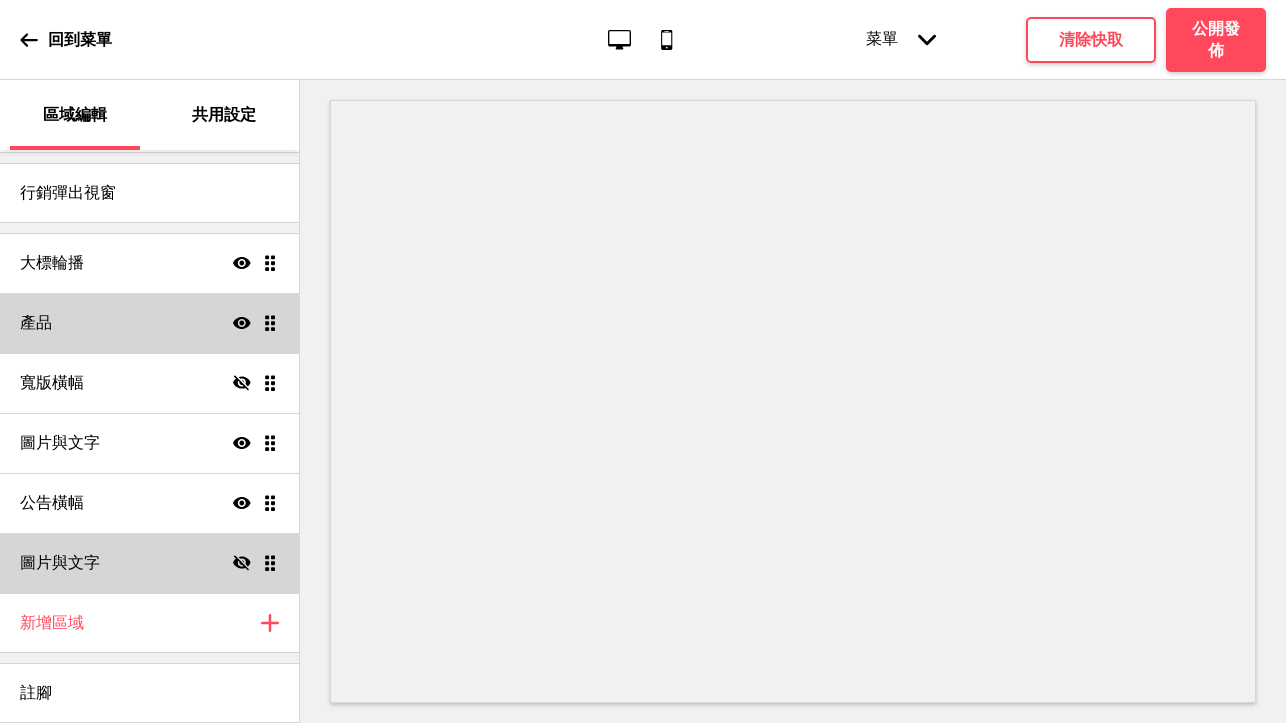 click on "產品 顯示 拖曳" at bounding box center (149, 323) 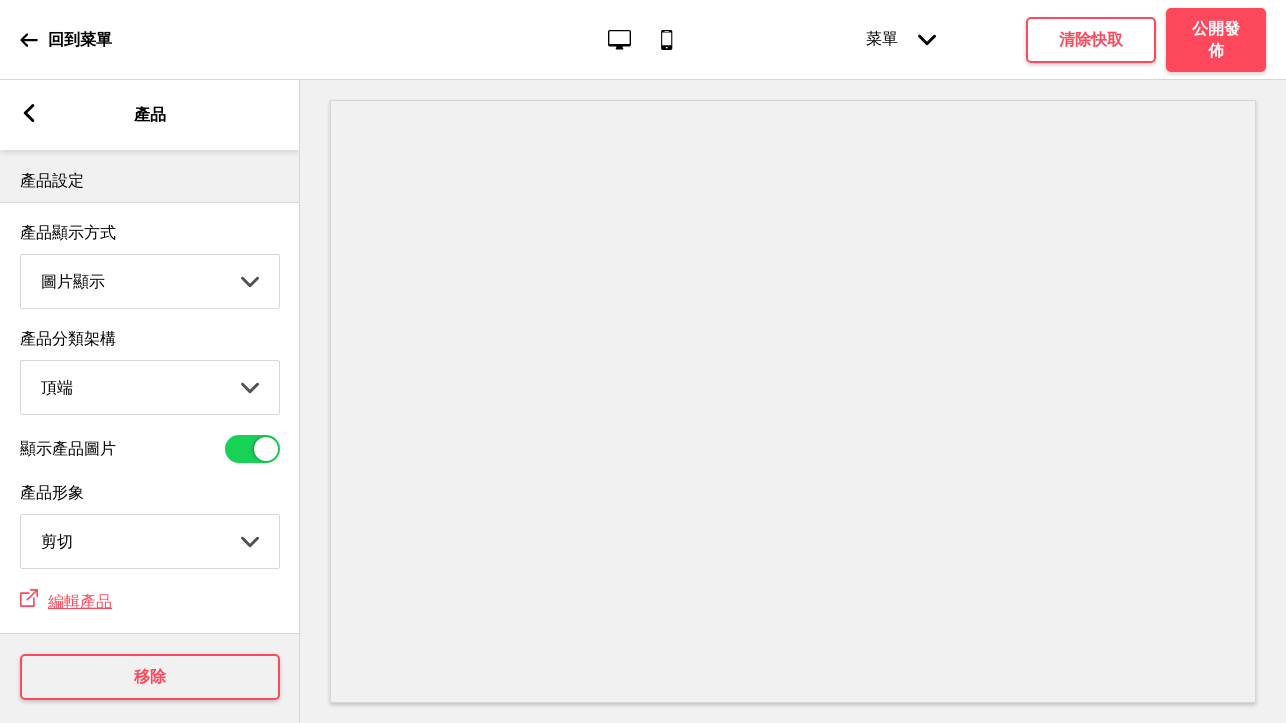 click 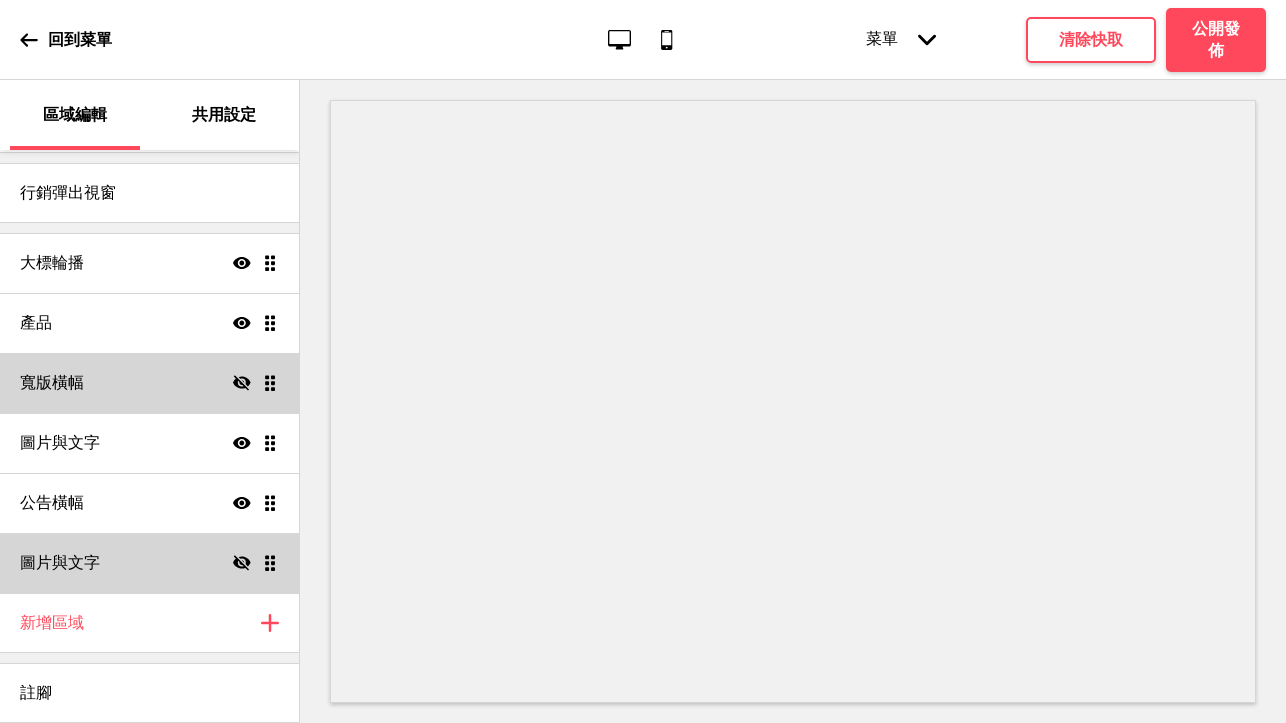 click 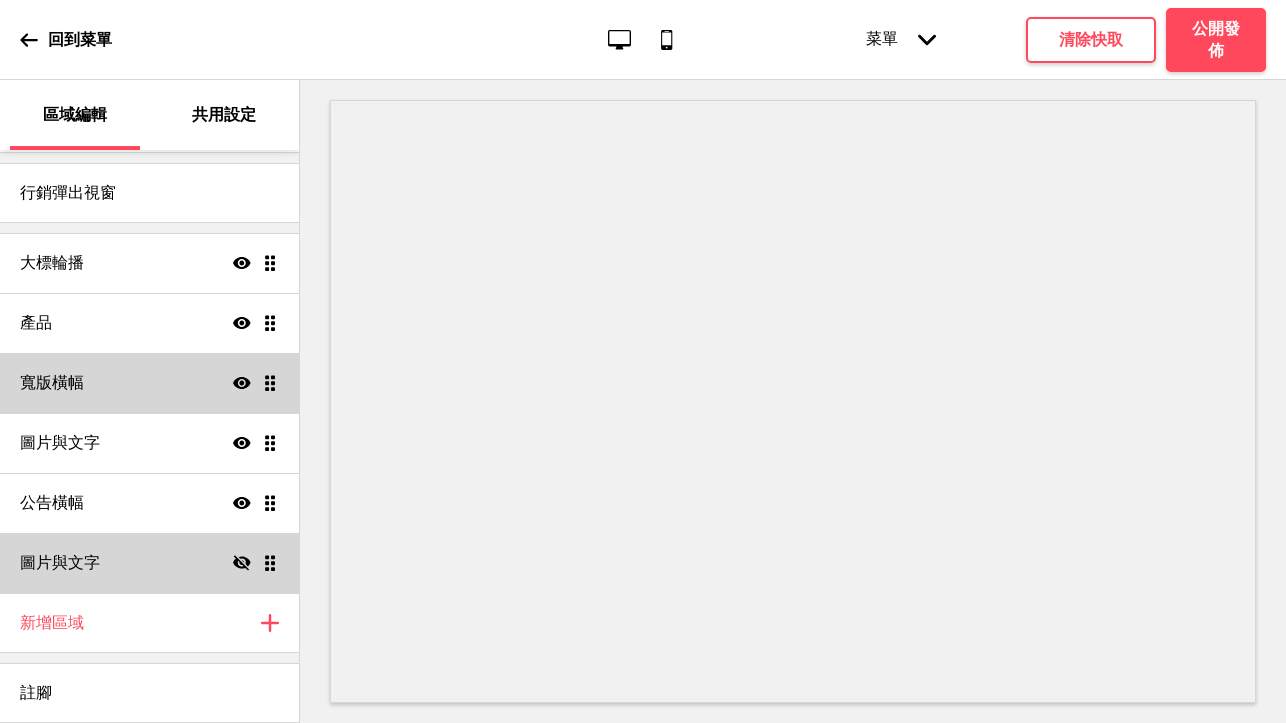 click 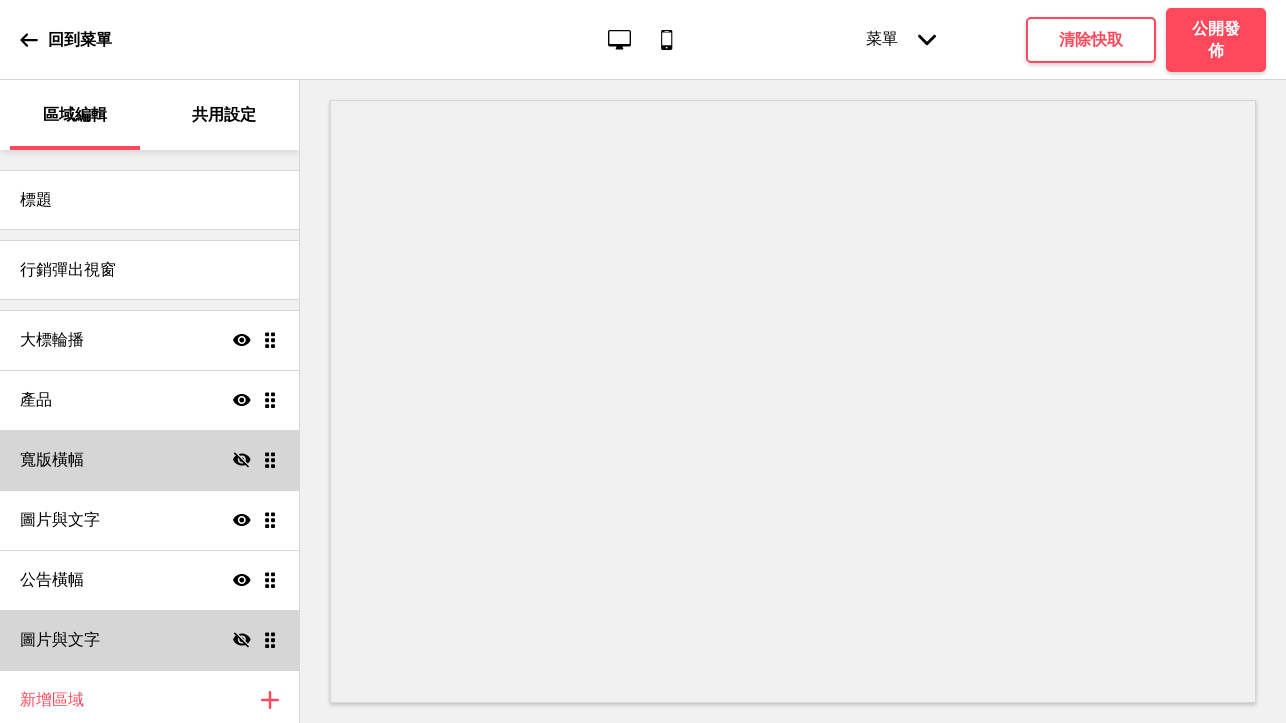 scroll, scrollTop: 0, scrollLeft: 0, axis: both 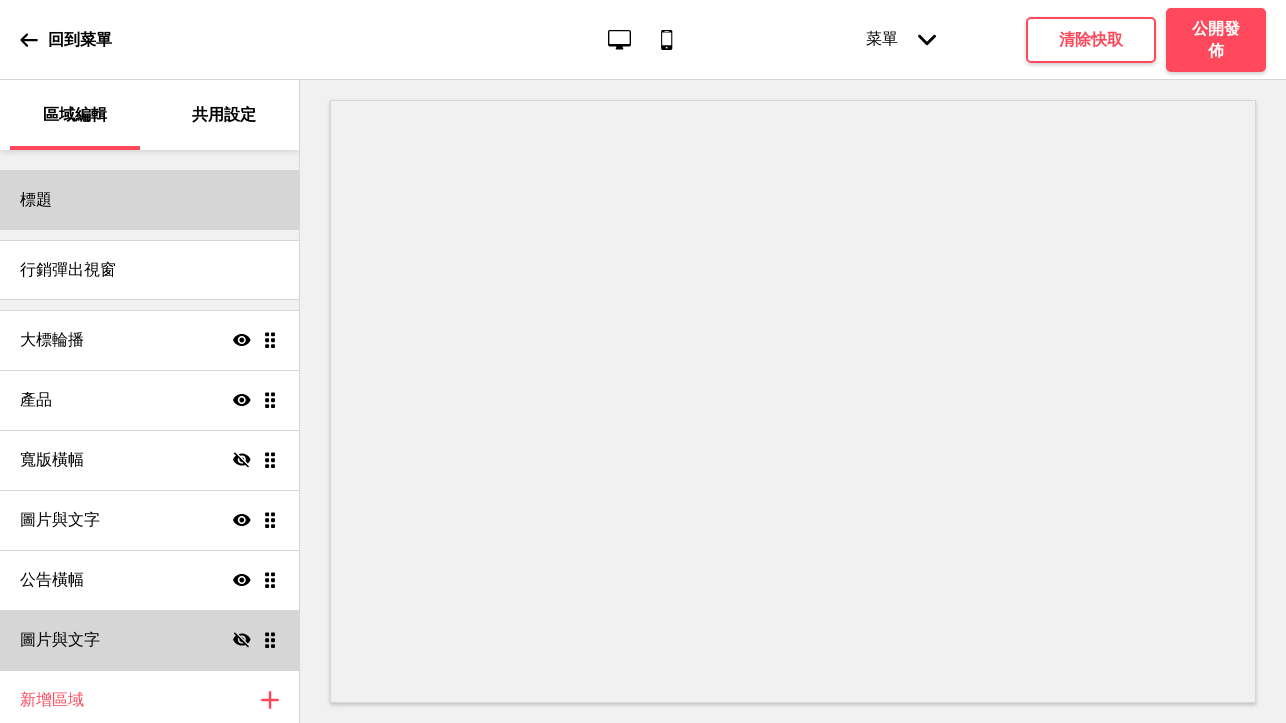 click on "標題" at bounding box center (149, 200) 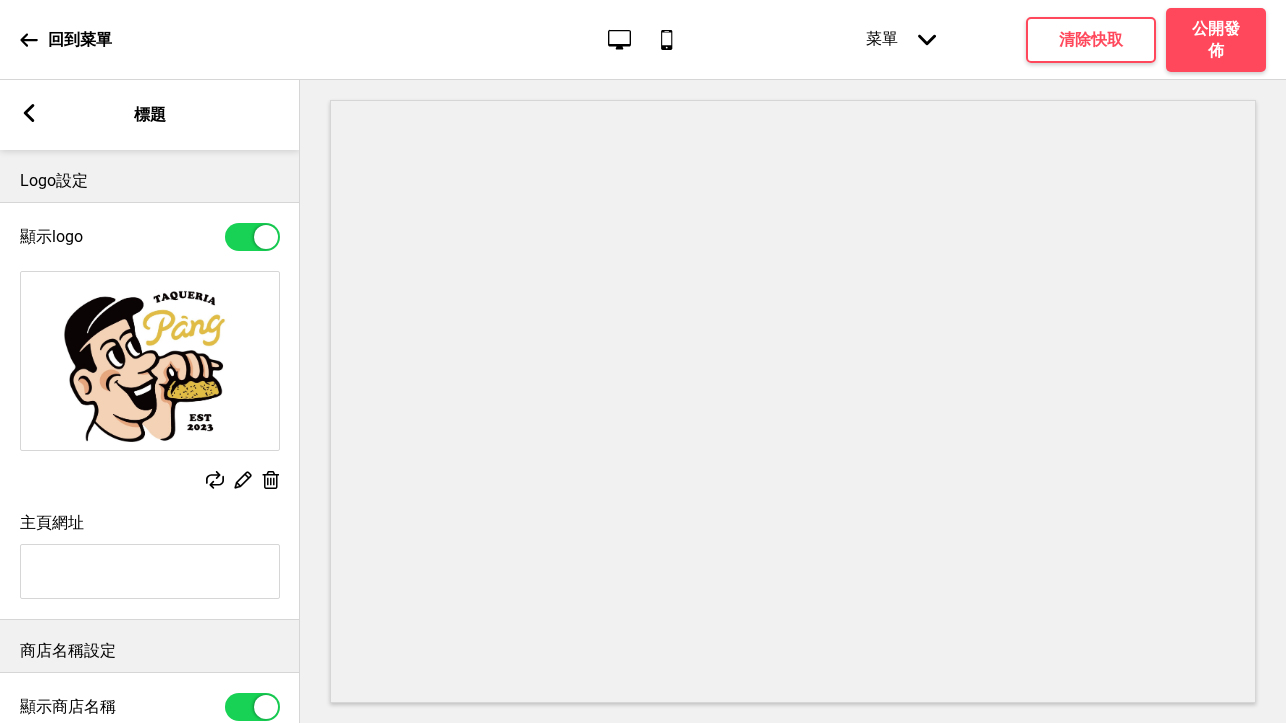 scroll, scrollTop: 0, scrollLeft: 0, axis: both 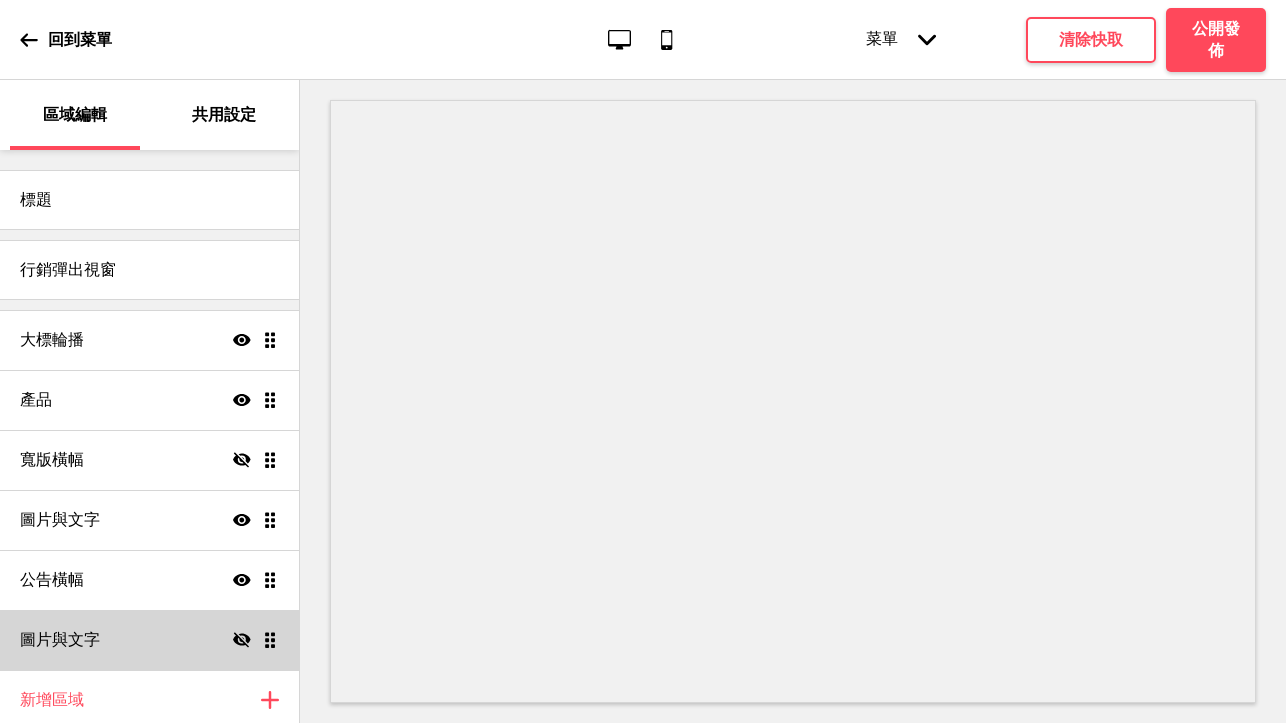 click on "共用設定" at bounding box center (225, 115) 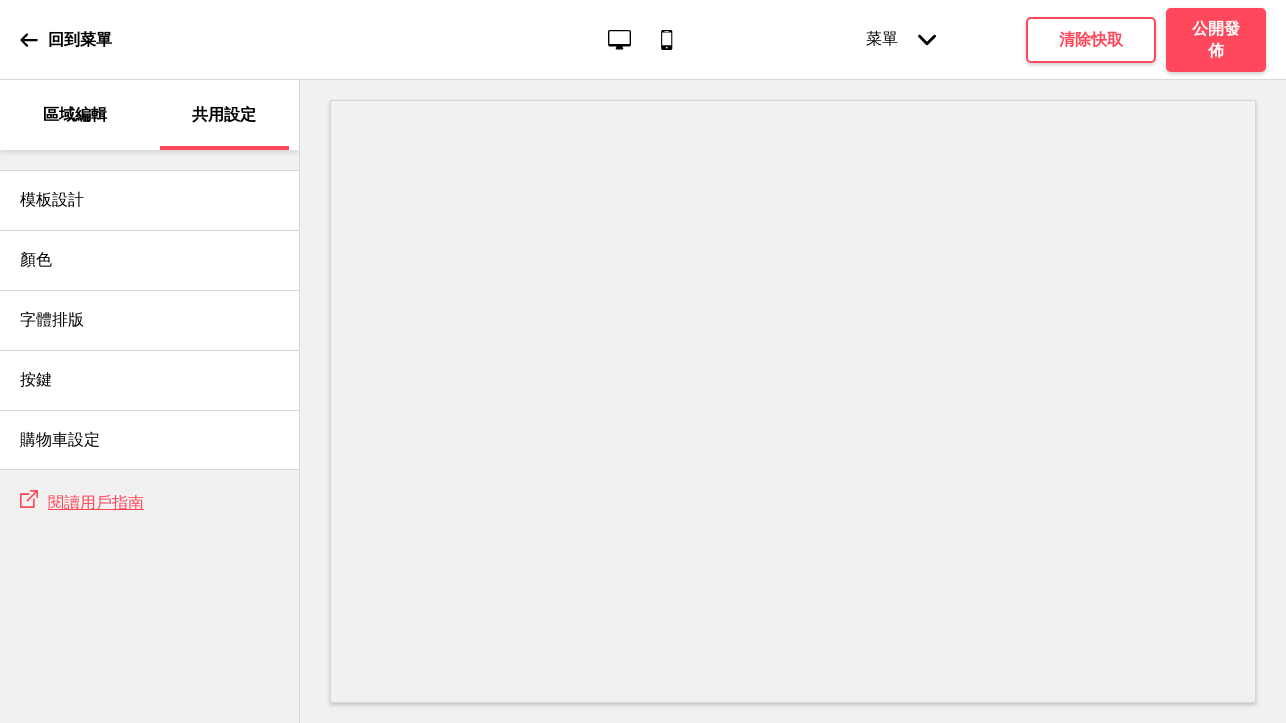 click on "區域編輯" at bounding box center (75, 115) 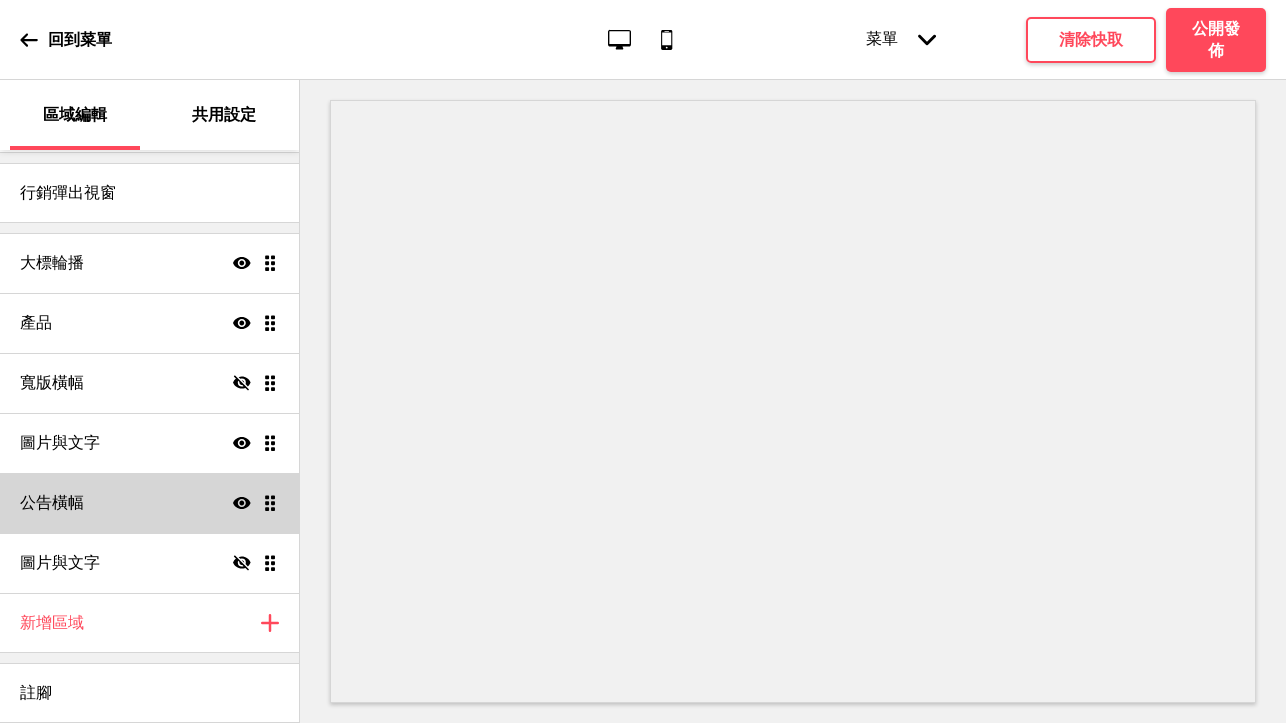 scroll, scrollTop: 77, scrollLeft: 0, axis: vertical 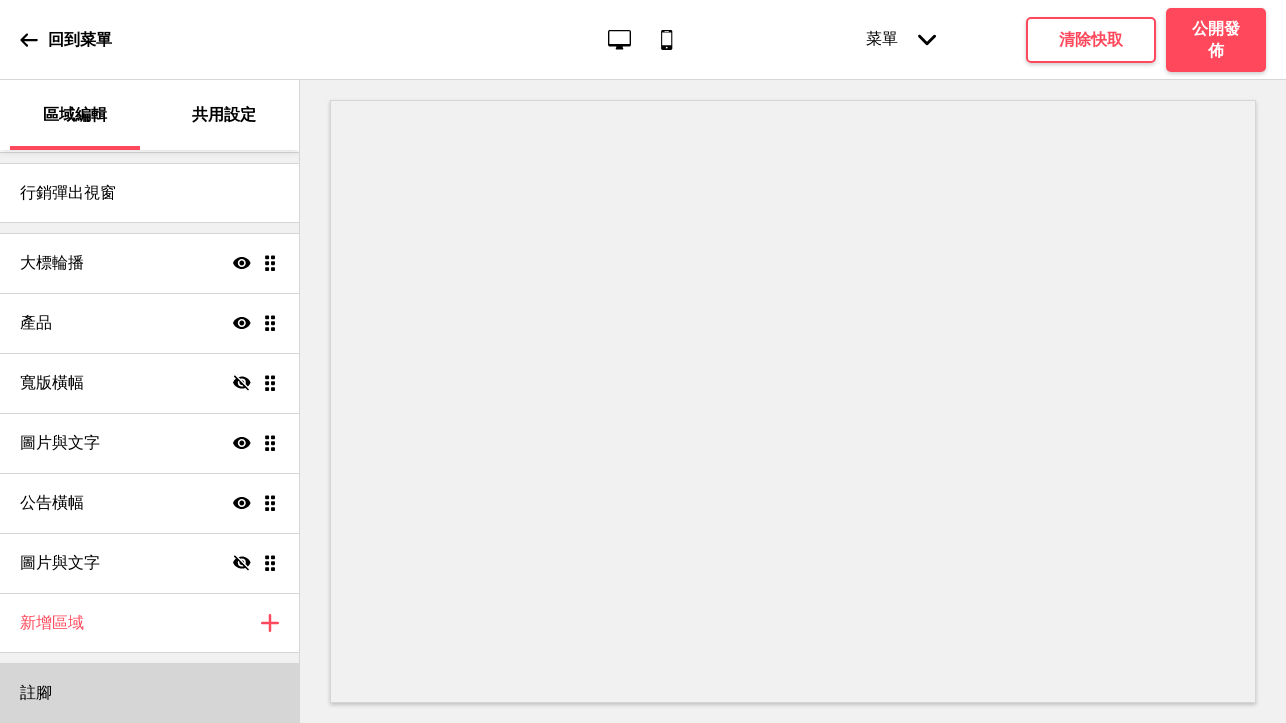 click on "註腳" at bounding box center [149, 693] 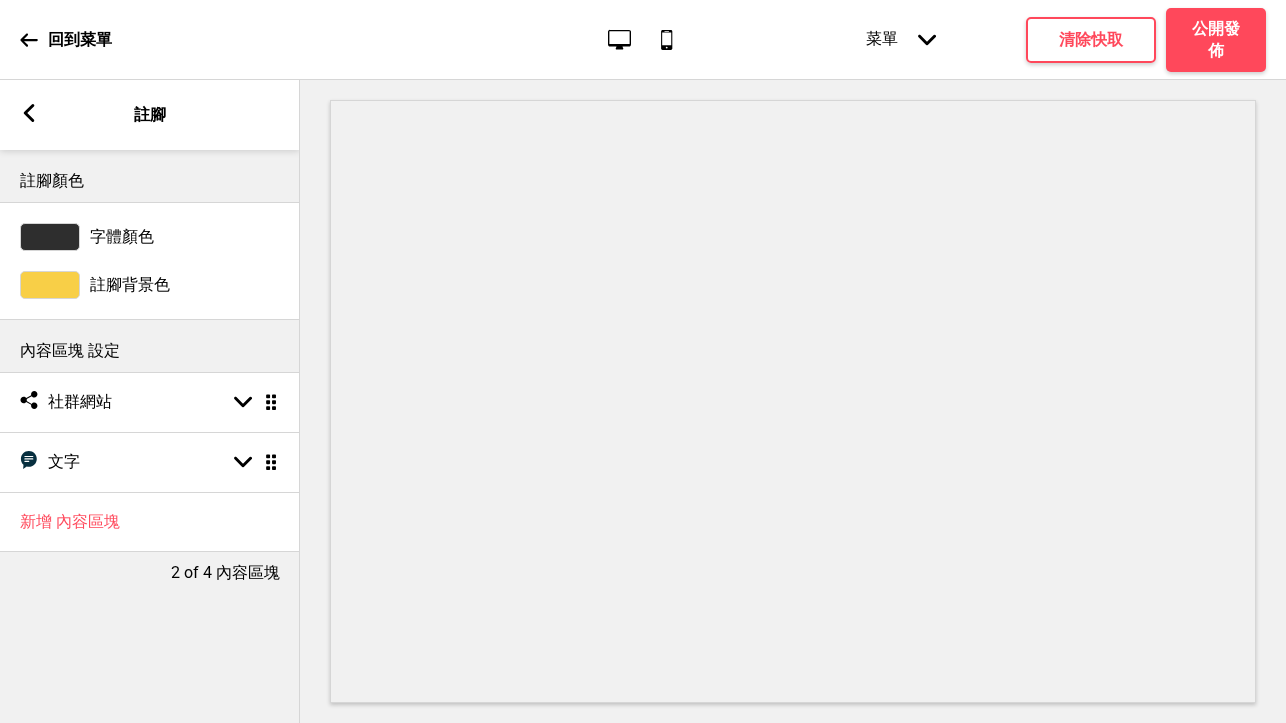 scroll, scrollTop: 0, scrollLeft: 0, axis: both 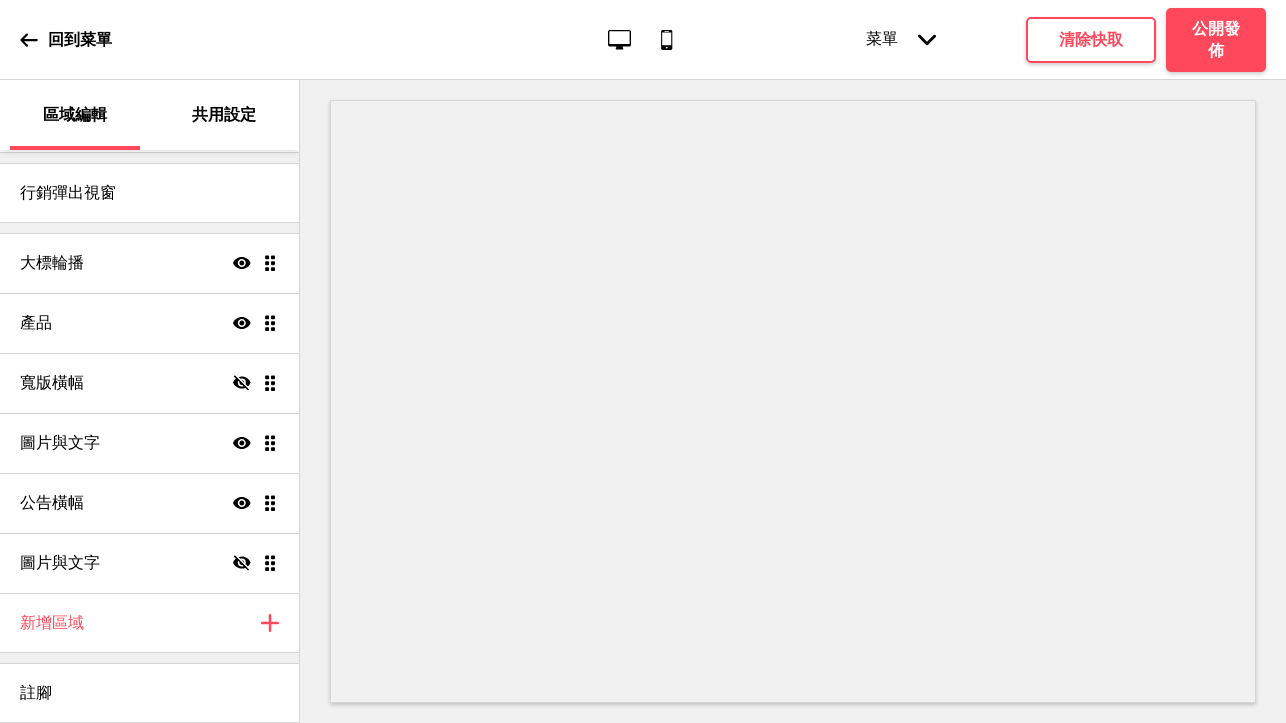 click on "回到菜單" at bounding box center (66, 40) 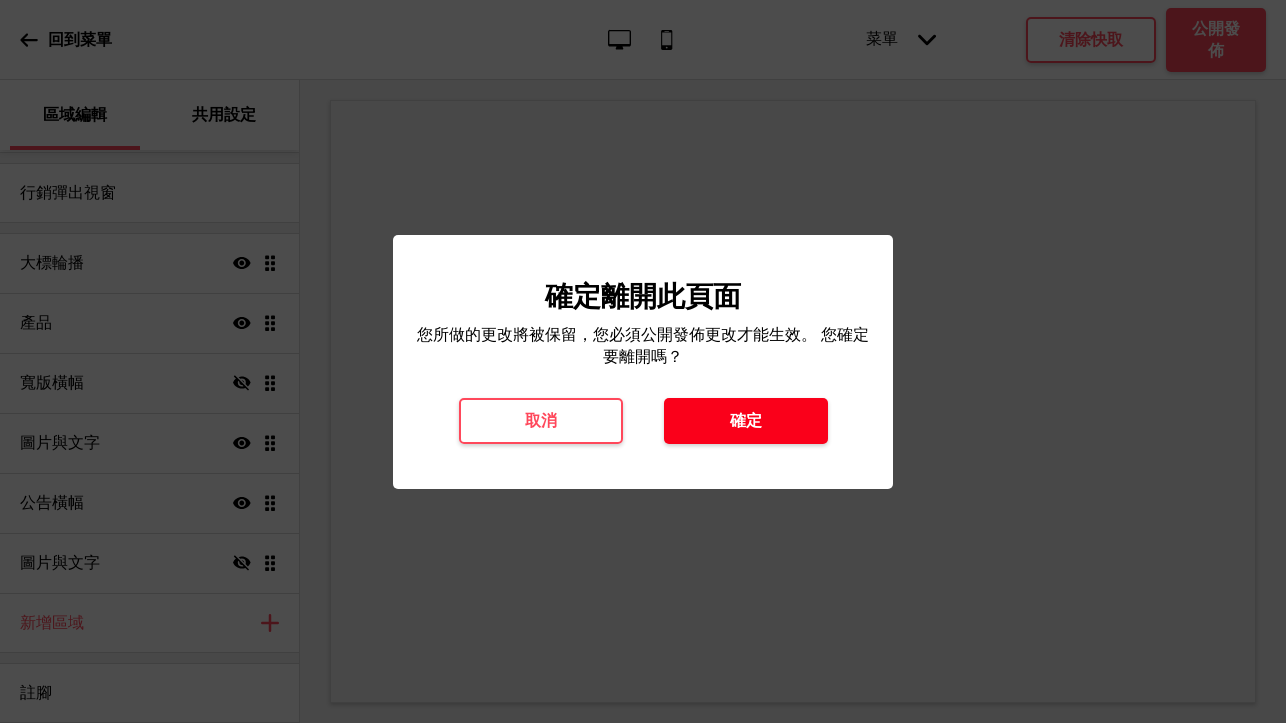 click on "確定" at bounding box center [746, 421] 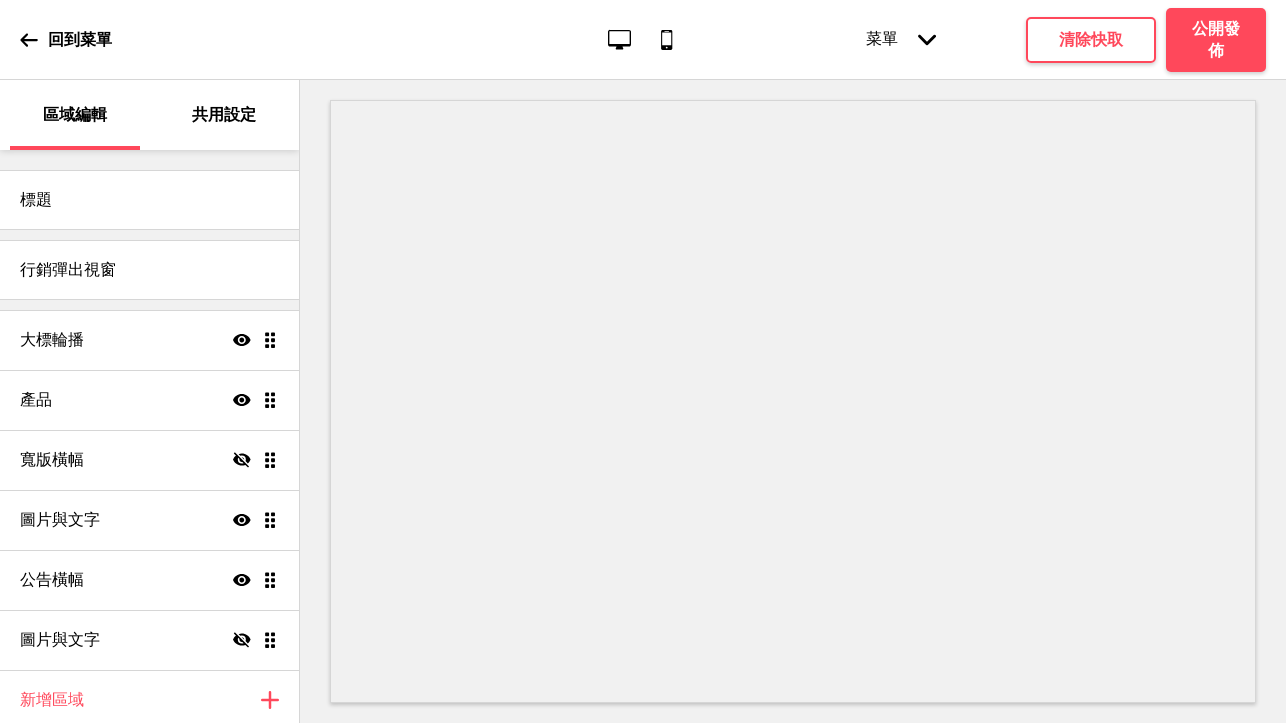 scroll, scrollTop: 0, scrollLeft: 0, axis: both 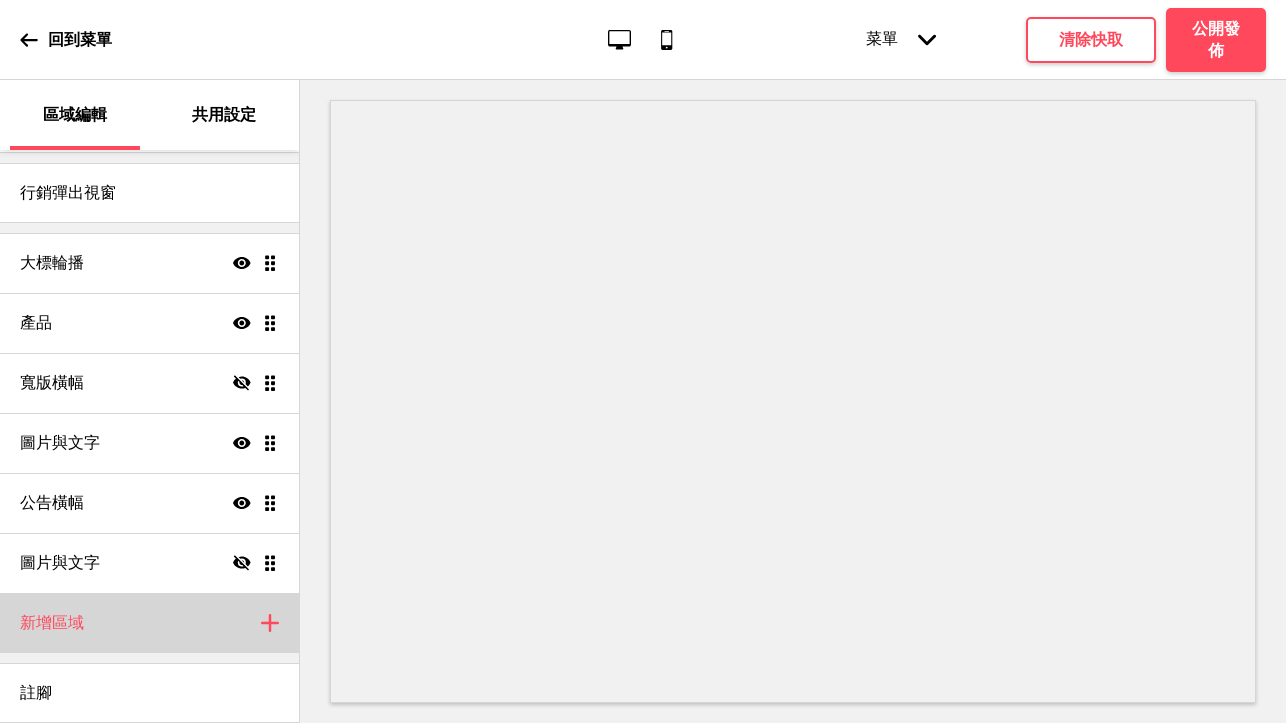 click on "新增區域 加上" at bounding box center [149, 623] 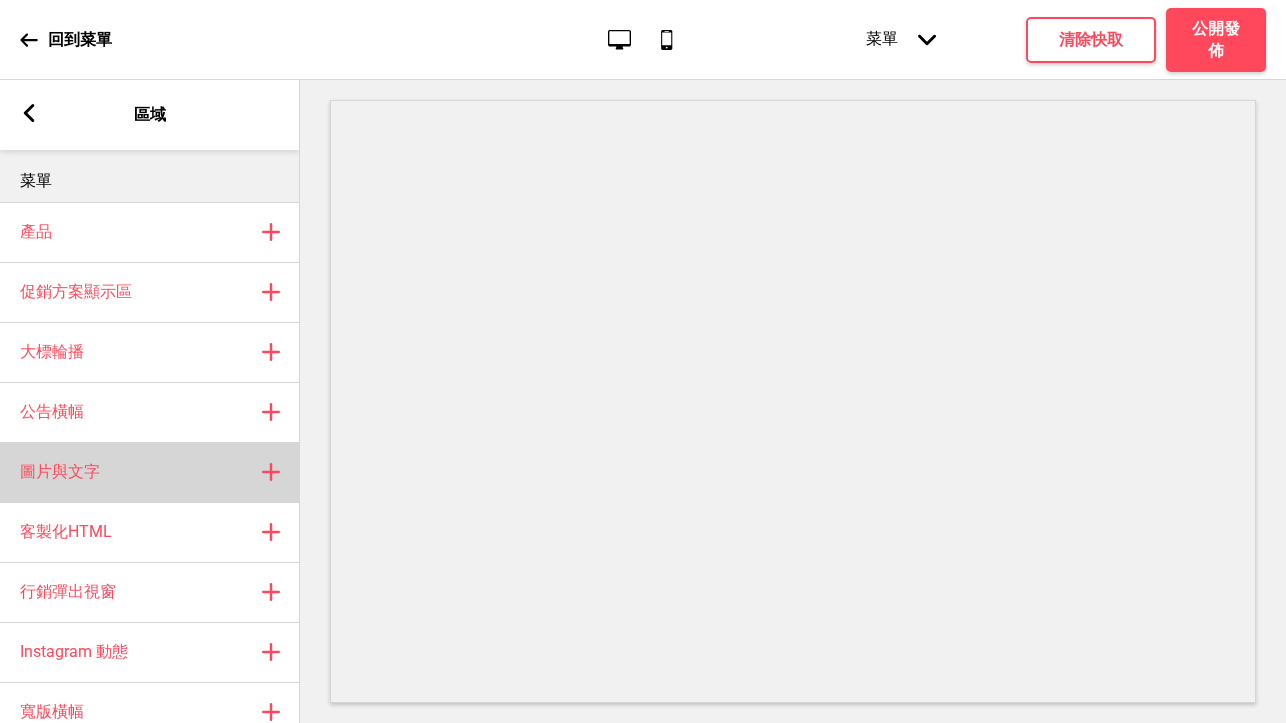 click on "圖片與文字 加上" at bounding box center [150, 472] 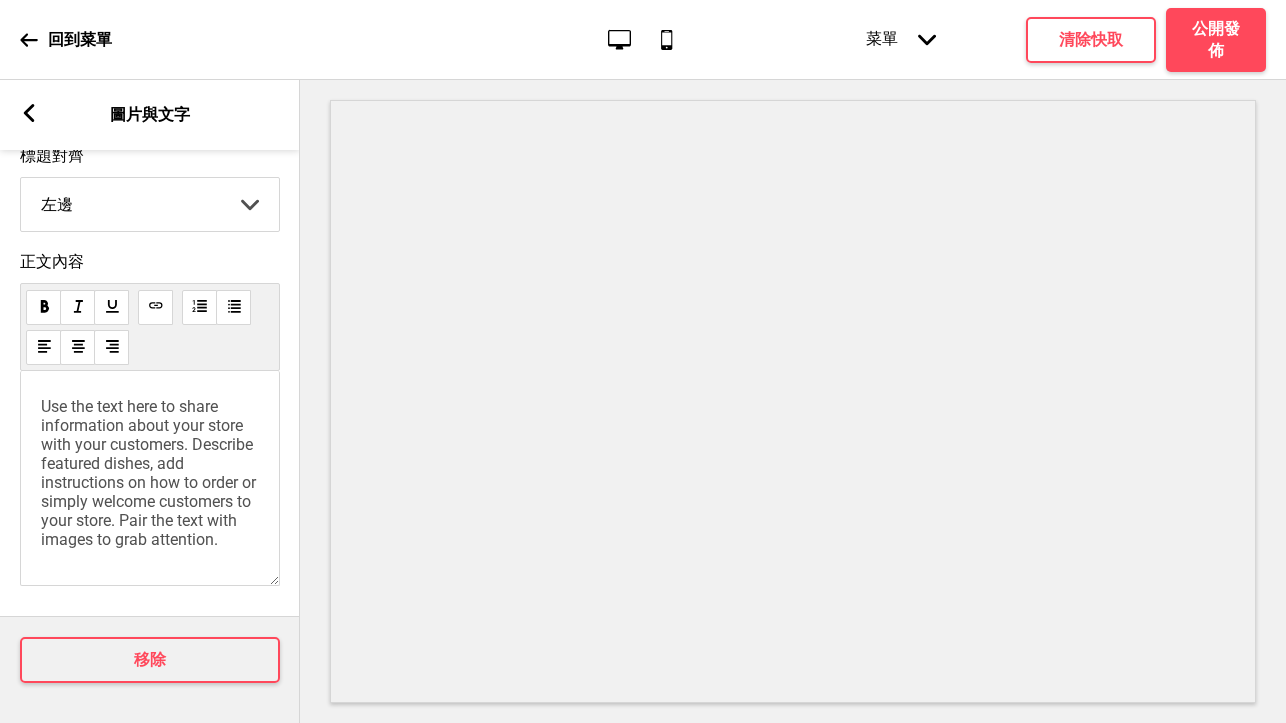 scroll, scrollTop: 671, scrollLeft: 0, axis: vertical 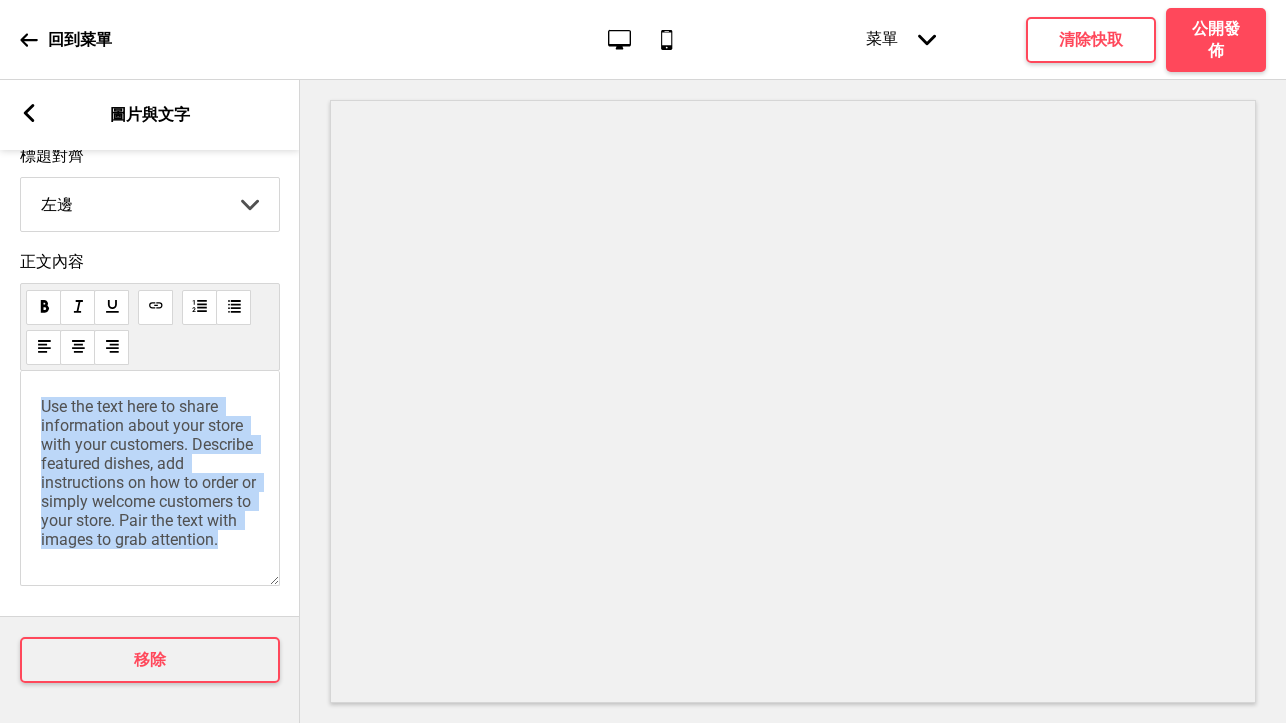 drag, startPoint x: 45, startPoint y: 406, endPoint x: 260, endPoint y: 551, distance: 259.32605 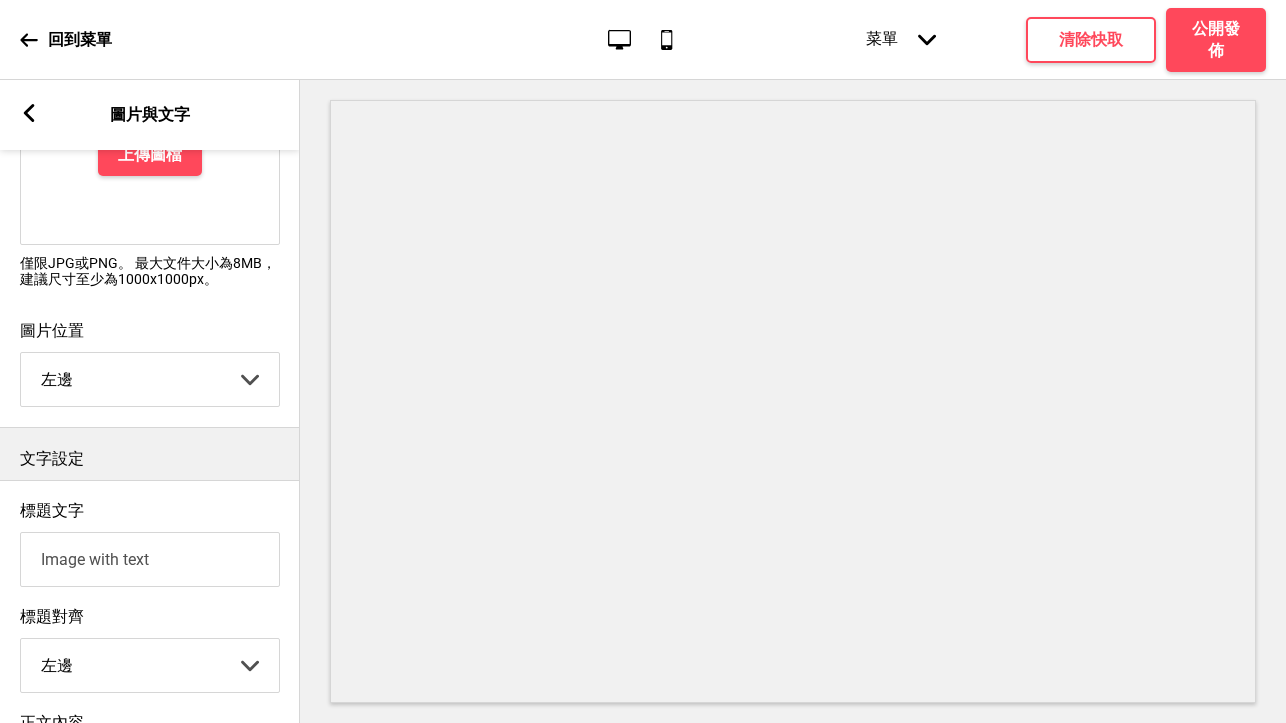scroll, scrollTop: 215, scrollLeft: 0, axis: vertical 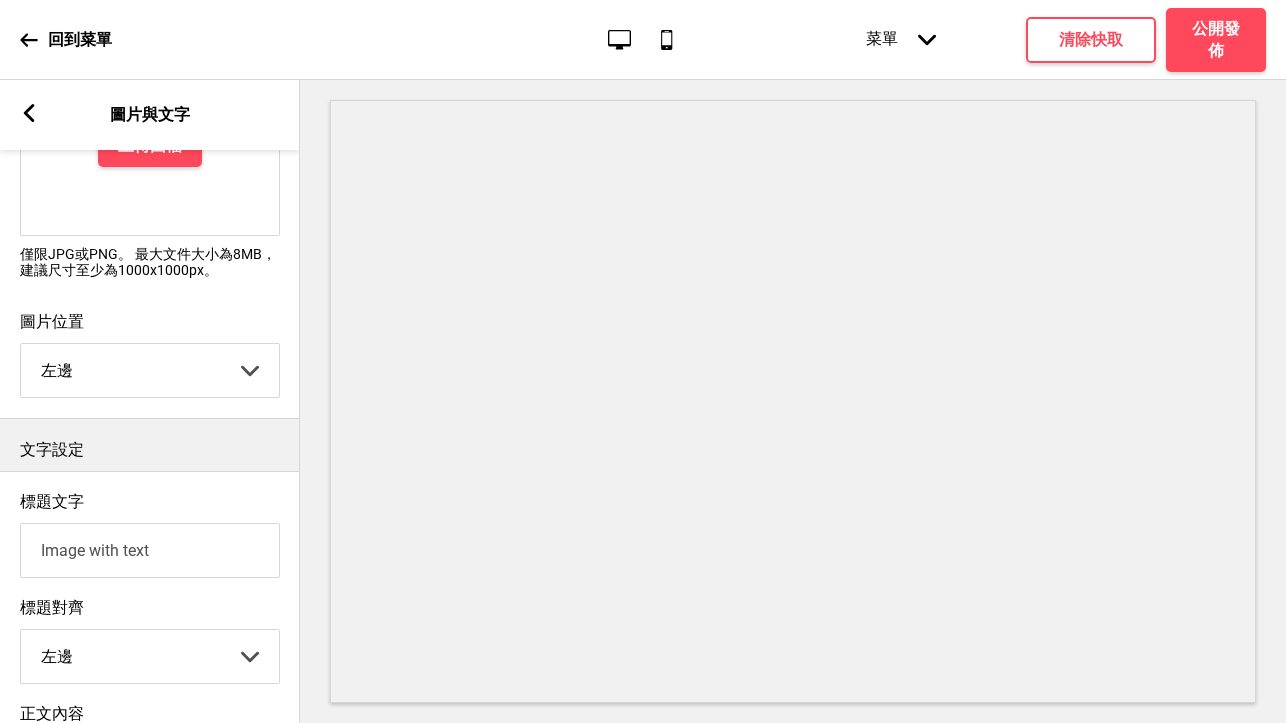 click on "Image with text" at bounding box center (150, 550) 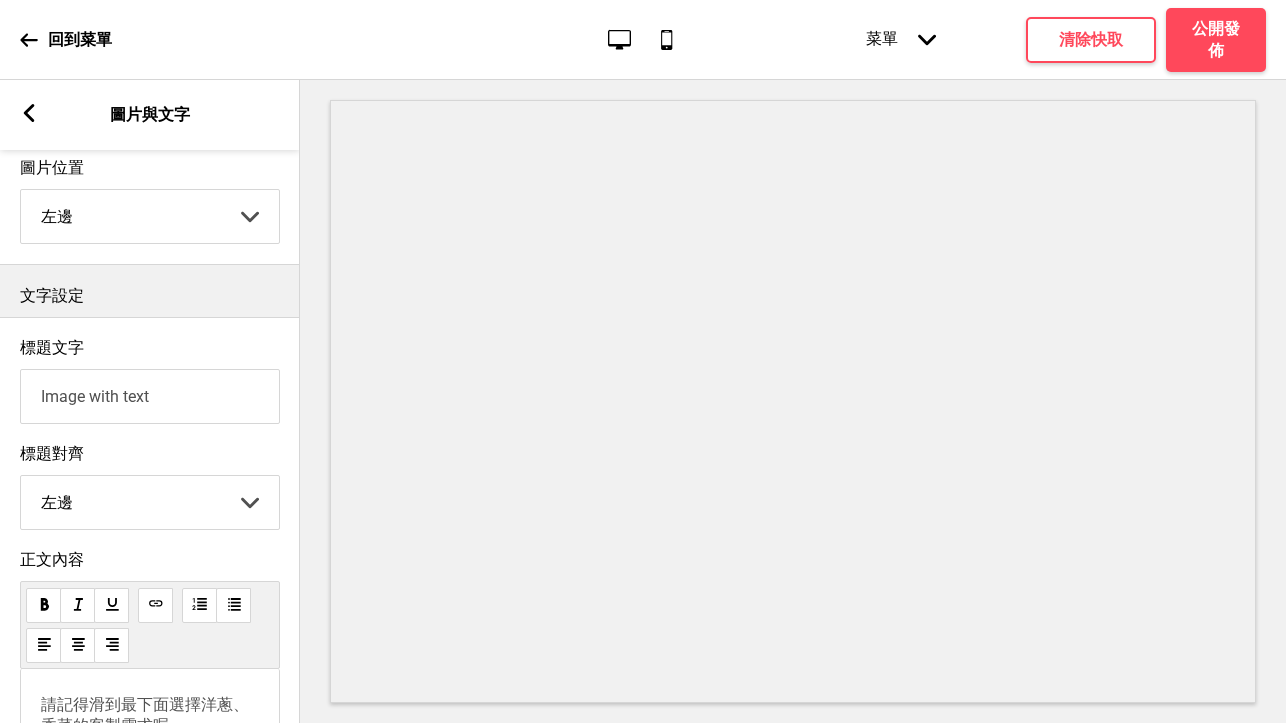 scroll, scrollTop: 398, scrollLeft: 0, axis: vertical 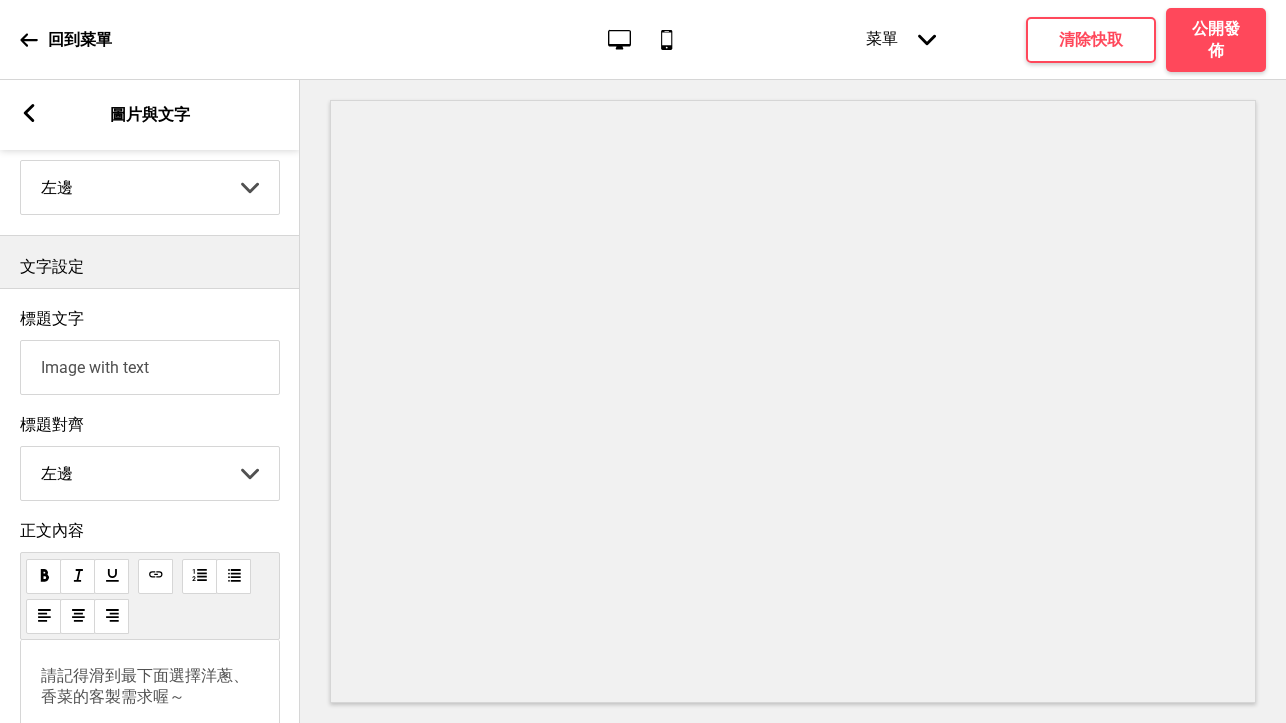 drag, startPoint x: 199, startPoint y: 367, endPoint x: 22, endPoint y: 380, distance: 177.47676 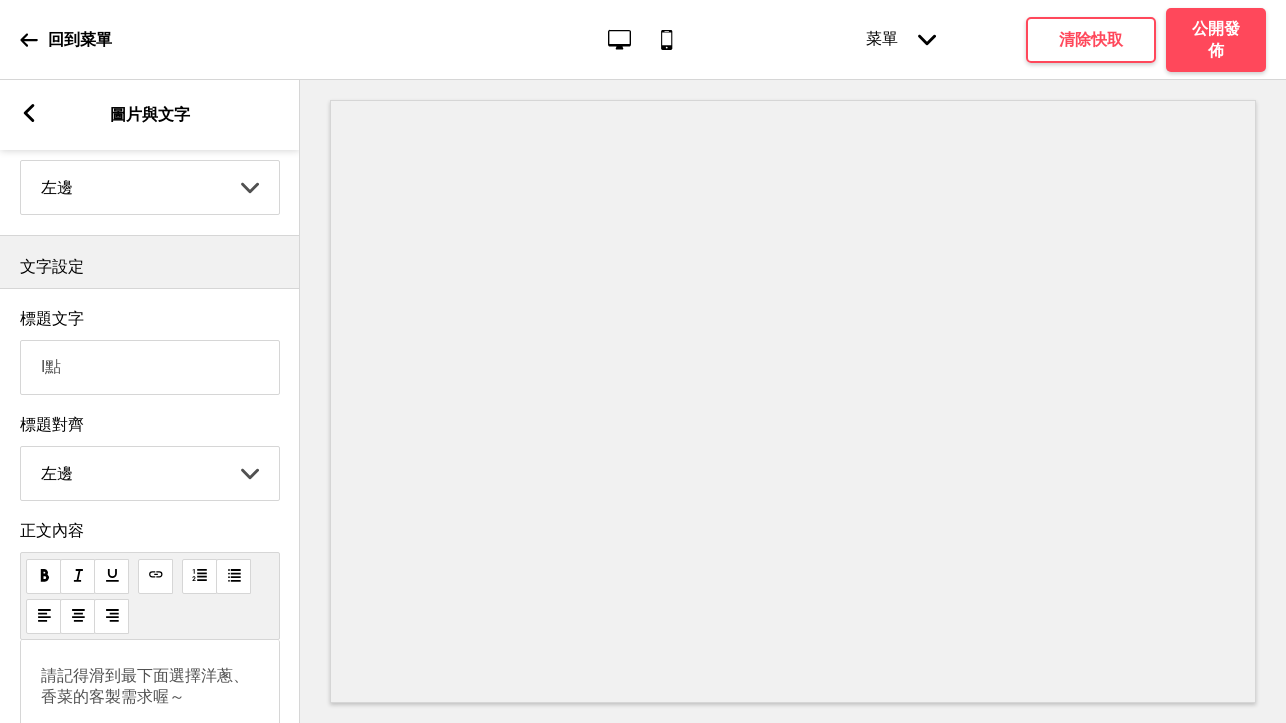 type on "I" 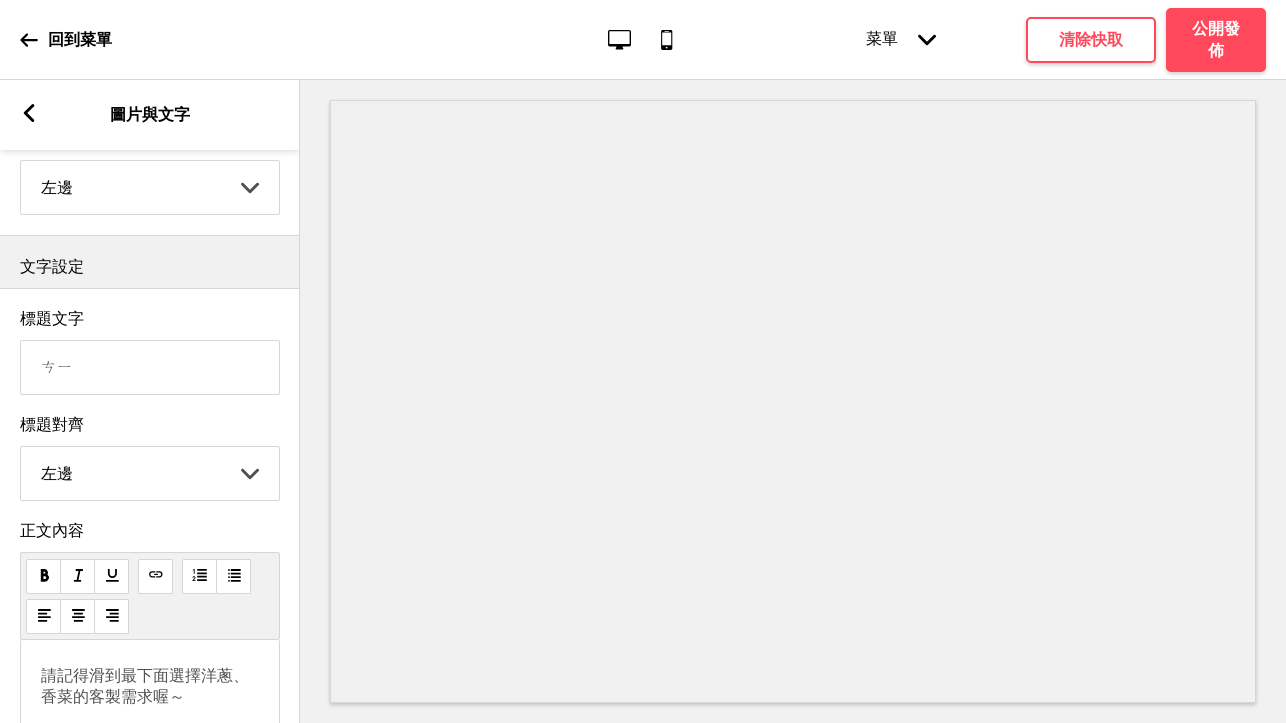 type on "ㄘ" 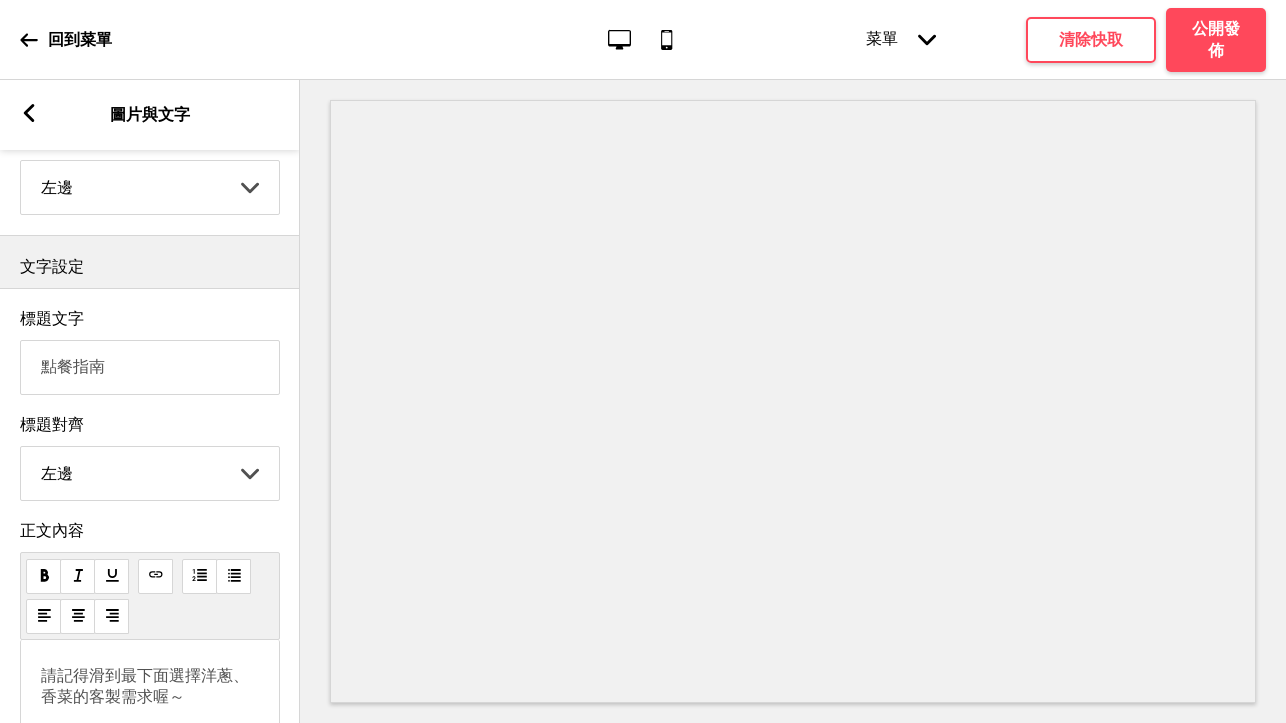 drag, startPoint x: 136, startPoint y: 375, endPoint x: -2, endPoint y: 376, distance: 138.00362 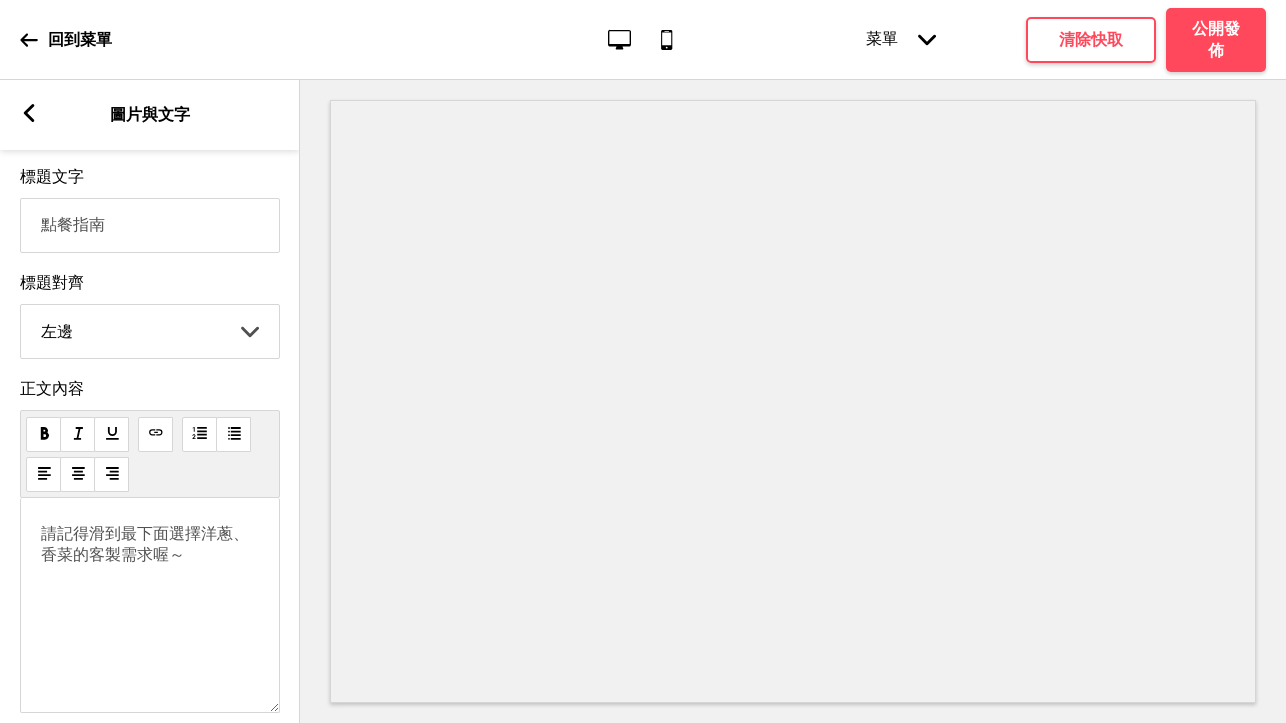 scroll, scrollTop: 550, scrollLeft: 0, axis: vertical 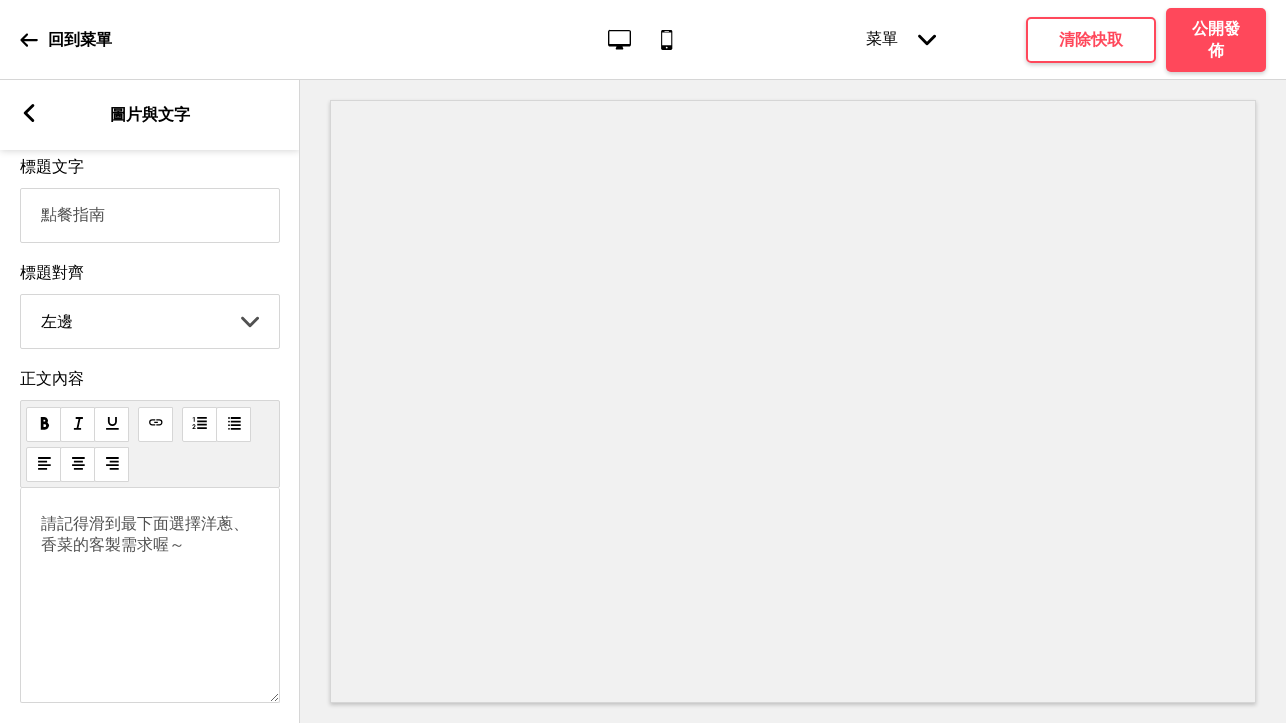 type on "點餐指南" 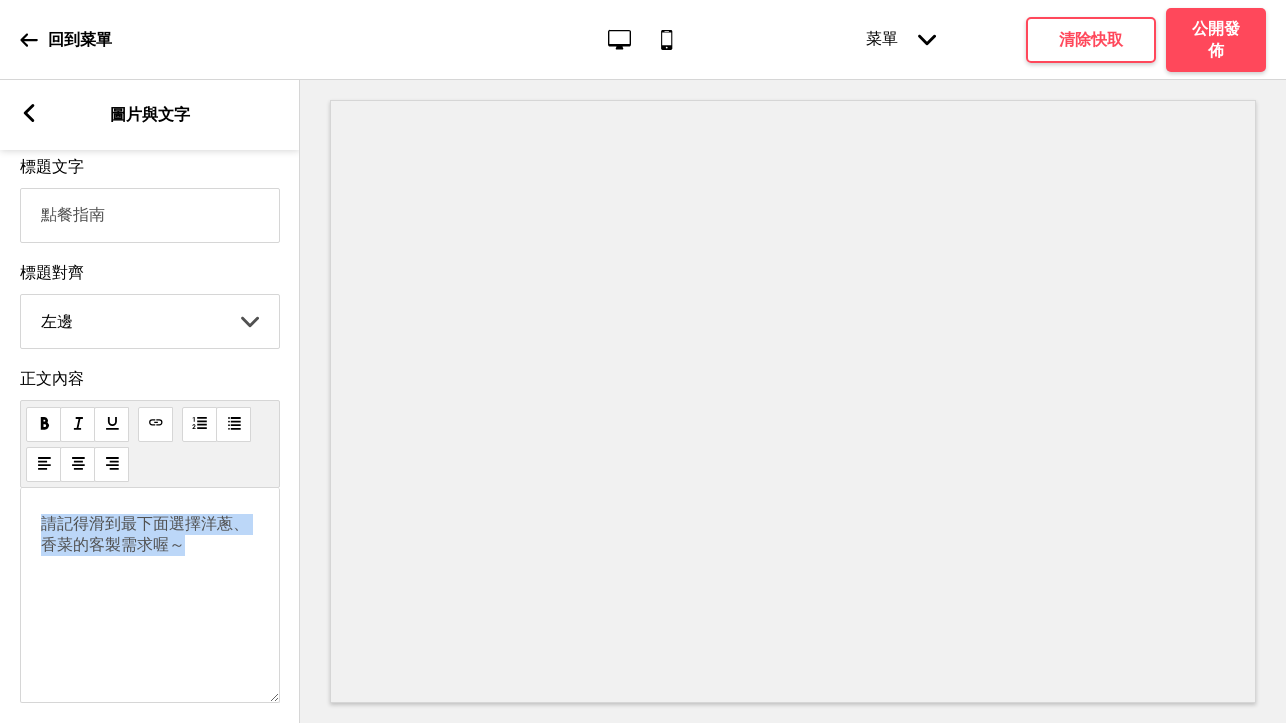drag, startPoint x: 180, startPoint y: 547, endPoint x: 30, endPoint y: 531, distance: 150.85092 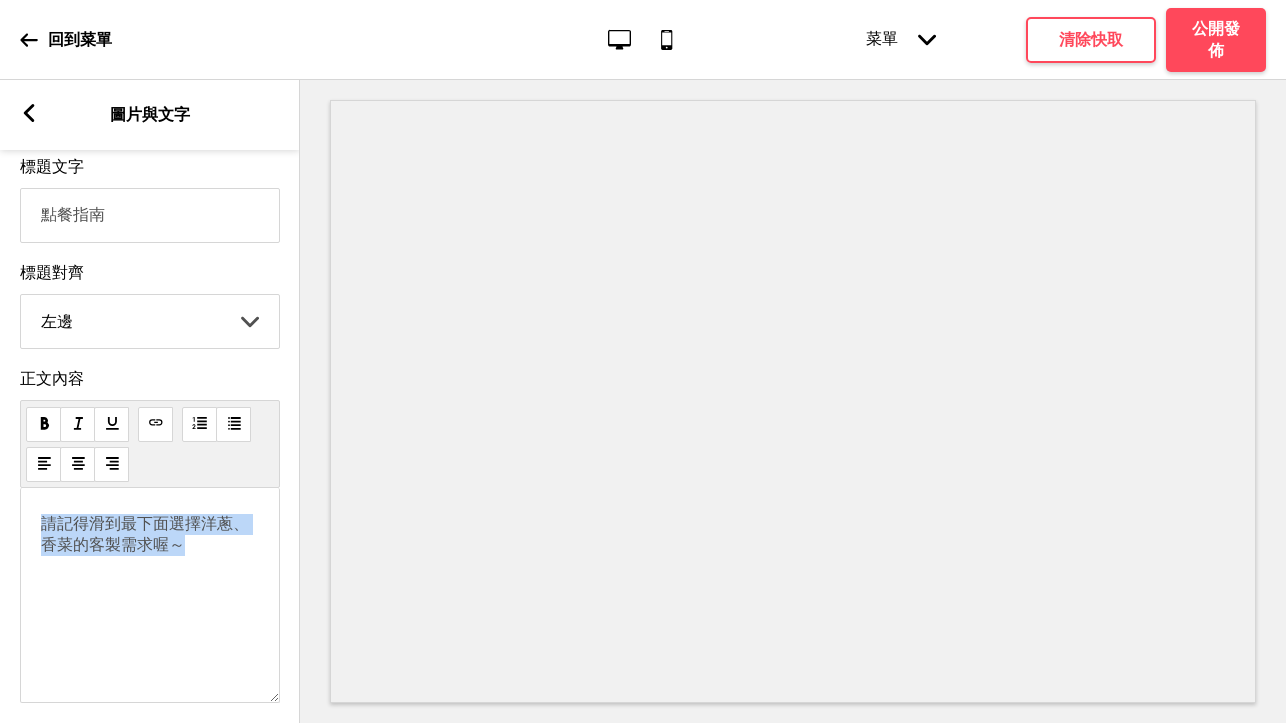 scroll, scrollTop: 0, scrollLeft: 0, axis: both 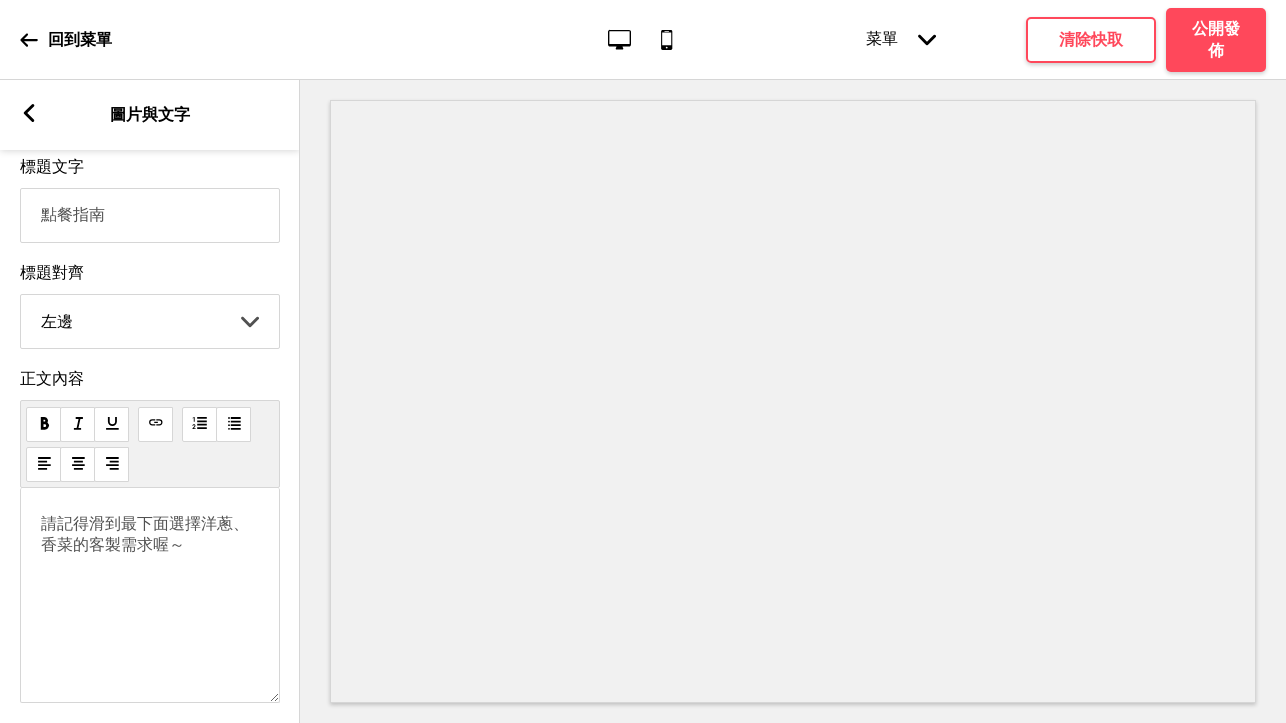 click 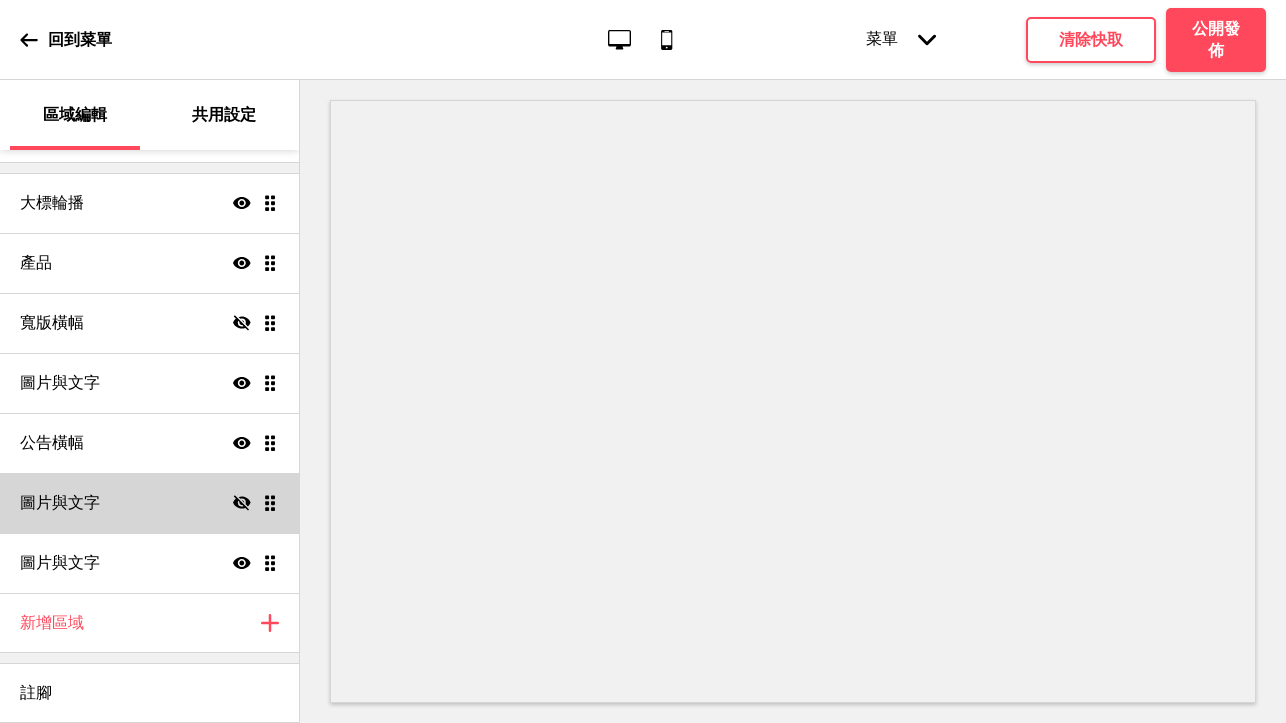 scroll, scrollTop: 137, scrollLeft: 0, axis: vertical 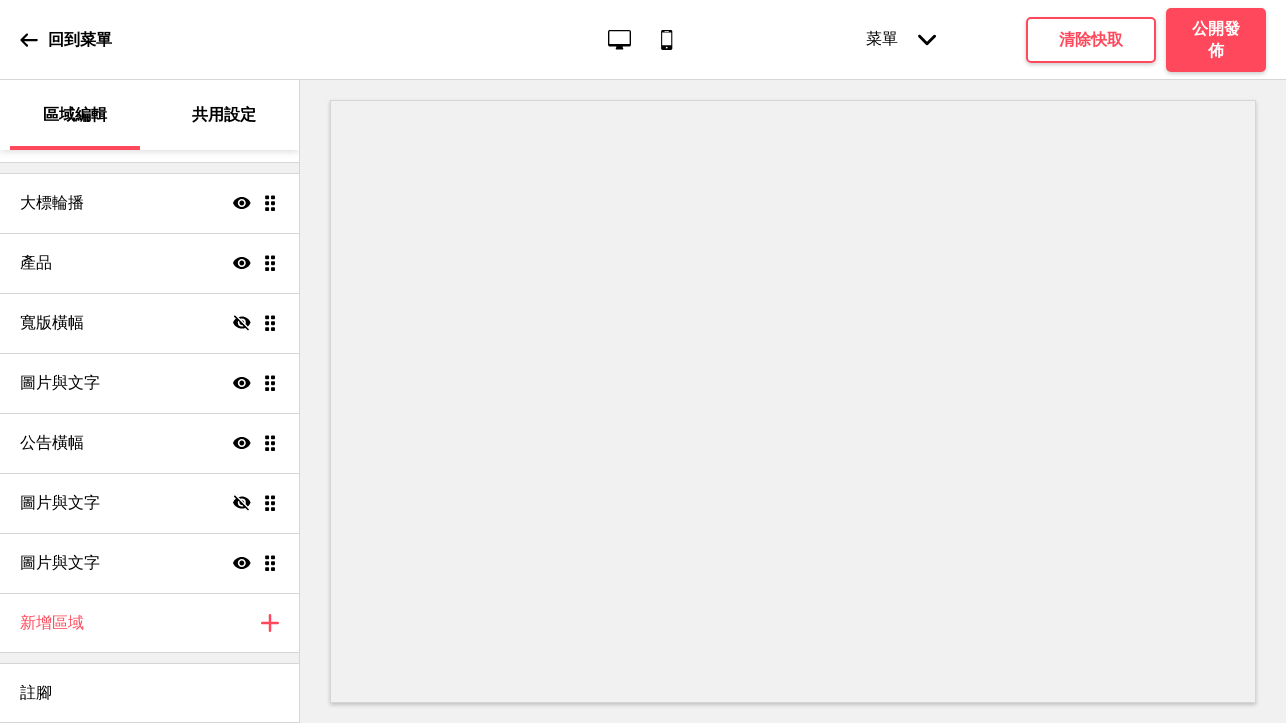 click on "大標輪播 顯示 拖曳 產品 顯示 拖曳 寬版橫幅 隱藏 拖曳 圖片與文字 顯示 拖曳 公告橫幅 顯示 拖曳 圖片與文字 隱藏 拖曳 圖片與文字 顯示 拖曳" at bounding box center [149, 383] 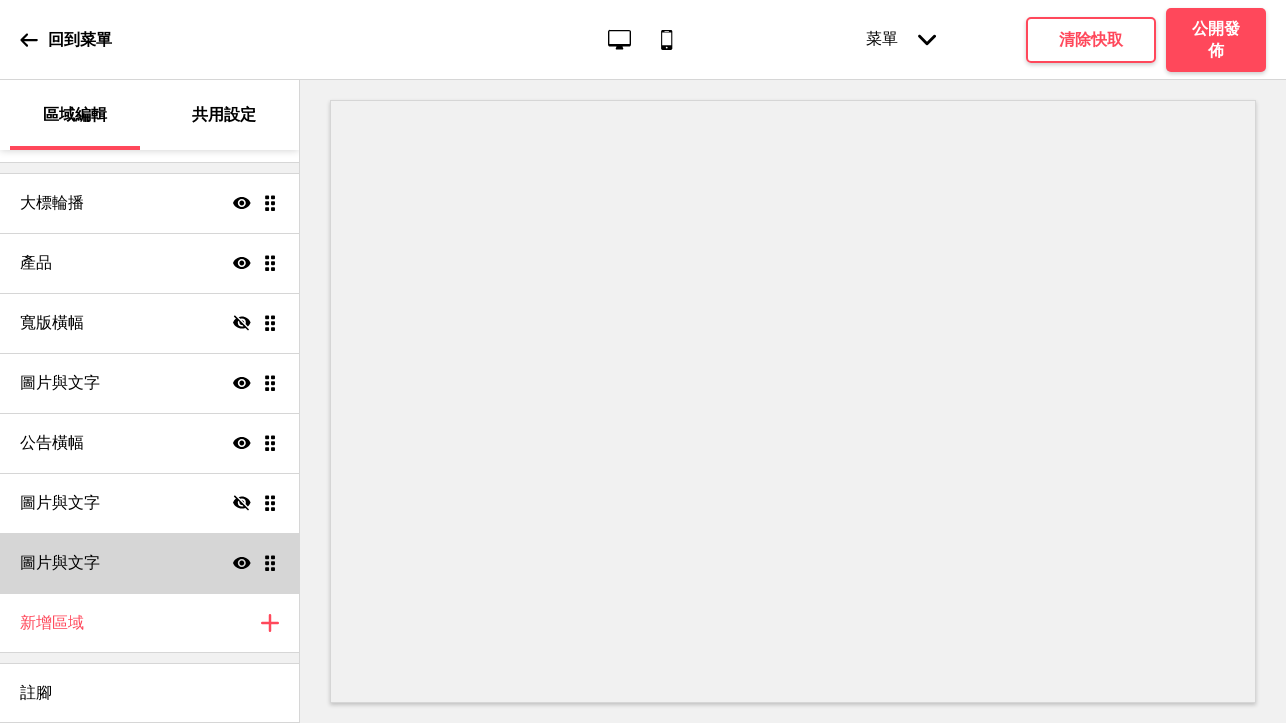 scroll, scrollTop: 0, scrollLeft: 0, axis: both 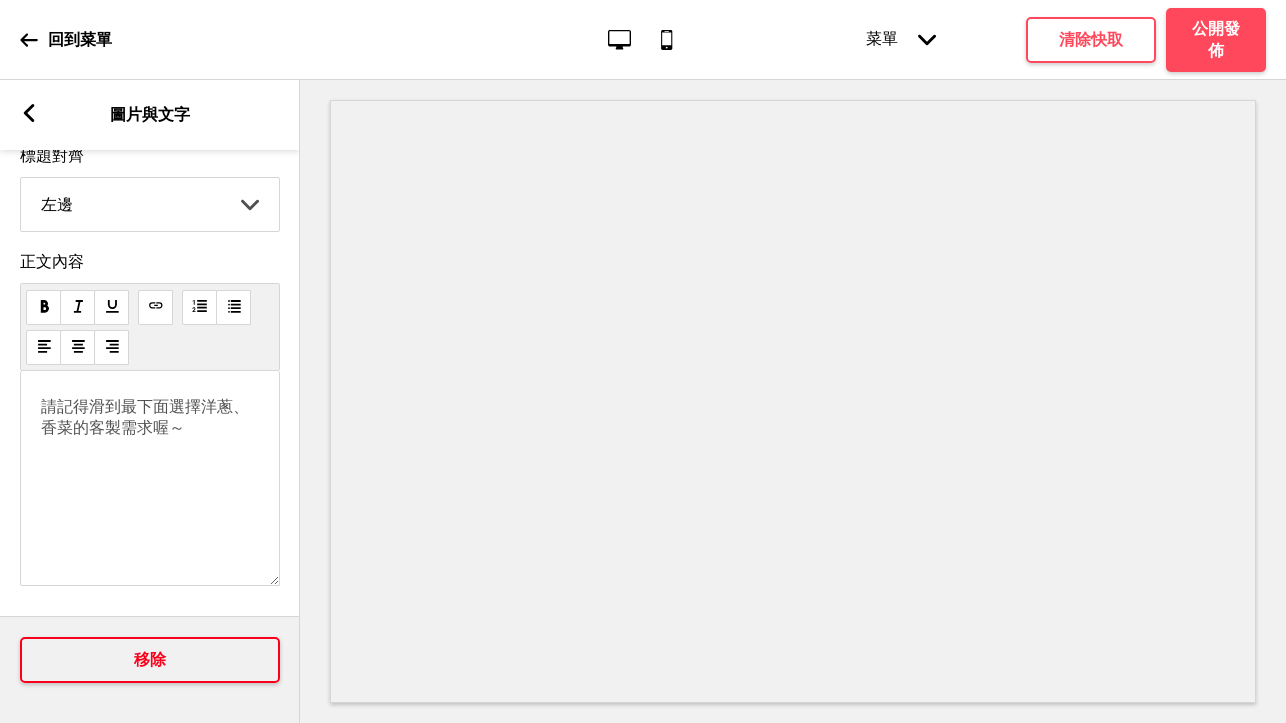 click on "移除" at bounding box center [150, 660] 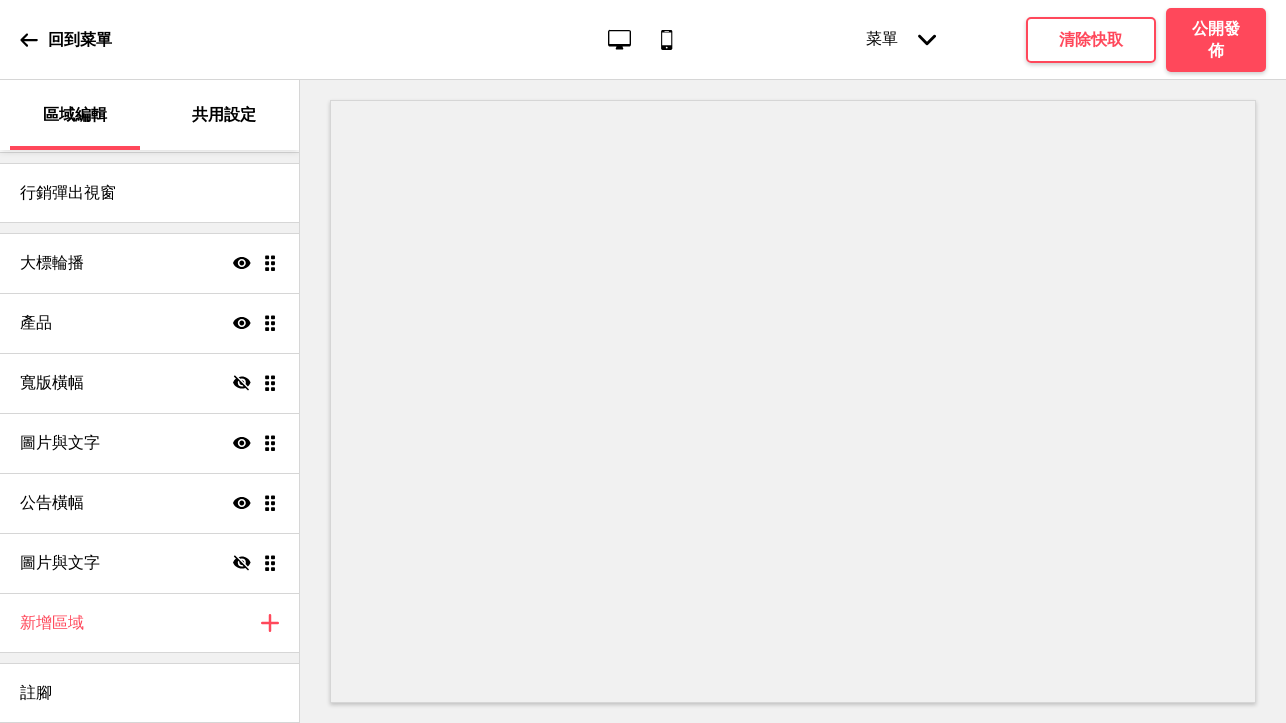 scroll, scrollTop: 77, scrollLeft: 0, axis: vertical 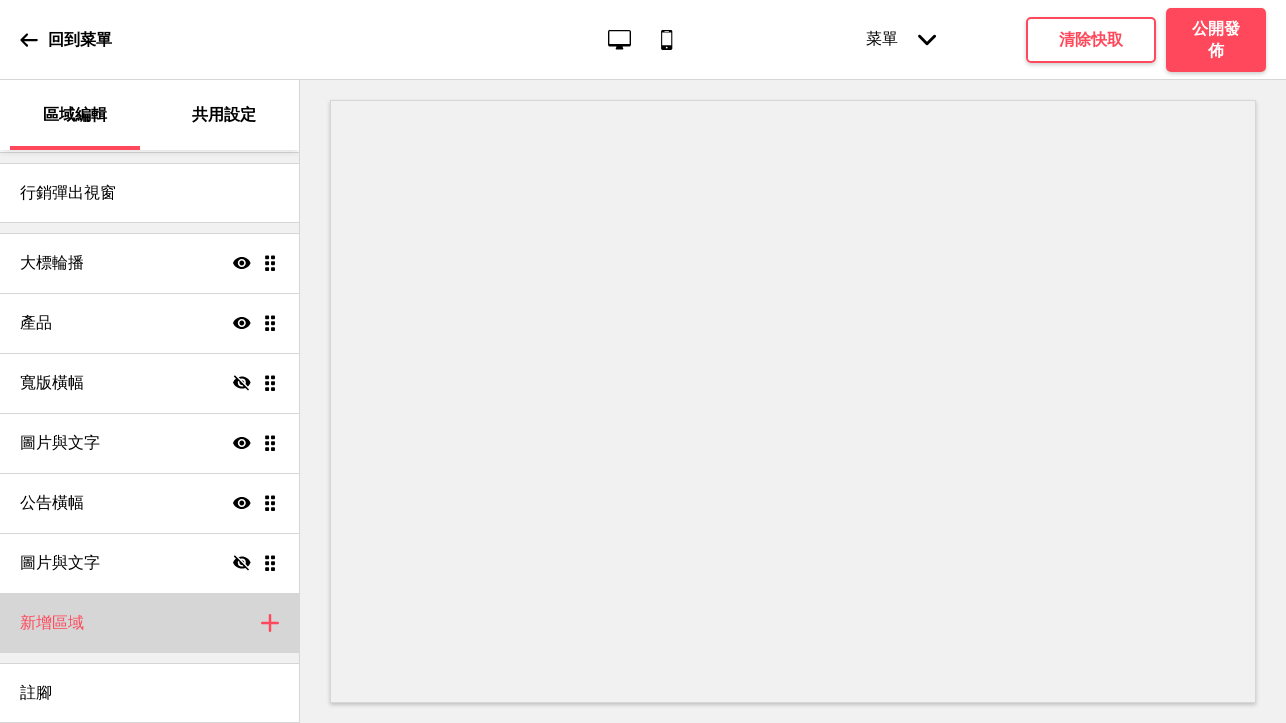 click on "新增區域 加上" at bounding box center (149, 623) 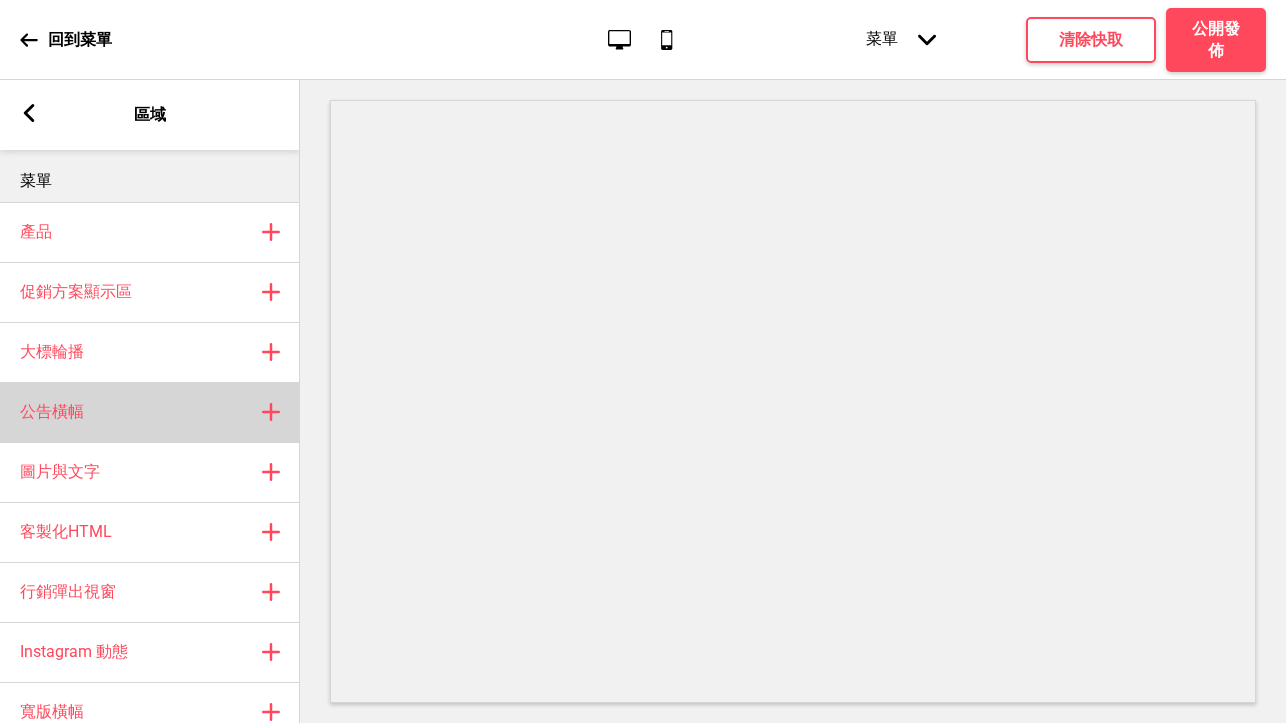 click on "公告橫幅 加上" at bounding box center [150, 412] 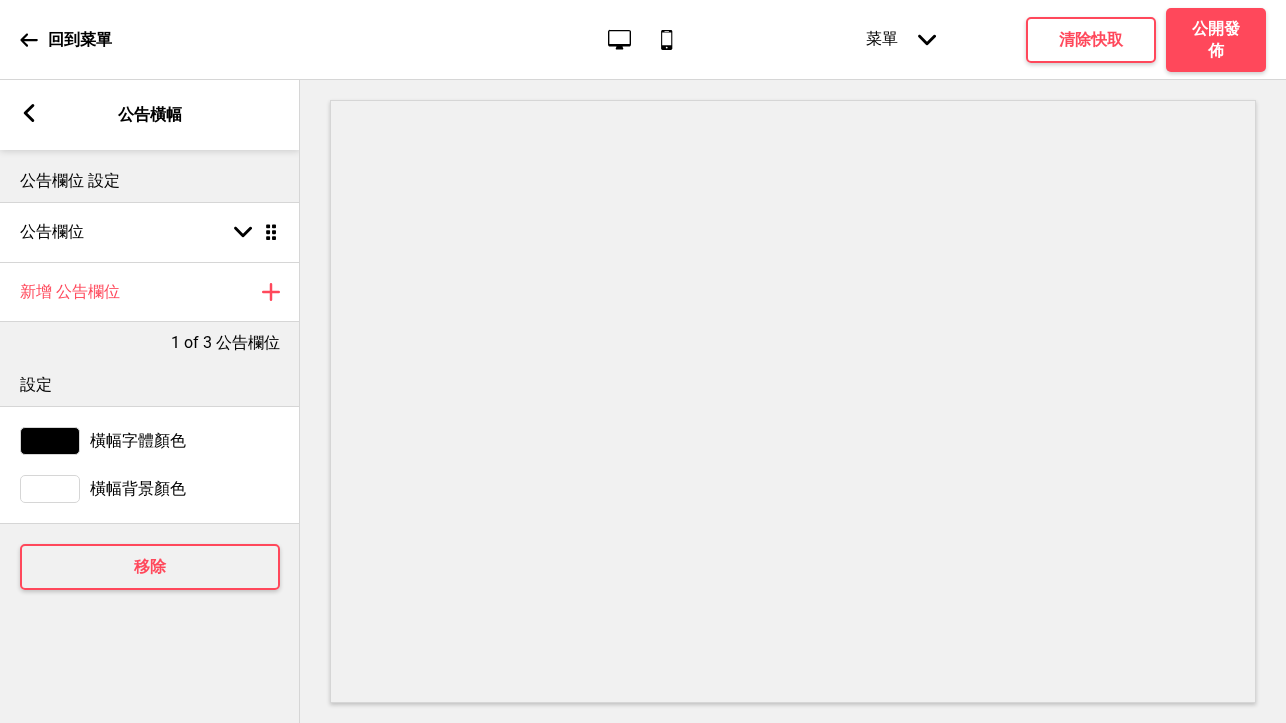 scroll, scrollTop: 0, scrollLeft: 0, axis: both 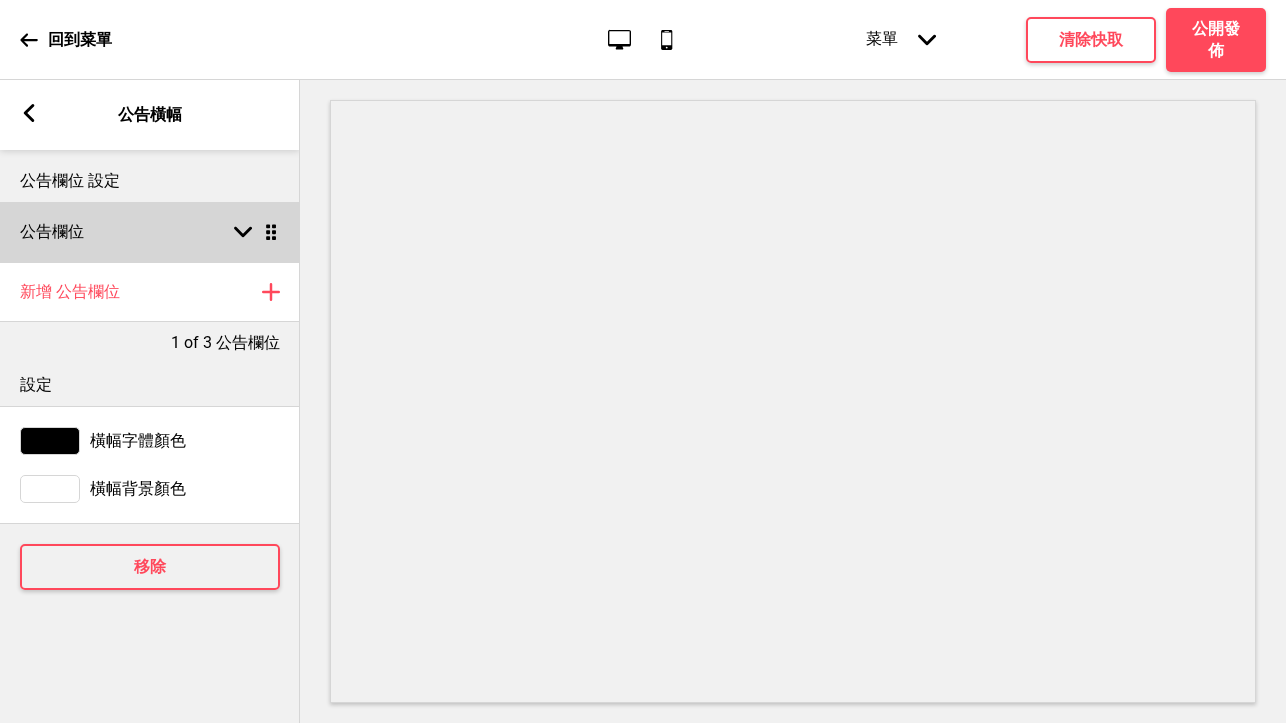 click on "公告欄位 箭頭down 拖曳" at bounding box center (150, 232) 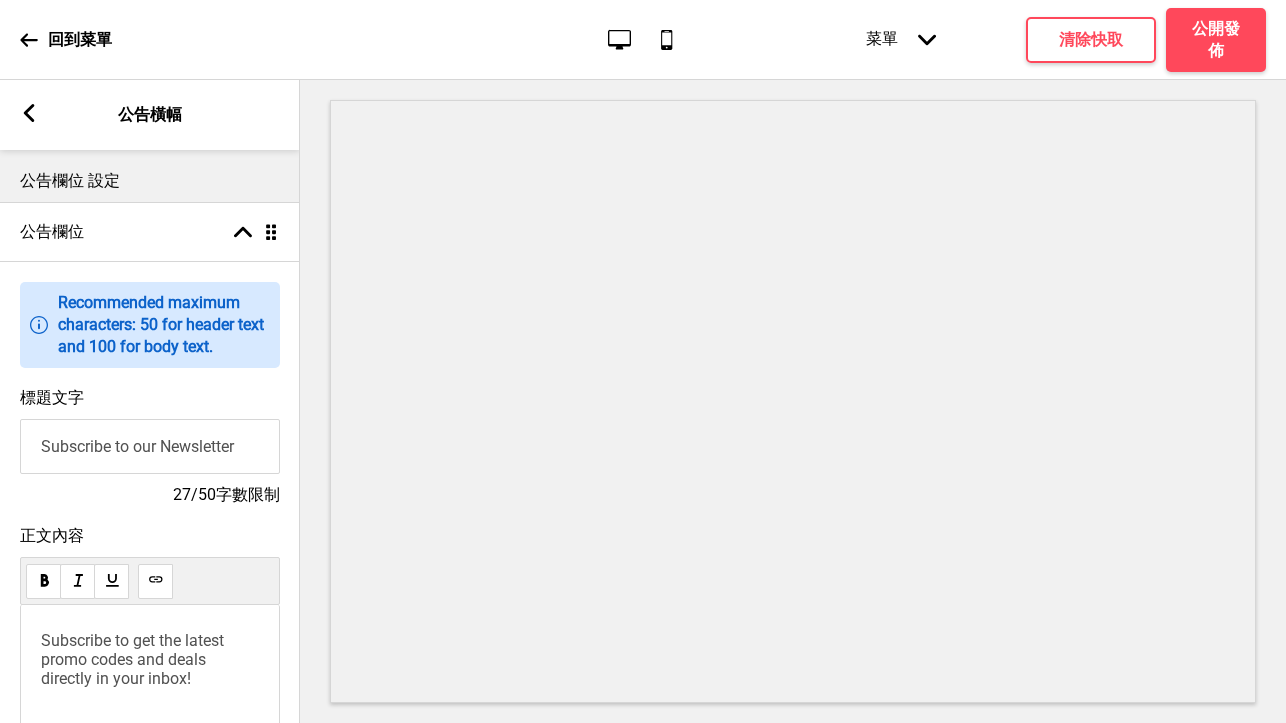 drag, startPoint x: 248, startPoint y: 457, endPoint x: -9, endPoint y: 438, distance: 257.7014 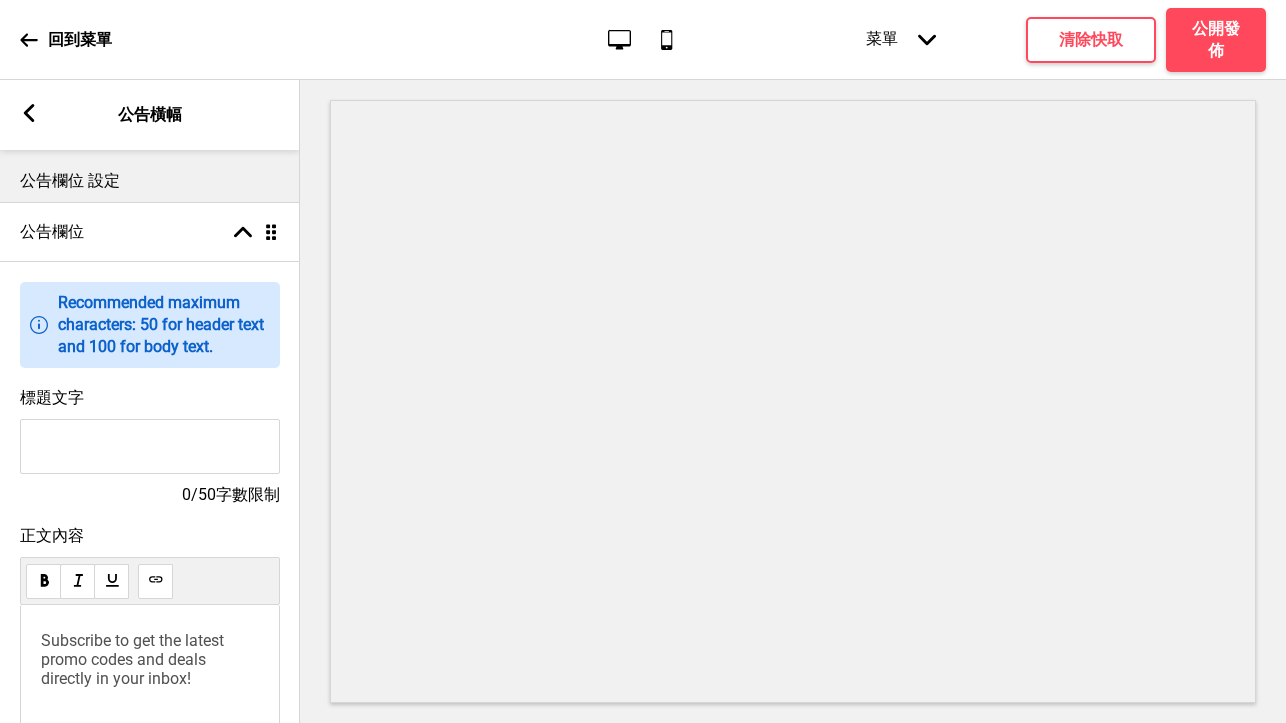 paste on "點餐指南" 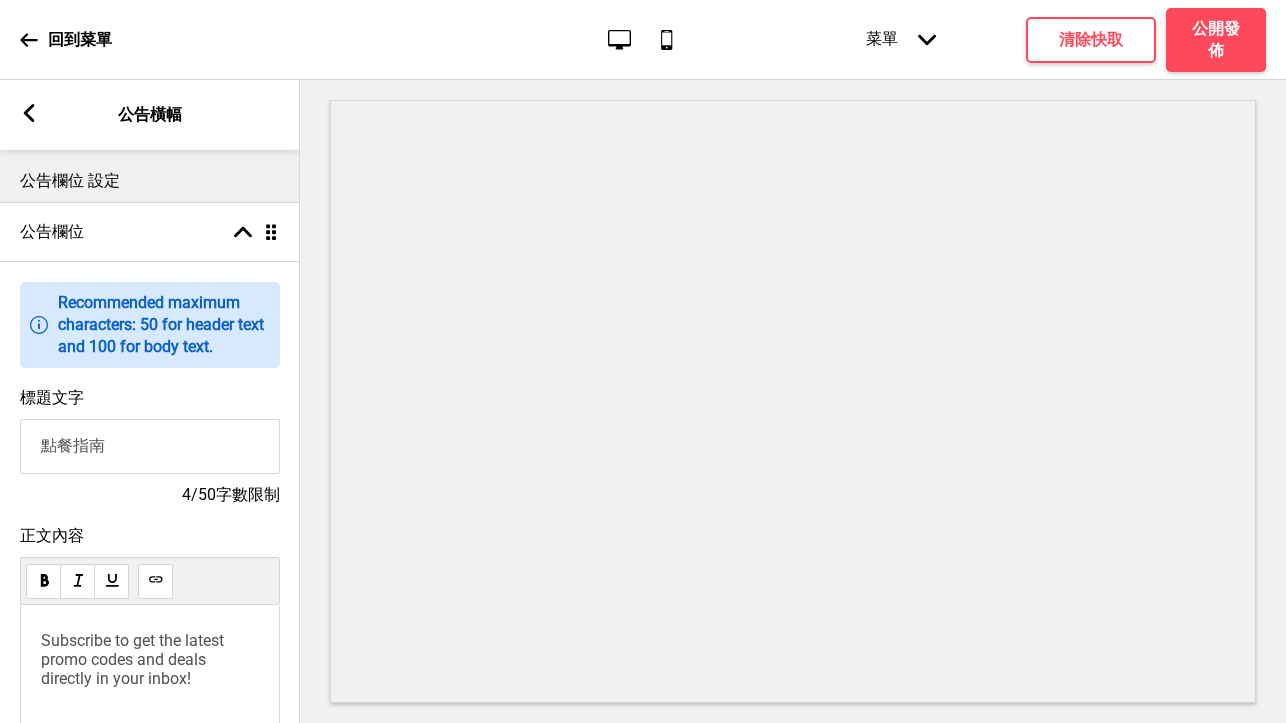 paste on "Ordering Tip" 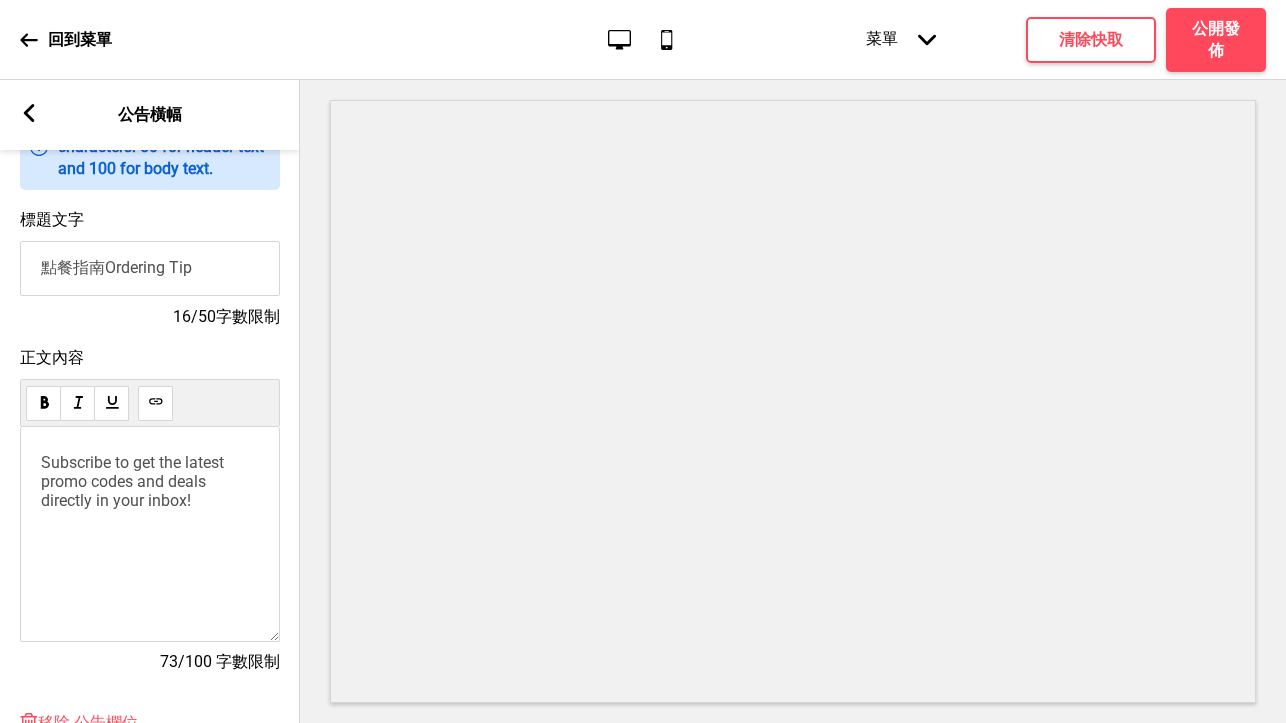 scroll, scrollTop: 188, scrollLeft: 0, axis: vertical 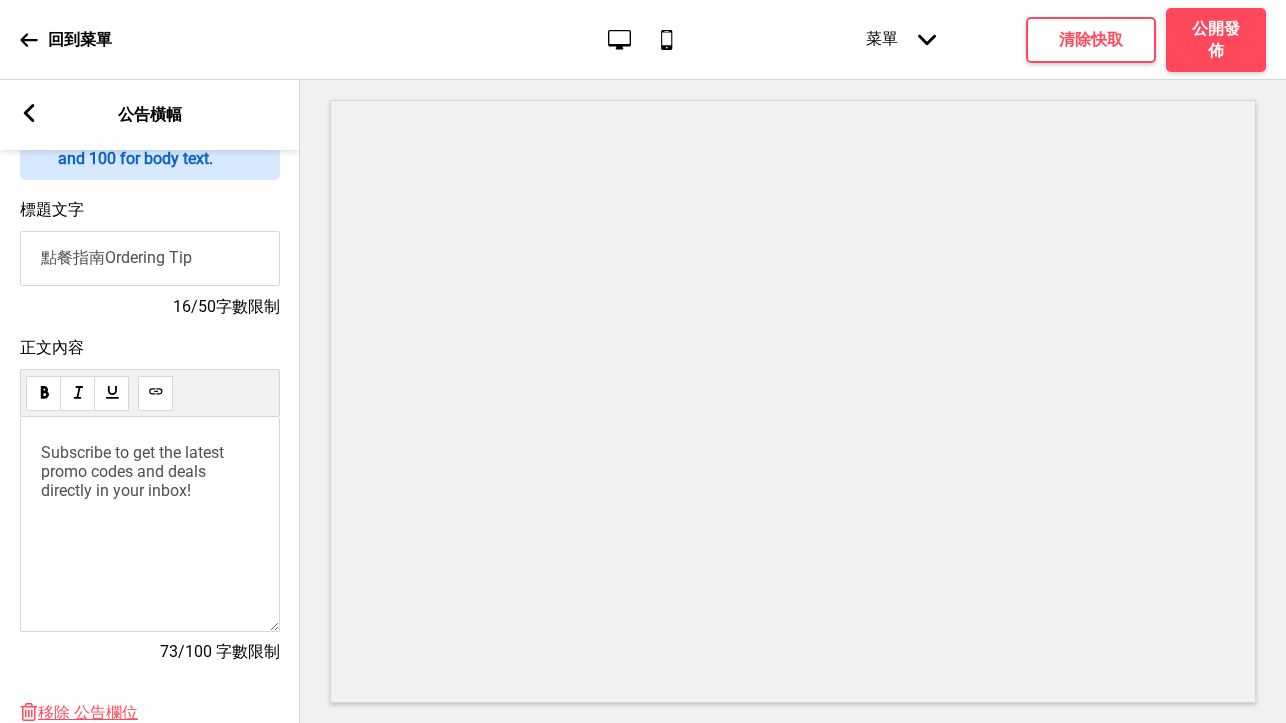 type on "點餐指南Ordering Tip" 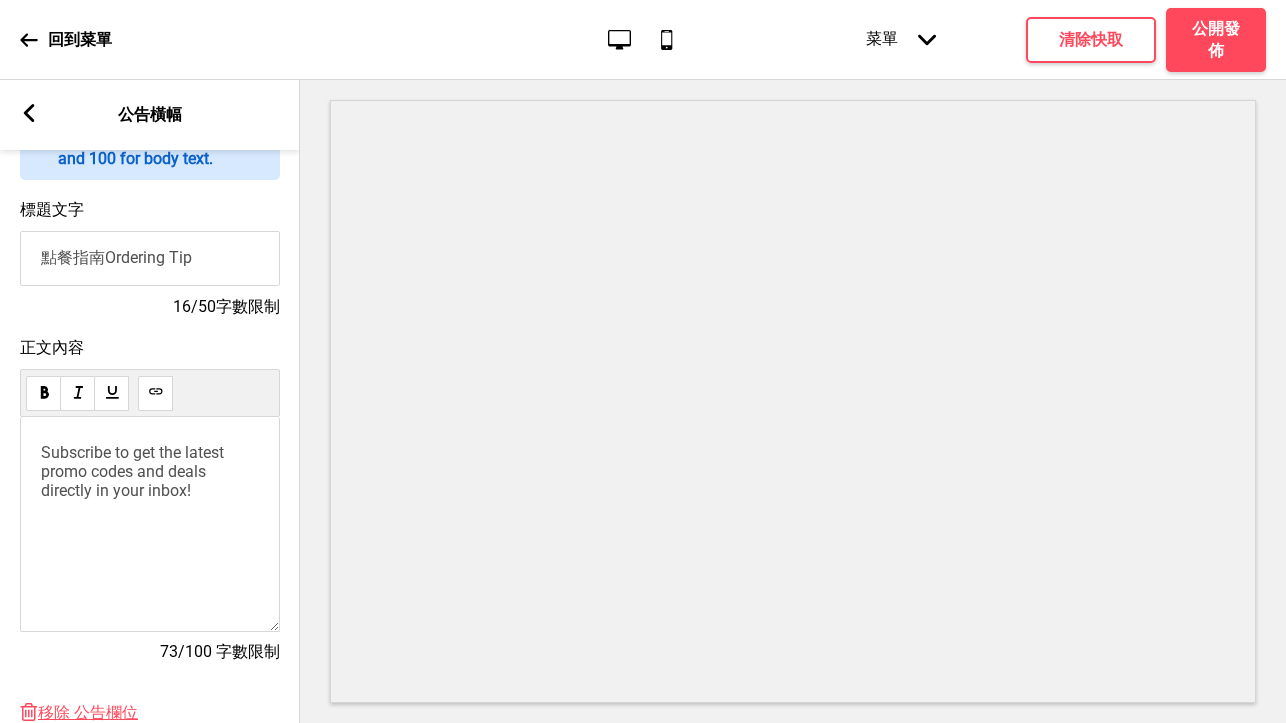 drag, startPoint x: 217, startPoint y: 499, endPoint x: 53, endPoint y: 449, distance: 171.45262 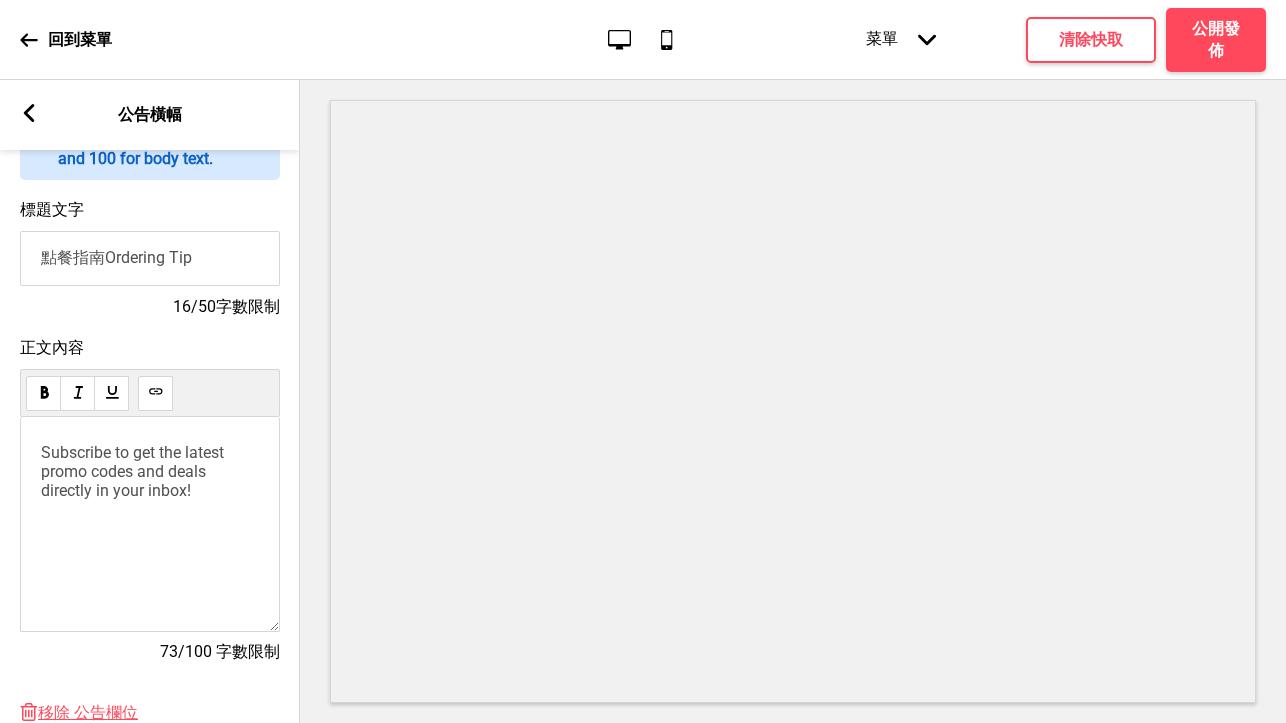 click on "Subscribe to get the latest promo codes and deals directly in your inbox!" at bounding box center [150, 524] 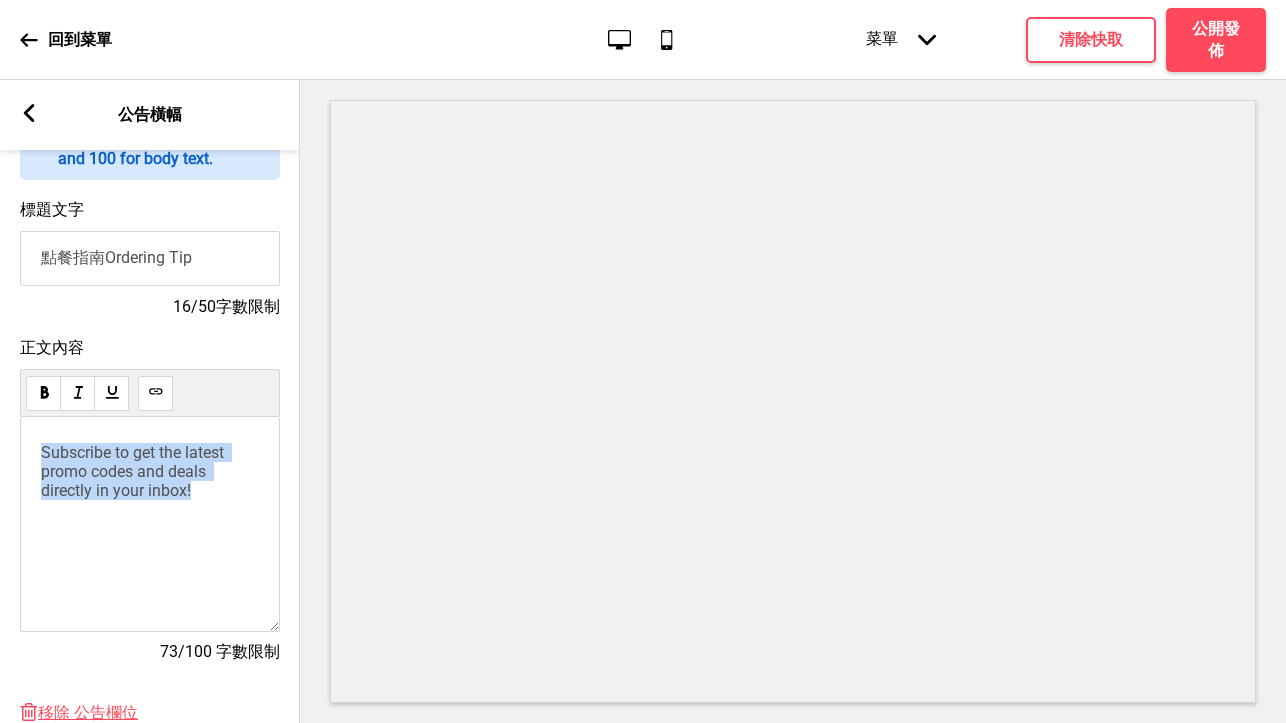 drag, startPoint x: 45, startPoint y: 450, endPoint x: 291, endPoint y: 517, distance: 254.96078 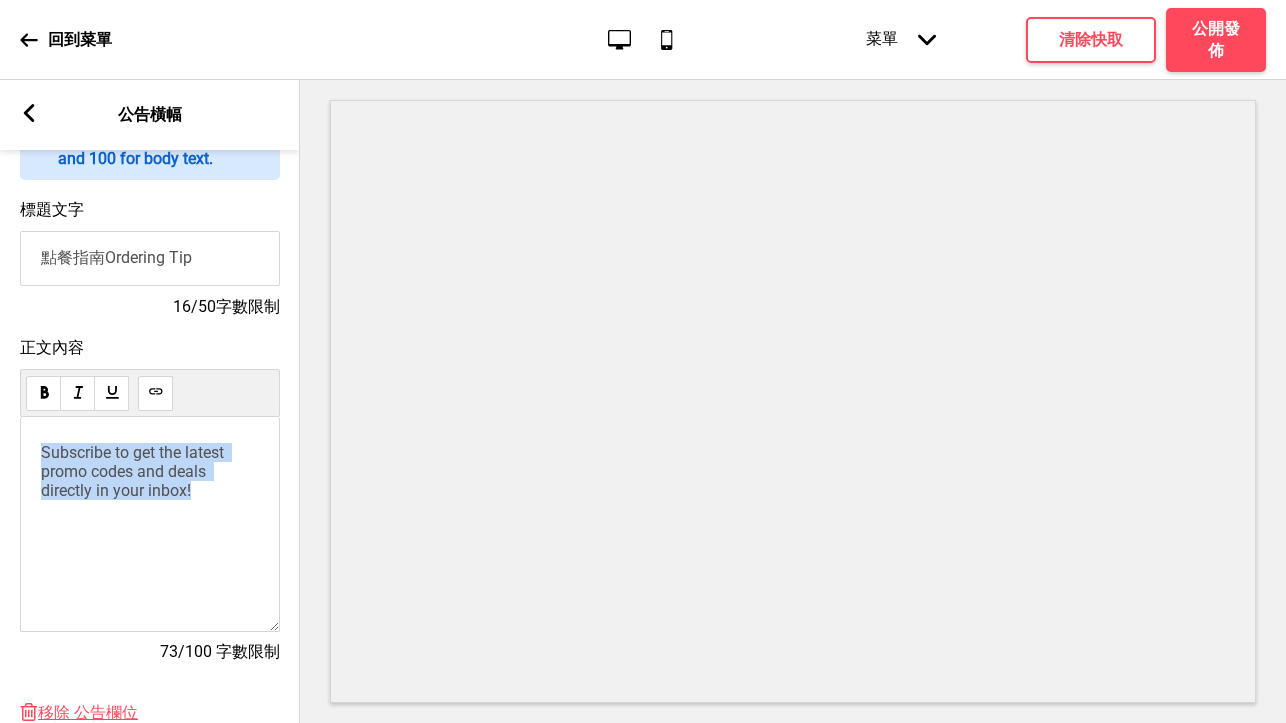 click on "正文內容 Subscribe to get the latest promo codes and deals directly in your inbox! 73/100 字數限制" at bounding box center (150, 510) 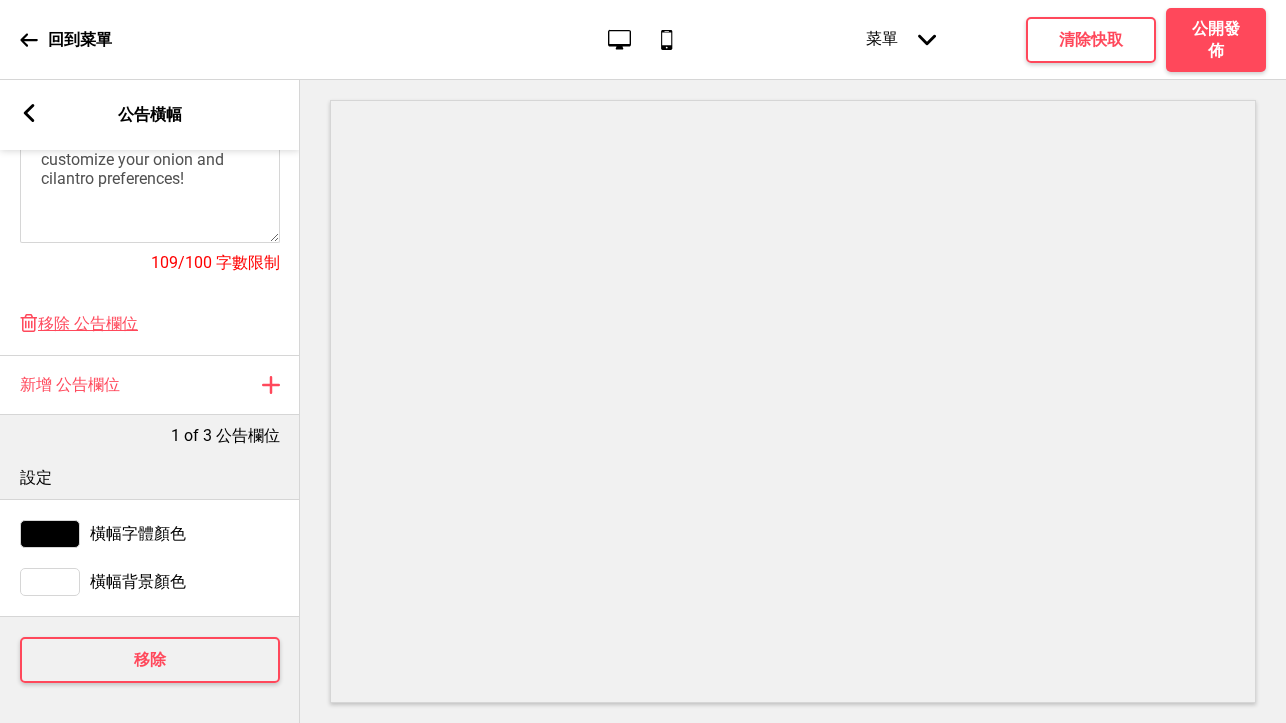 scroll, scrollTop: 585, scrollLeft: 0, axis: vertical 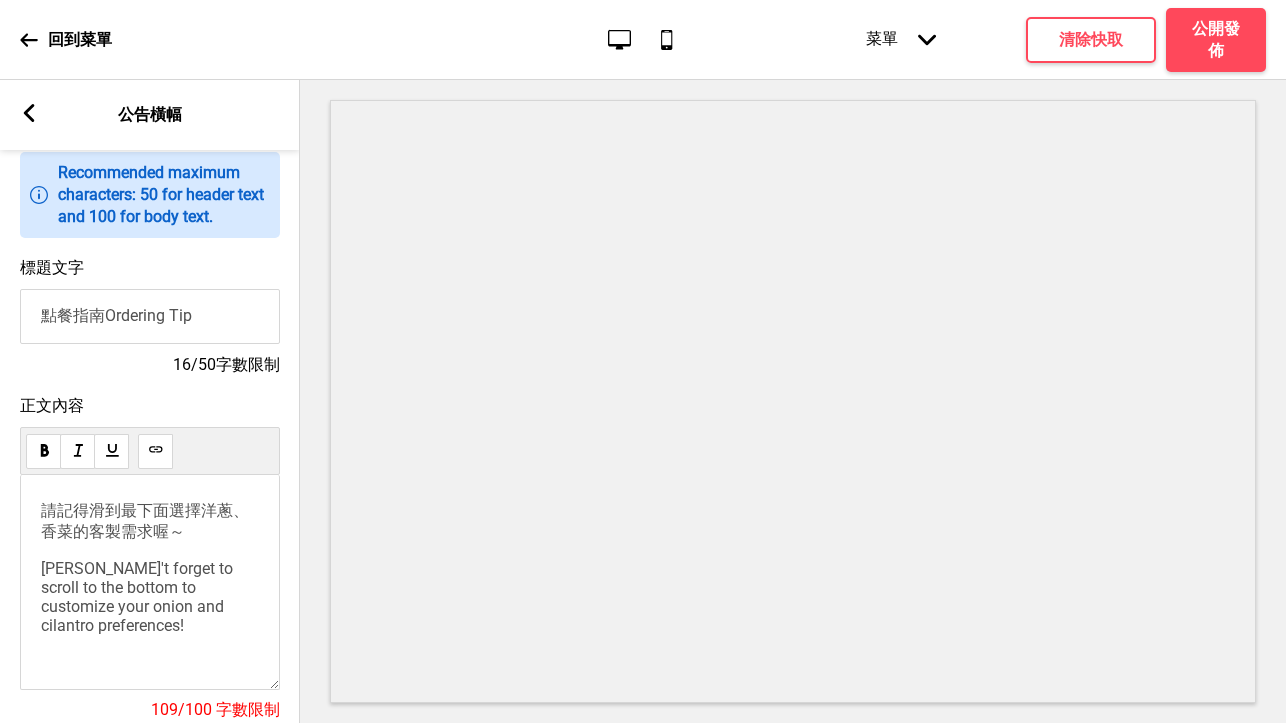 click on "標題文字 點餐指南Ordering Tip 16/50字數限制" at bounding box center [150, 317] 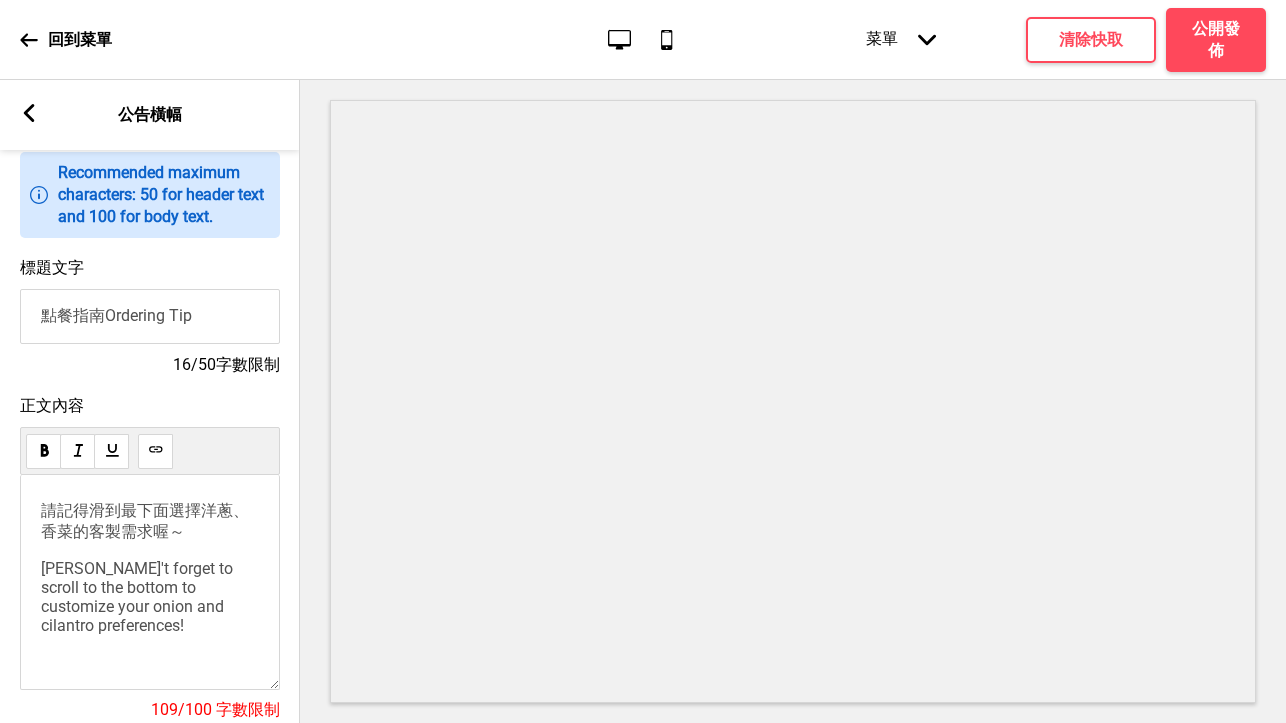 click on "請記得滑到最下面選擇洋蔥、香菜的客製需求喔～ [PERSON_NAME]'t forget to scroll to the bottom to customize your onion and cilantro preferences!" at bounding box center [150, 568] 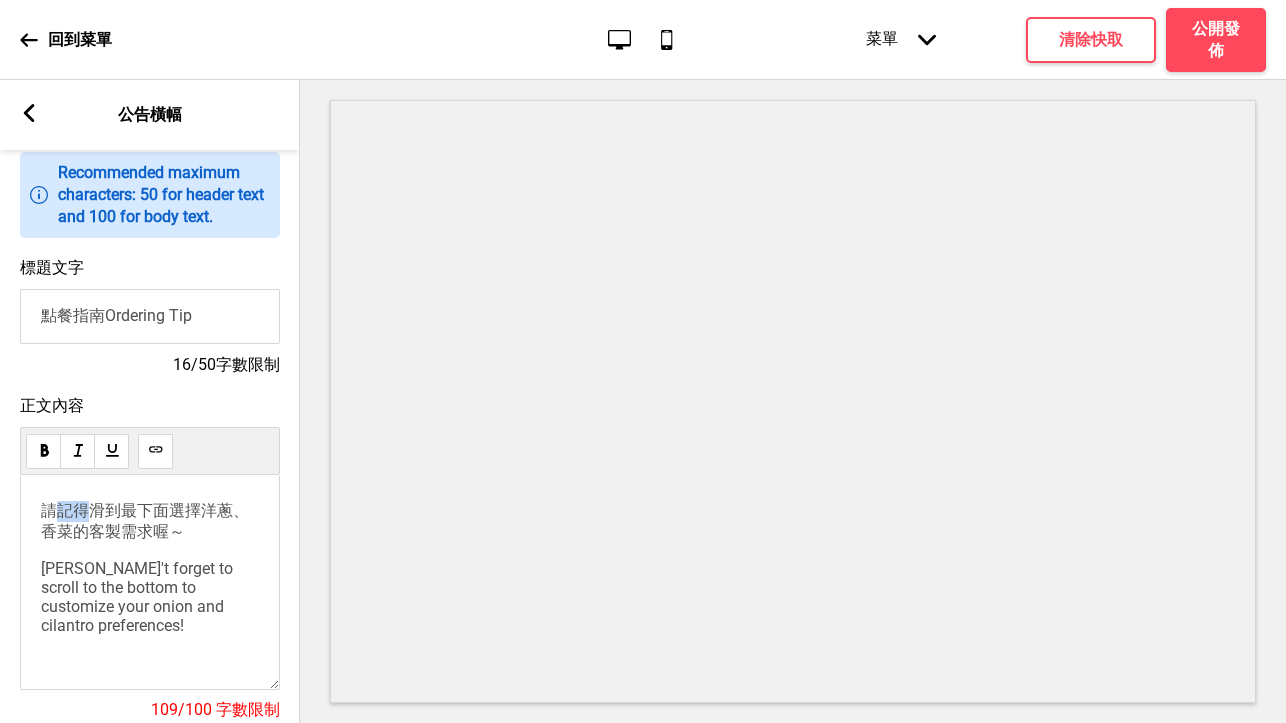 drag, startPoint x: 58, startPoint y: 507, endPoint x: 84, endPoint y: 511, distance: 26.305893 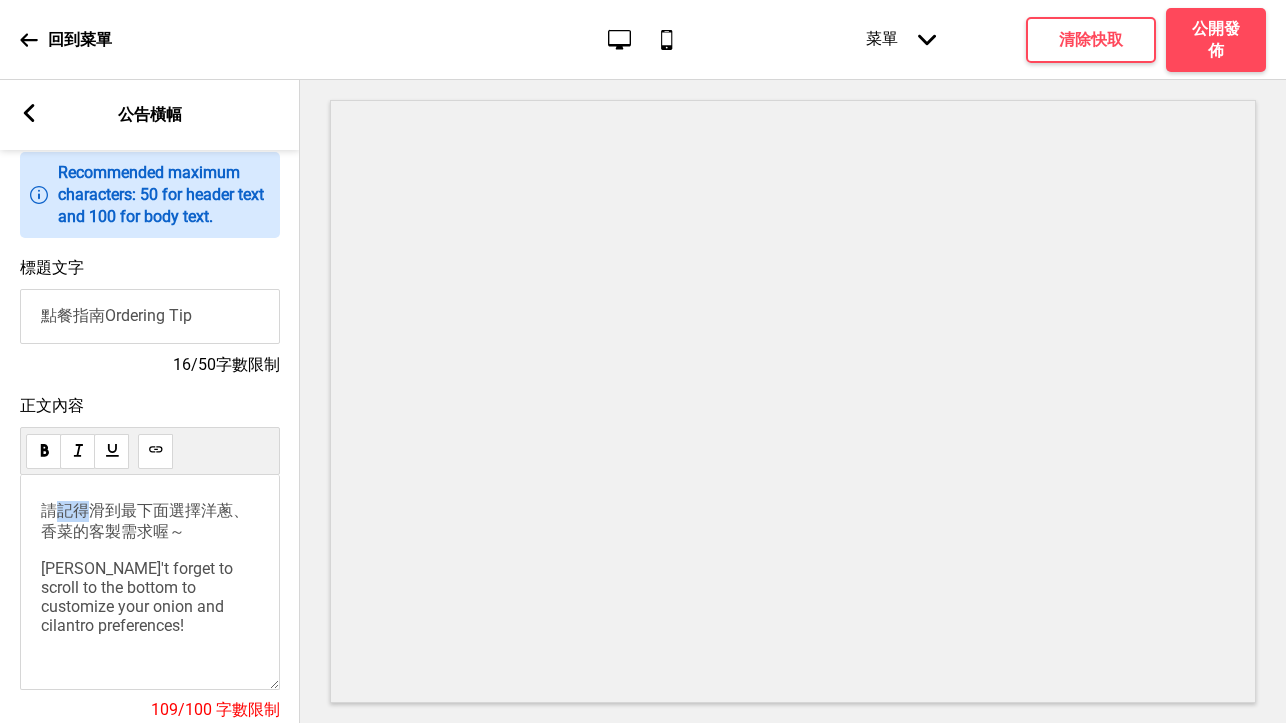 click on "請記得滑到最下面選擇洋蔥、香菜的客製需求喔～" at bounding box center [145, 521] 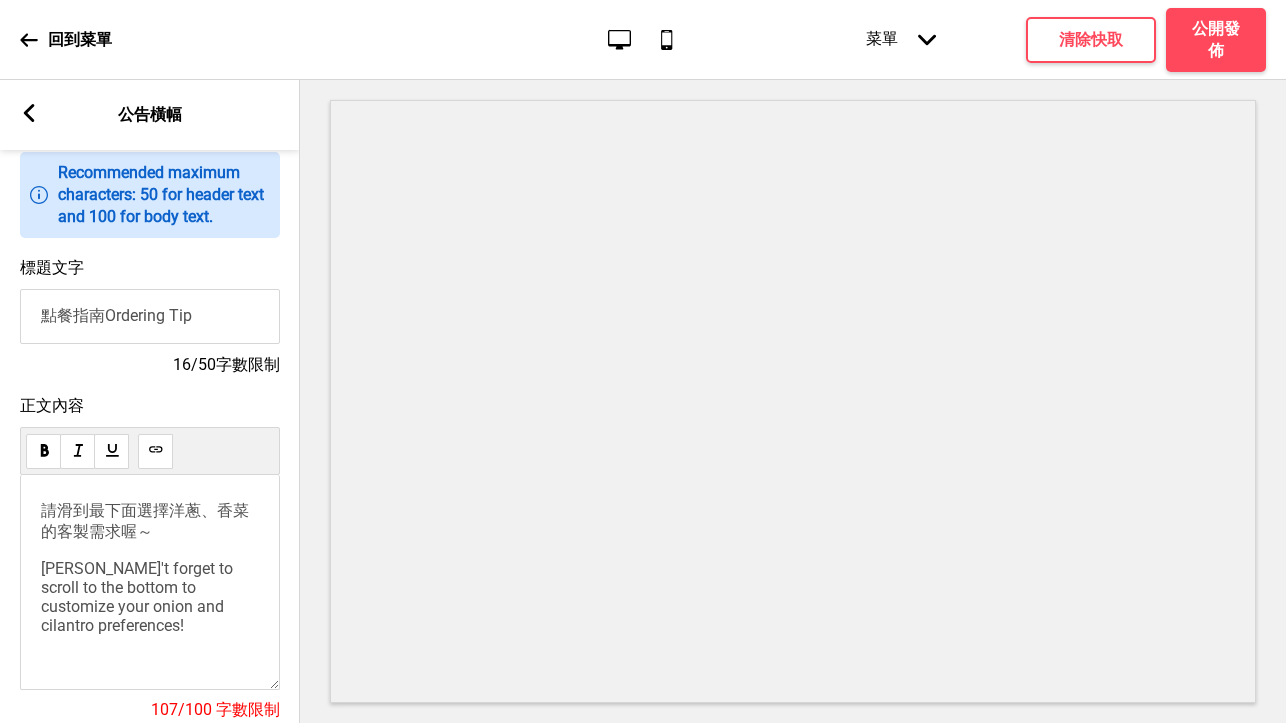 click on "請滑到最下面選擇洋蔥、香菜的客製需求喔～" at bounding box center [145, 521] 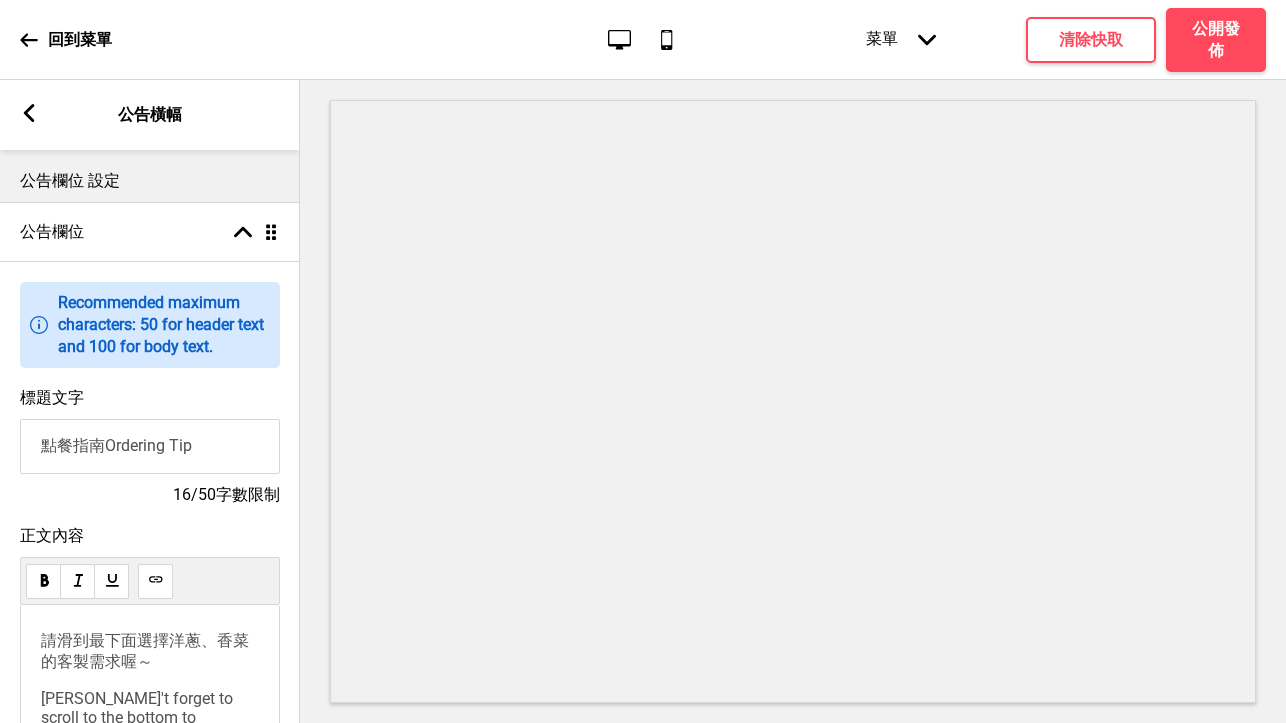 scroll, scrollTop: 0, scrollLeft: 0, axis: both 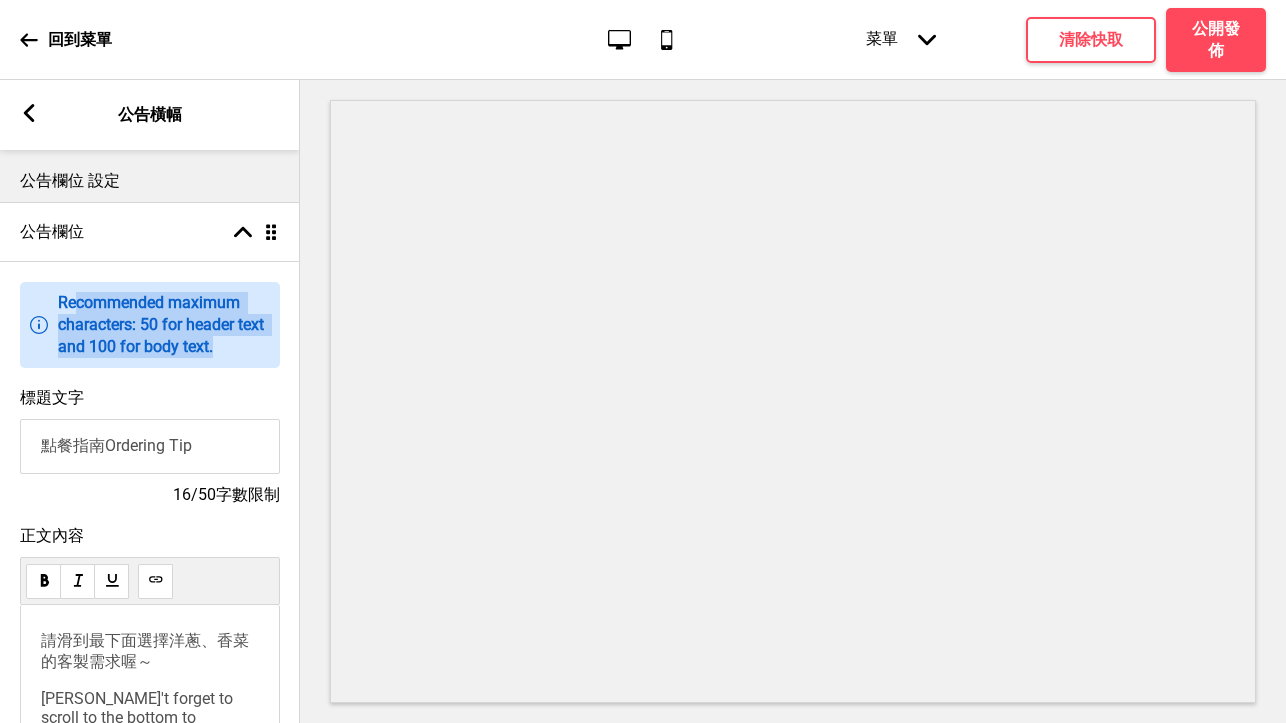 drag, startPoint x: 77, startPoint y: 298, endPoint x: 188, endPoint y: 365, distance: 129.65338 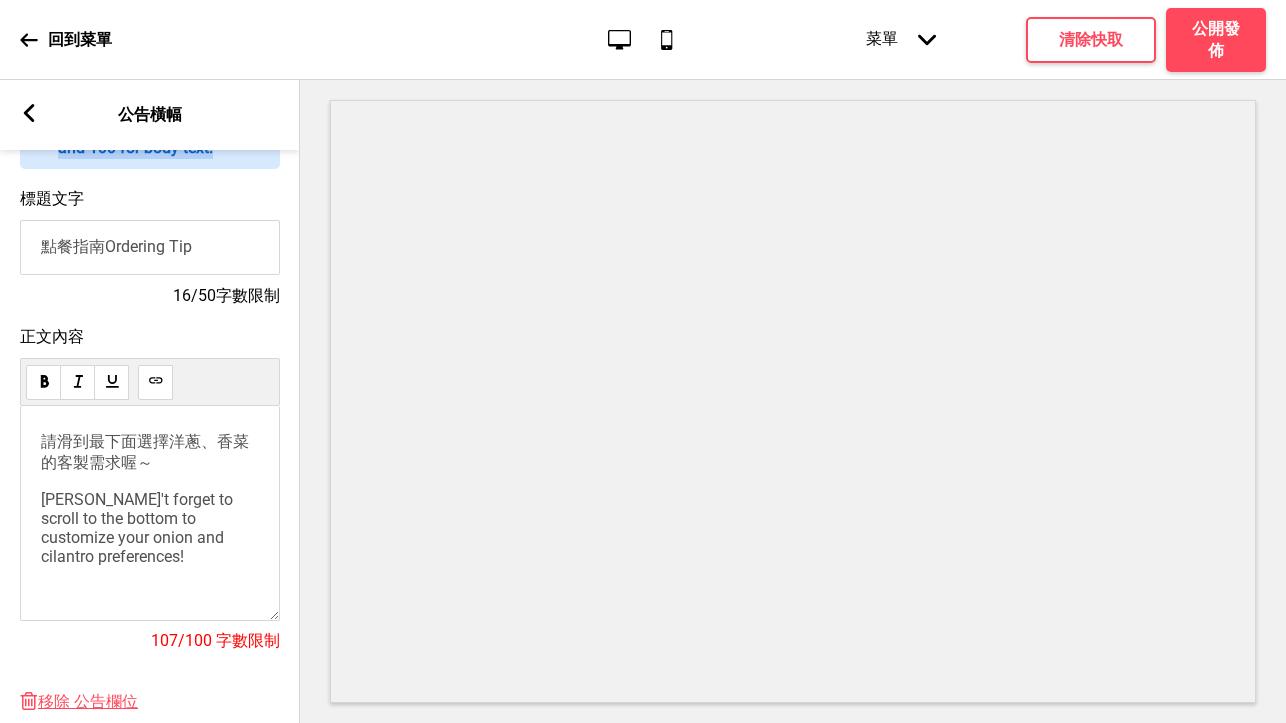 scroll, scrollTop: 197, scrollLeft: 0, axis: vertical 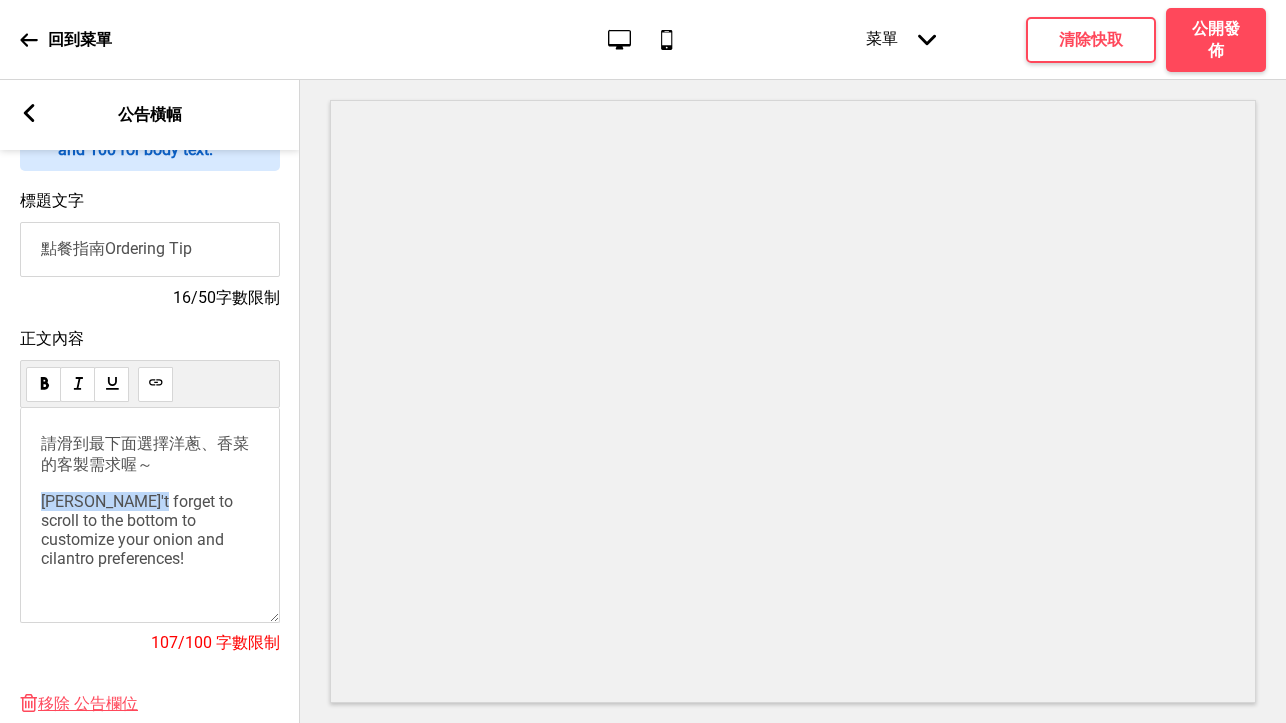 drag, startPoint x: 147, startPoint y: 498, endPoint x: 43, endPoint y: 500, distance: 104.019226 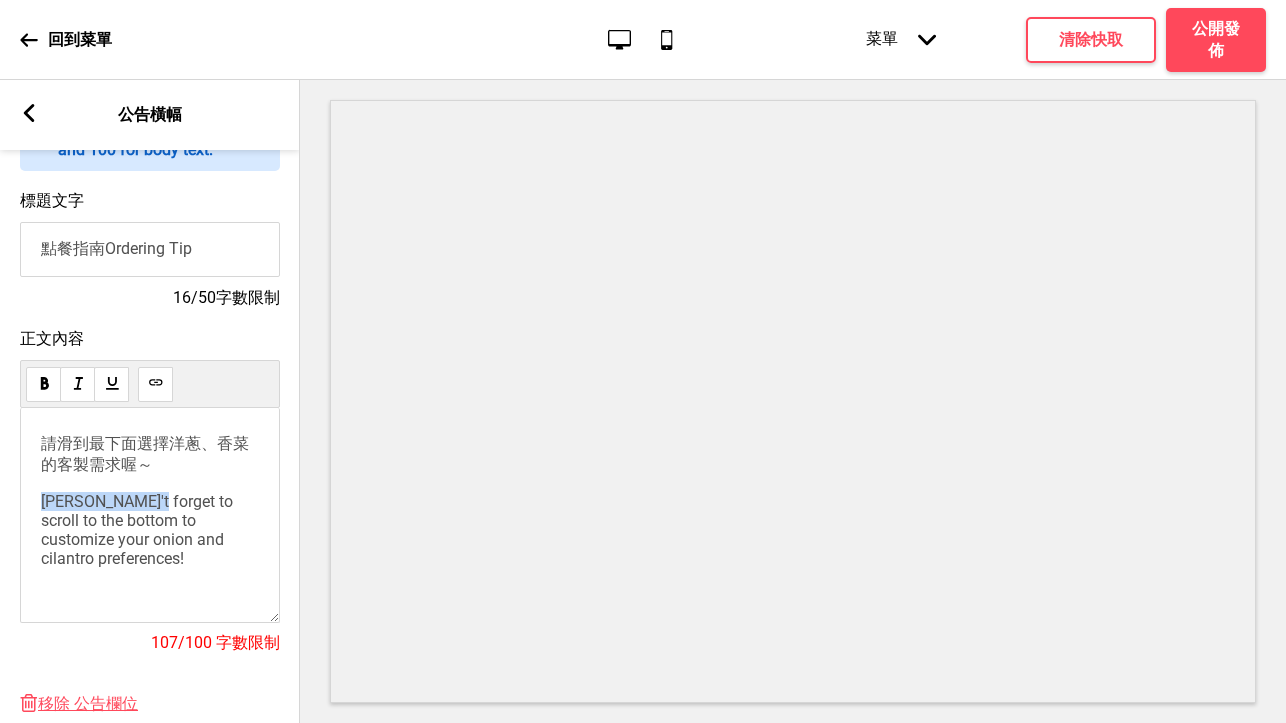 click on "[PERSON_NAME]'t forget to scroll to the bottom to customize your onion and cilantro preferences!" at bounding box center (139, 530) 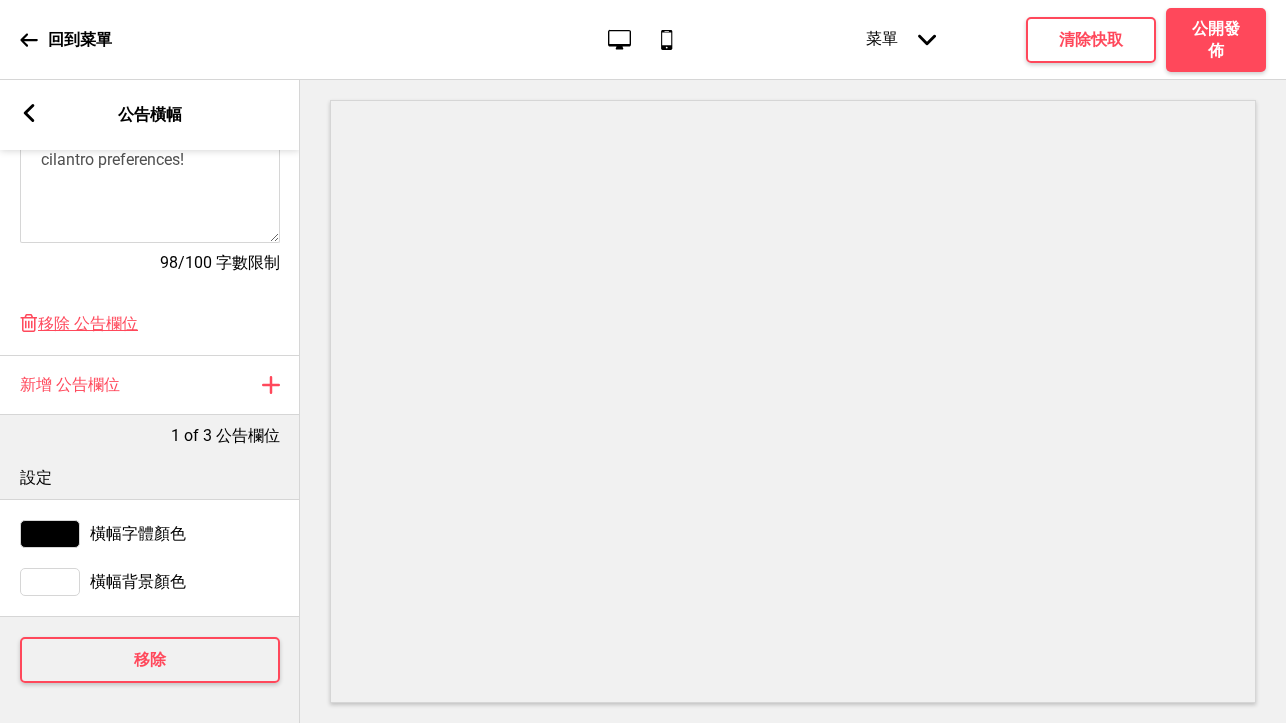 scroll, scrollTop: 581, scrollLeft: 0, axis: vertical 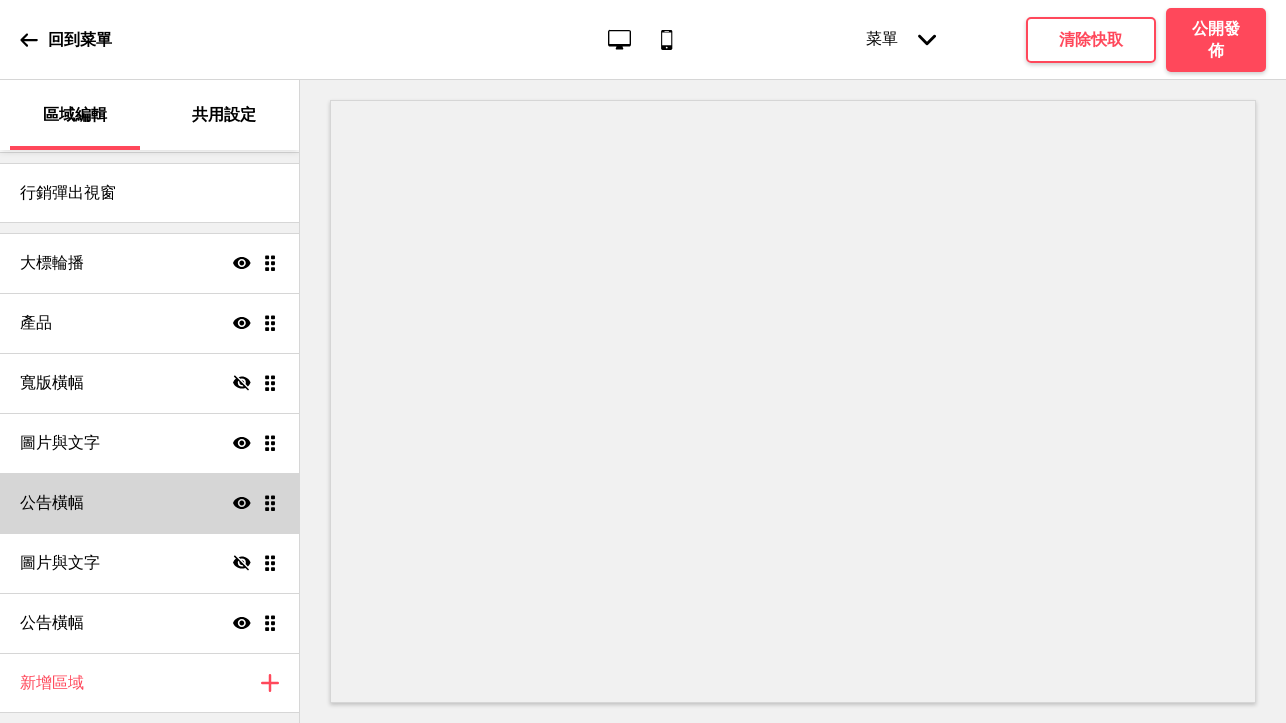 click on "公告橫幅 顯示 拖曳" at bounding box center [149, 503] 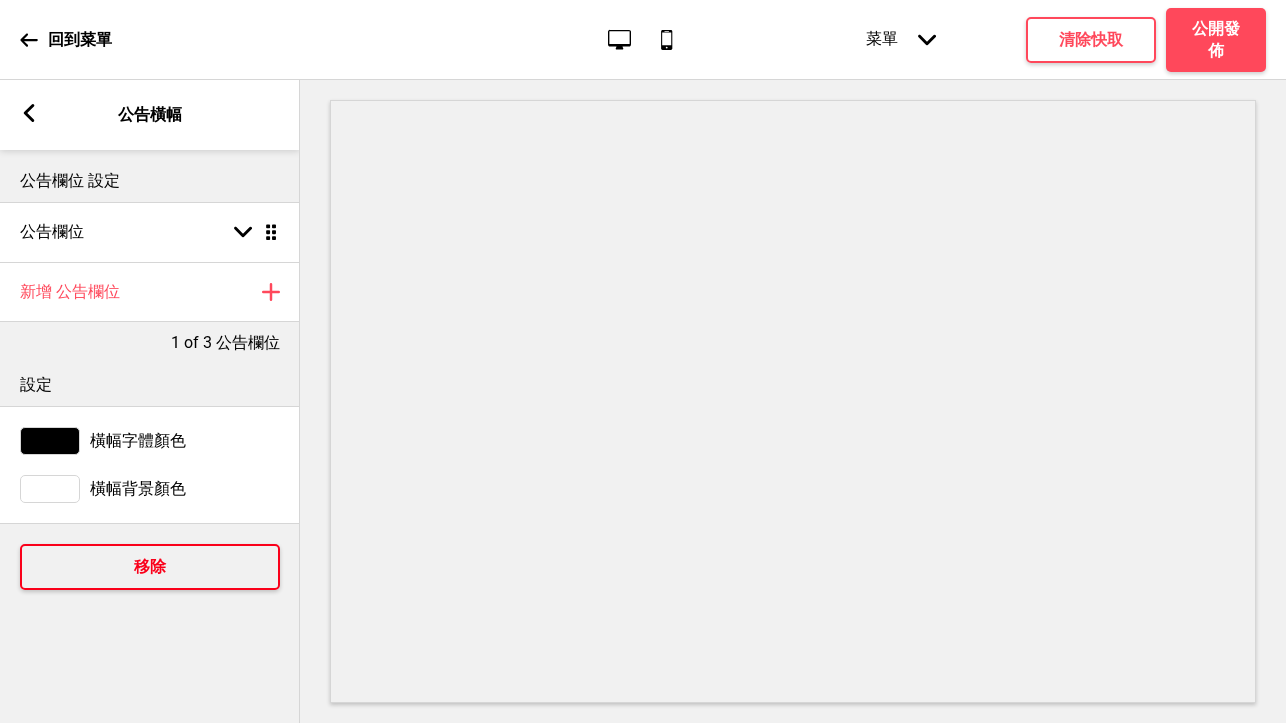 click on "移除" at bounding box center (150, 567) 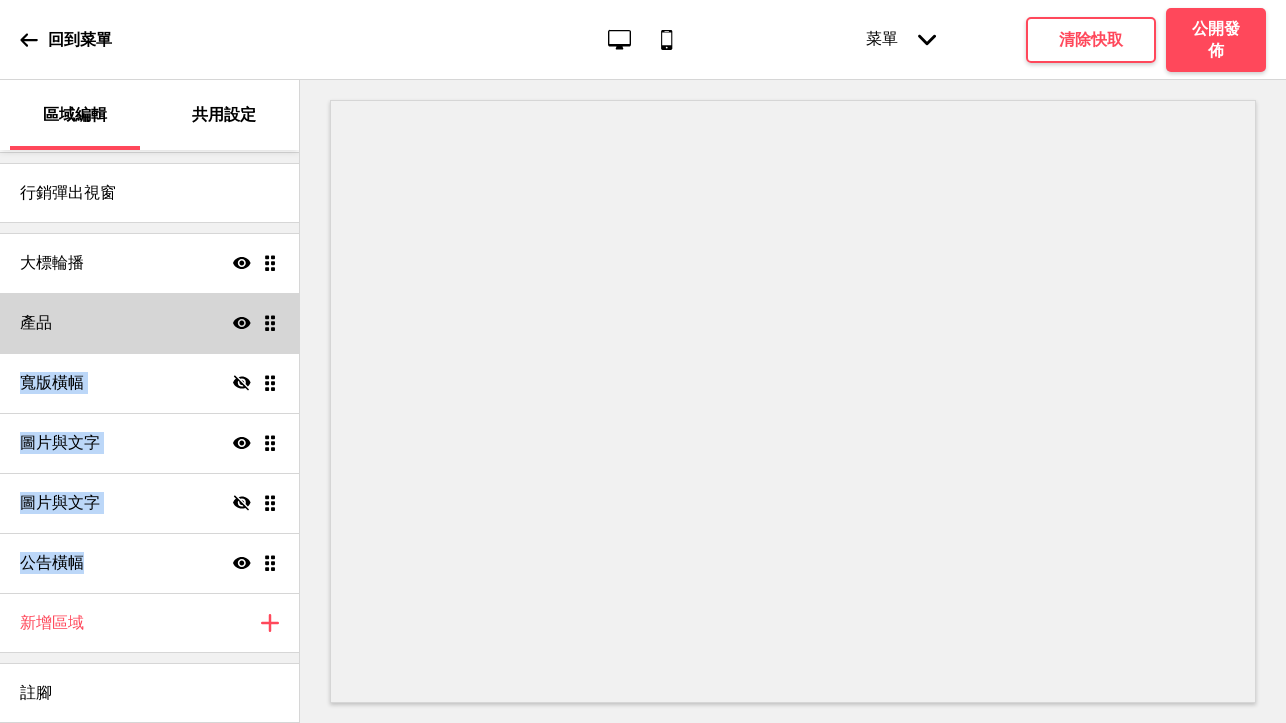 drag, startPoint x: 279, startPoint y: 565, endPoint x: 237, endPoint y: 336, distance: 232.81967 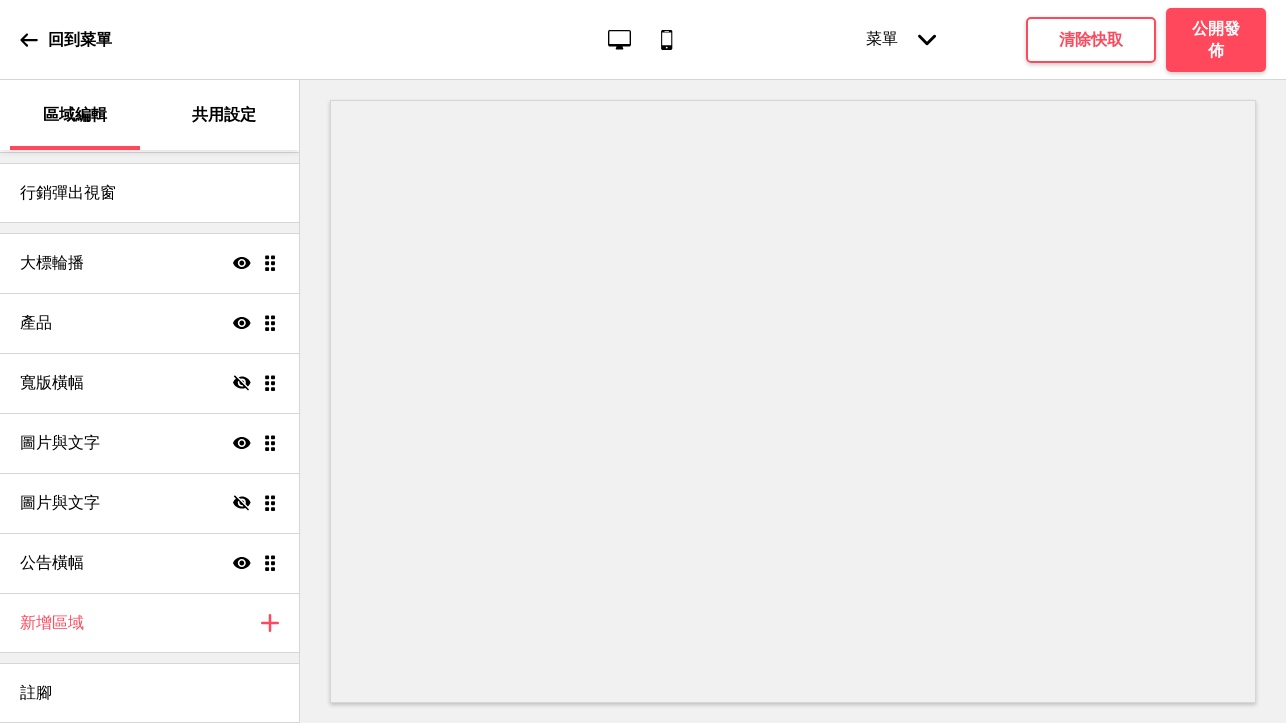 click on "大標輪播 顯示 拖曳 產品 顯示 拖曳 寬版橫幅 隱藏 拖曳 圖片與文字 顯示 拖曳 圖片與文字 隱藏 拖曳 公告橫幅 顯示 拖曳" at bounding box center (149, 413) 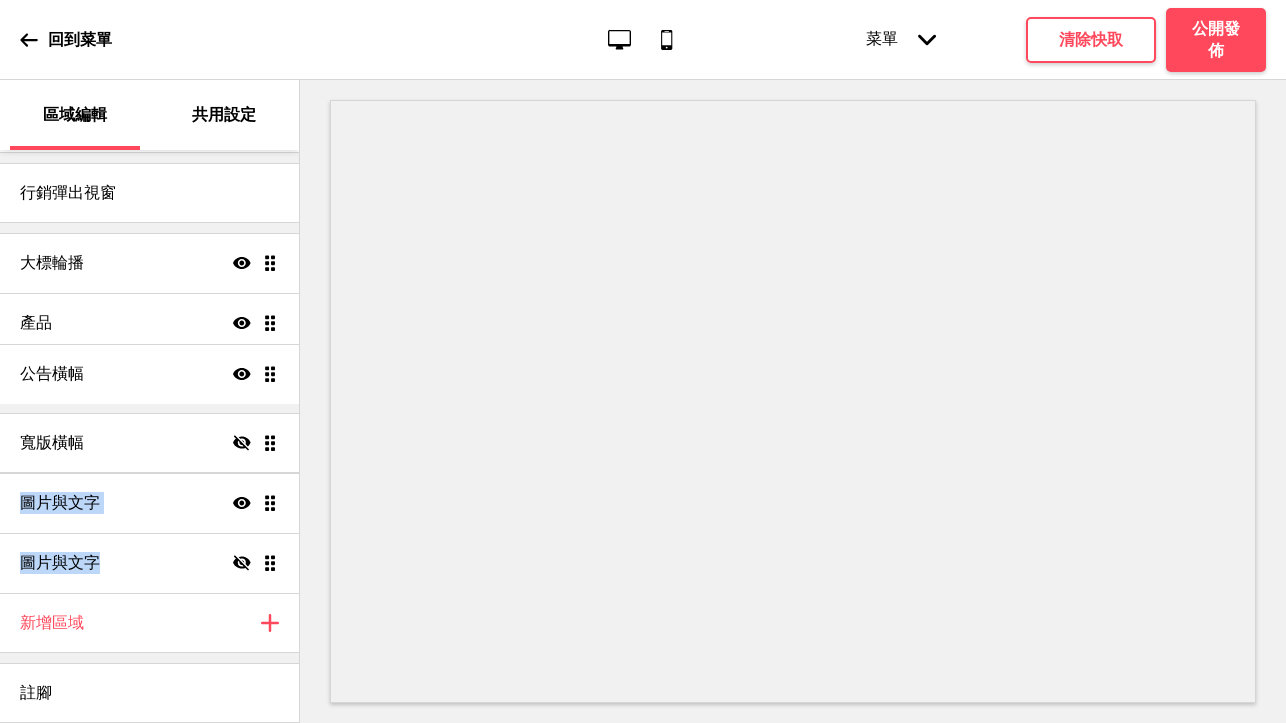 drag, startPoint x: 273, startPoint y: 561, endPoint x: 218, endPoint y: 372, distance: 196.84004 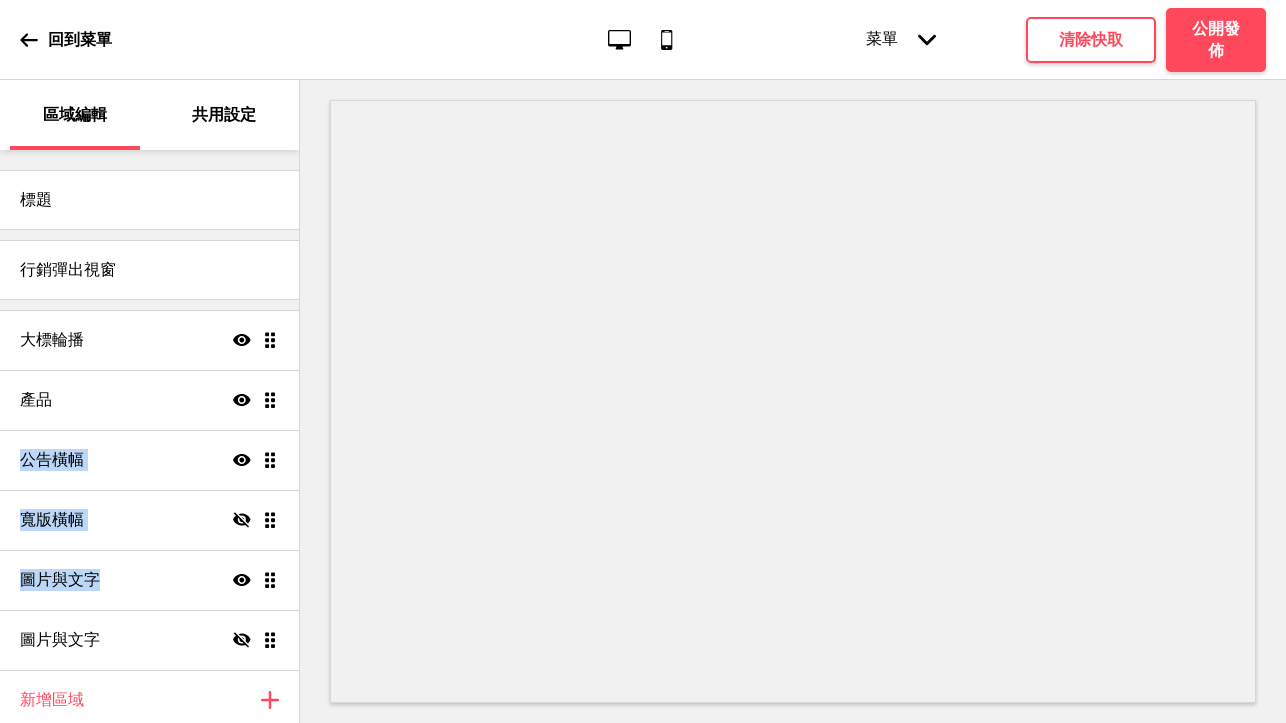 scroll, scrollTop: 0, scrollLeft: 0, axis: both 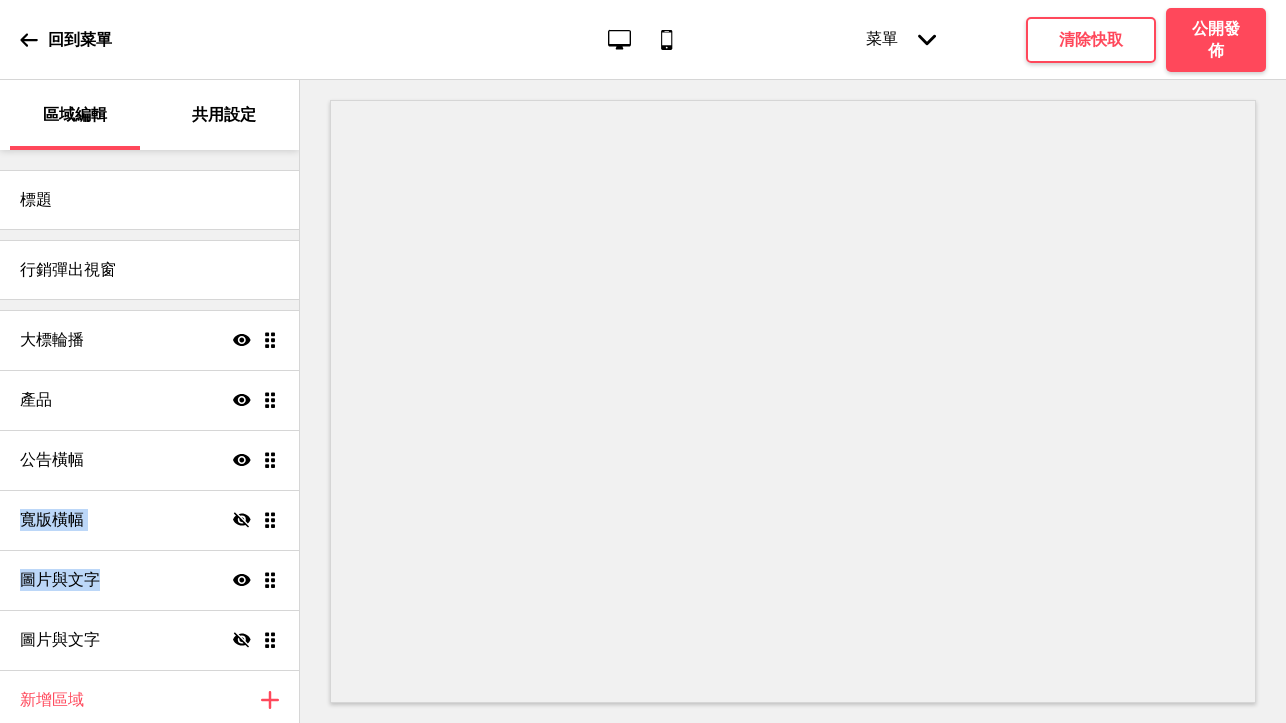 click on "大標輪播 顯示 拖曳 產品 顯示 拖曳 公告橫幅 顯示 拖曳 寬版橫幅 隱藏 拖曳 圖片與文字 顯示 拖曳 圖片與文字 隱藏 拖曳" at bounding box center (149, 490) 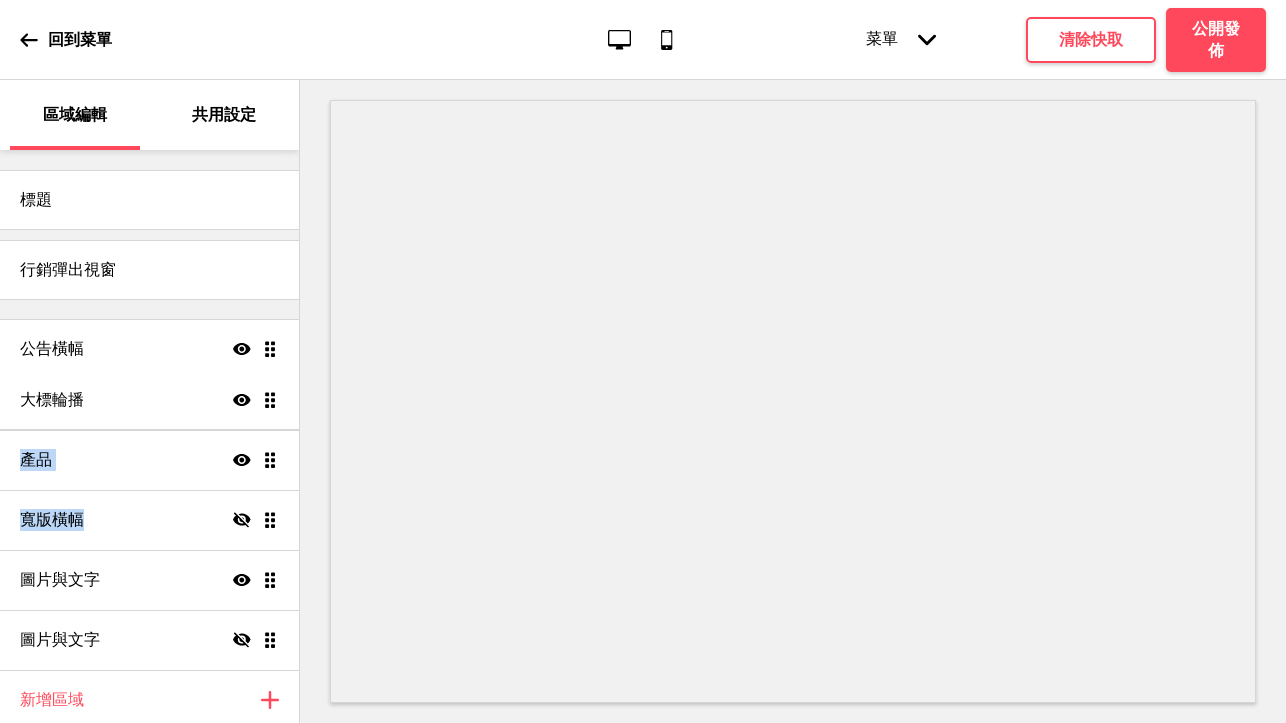 drag, startPoint x: 271, startPoint y: 467, endPoint x: 252, endPoint y: 359, distance: 109.65856 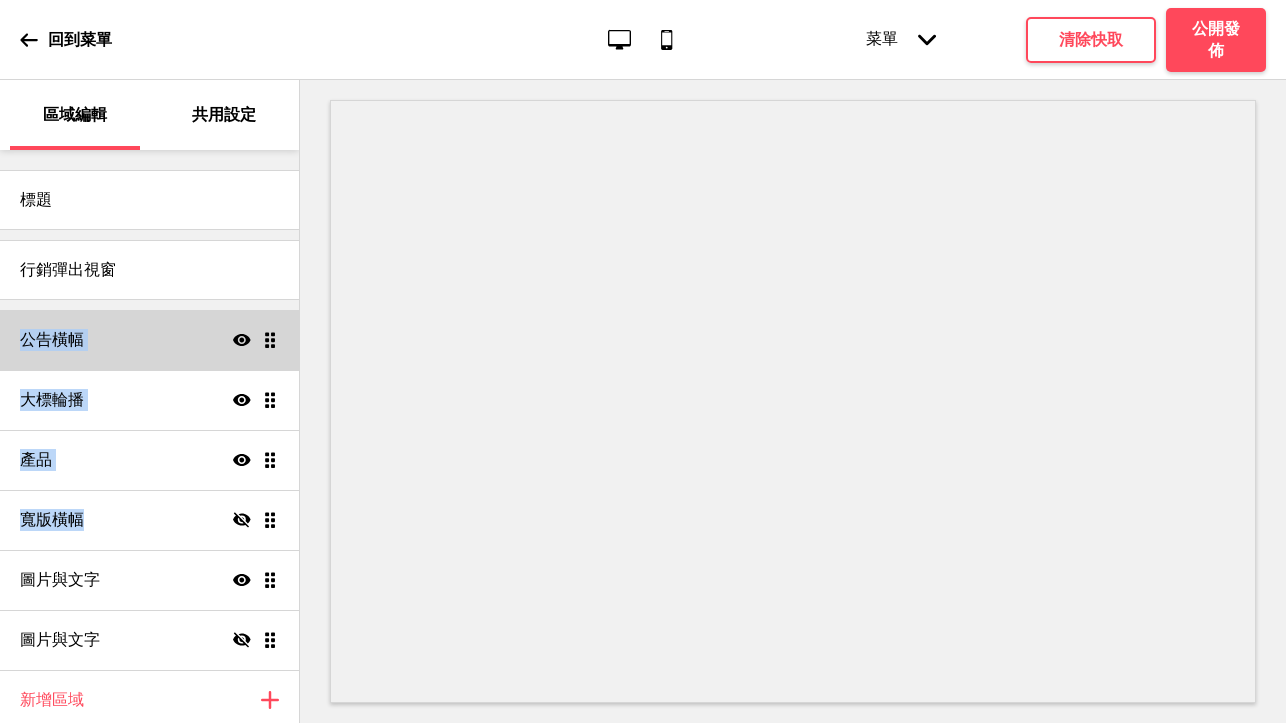 click on "公告橫幅 顯示 拖曳 大標輪播 顯示 拖曳 產品 顯示 拖曳 寬版橫幅 隱藏 拖曳 圖片與文字 顯示 拖曳 圖片與文字 隱藏 拖曳" at bounding box center (149, 490) 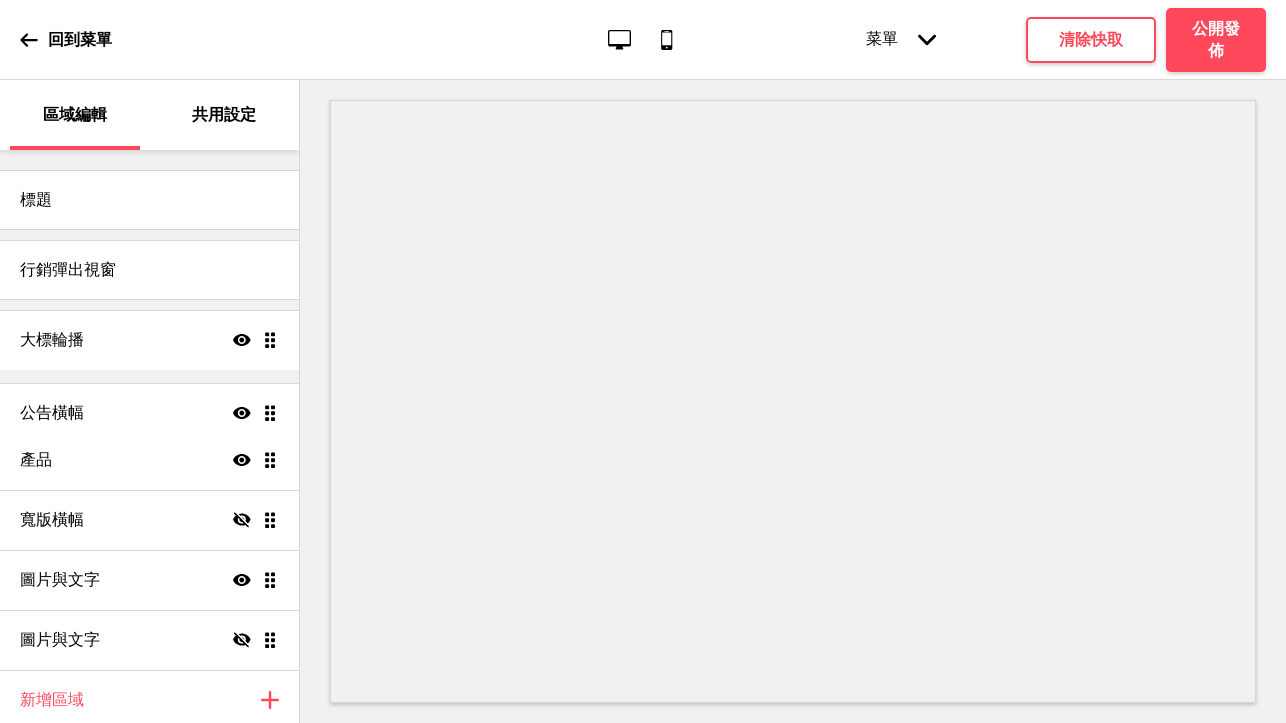 drag, startPoint x: 278, startPoint y: 342, endPoint x: 274, endPoint y: 409, distance: 67.11929 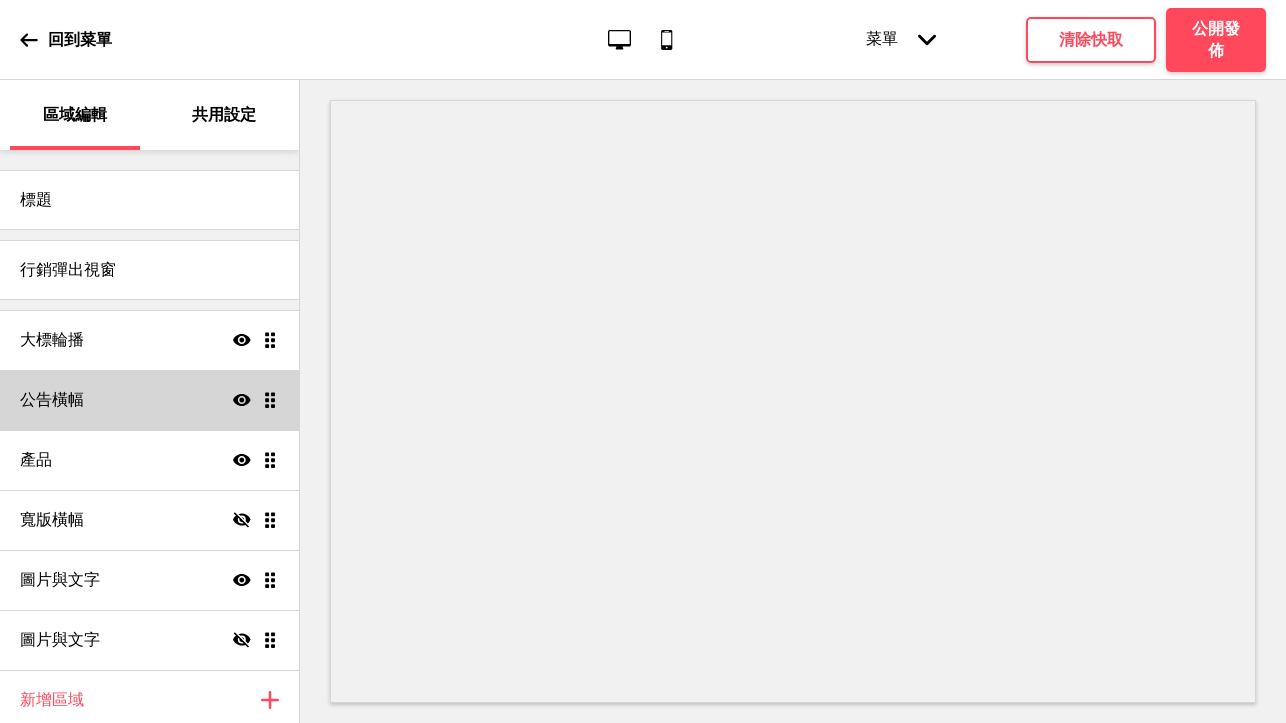 click on "公告橫幅 顯示 拖曳" at bounding box center (149, 400) 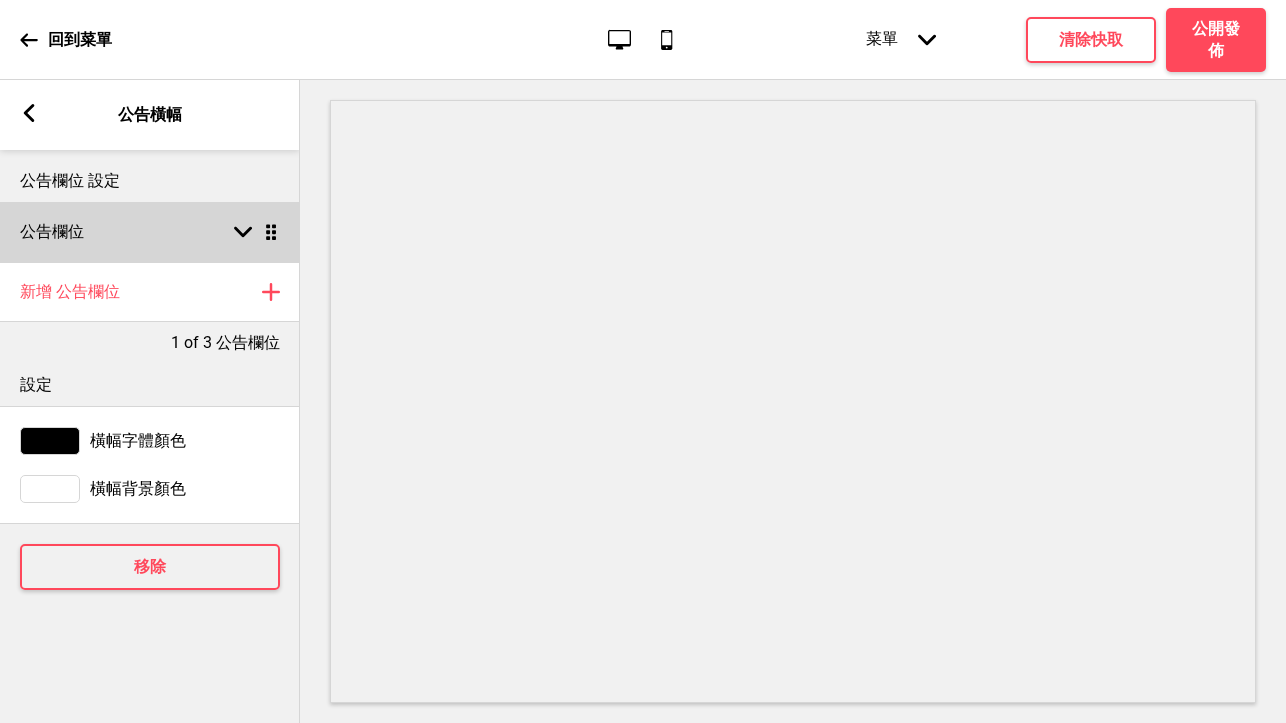 click on "箭頭down 拖曳" at bounding box center (252, 232) 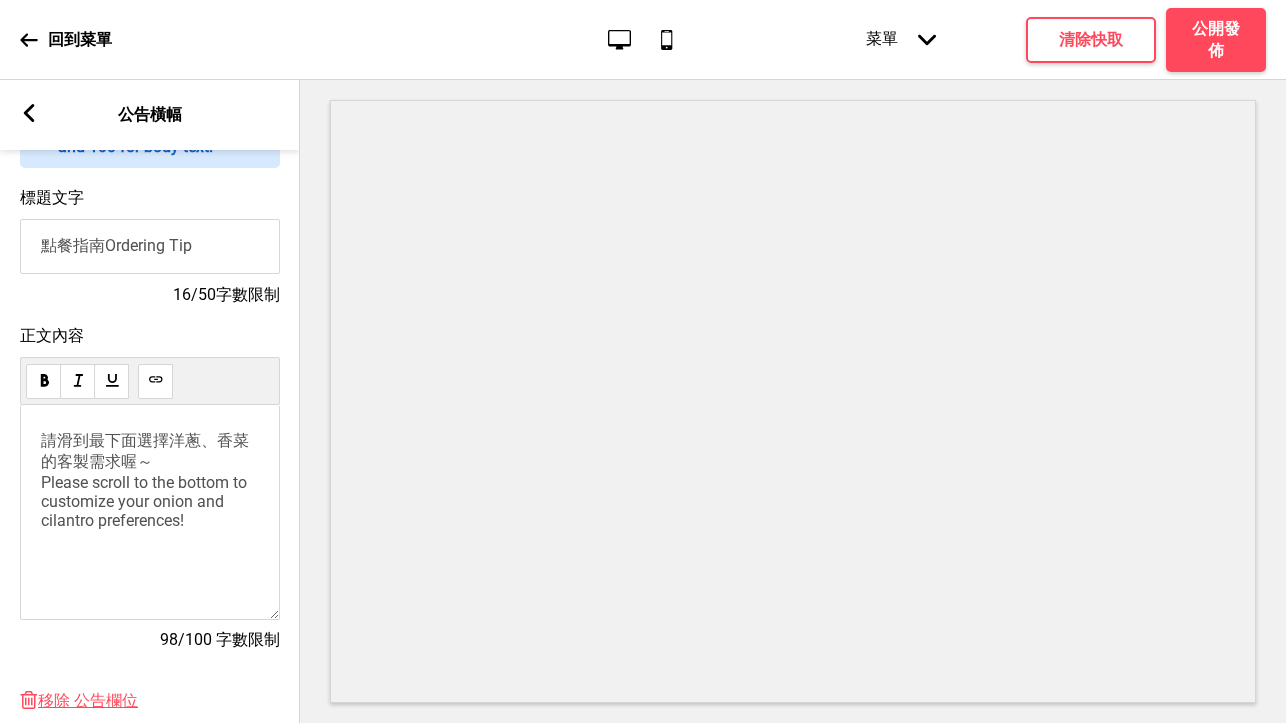 scroll, scrollTop: 204, scrollLeft: 0, axis: vertical 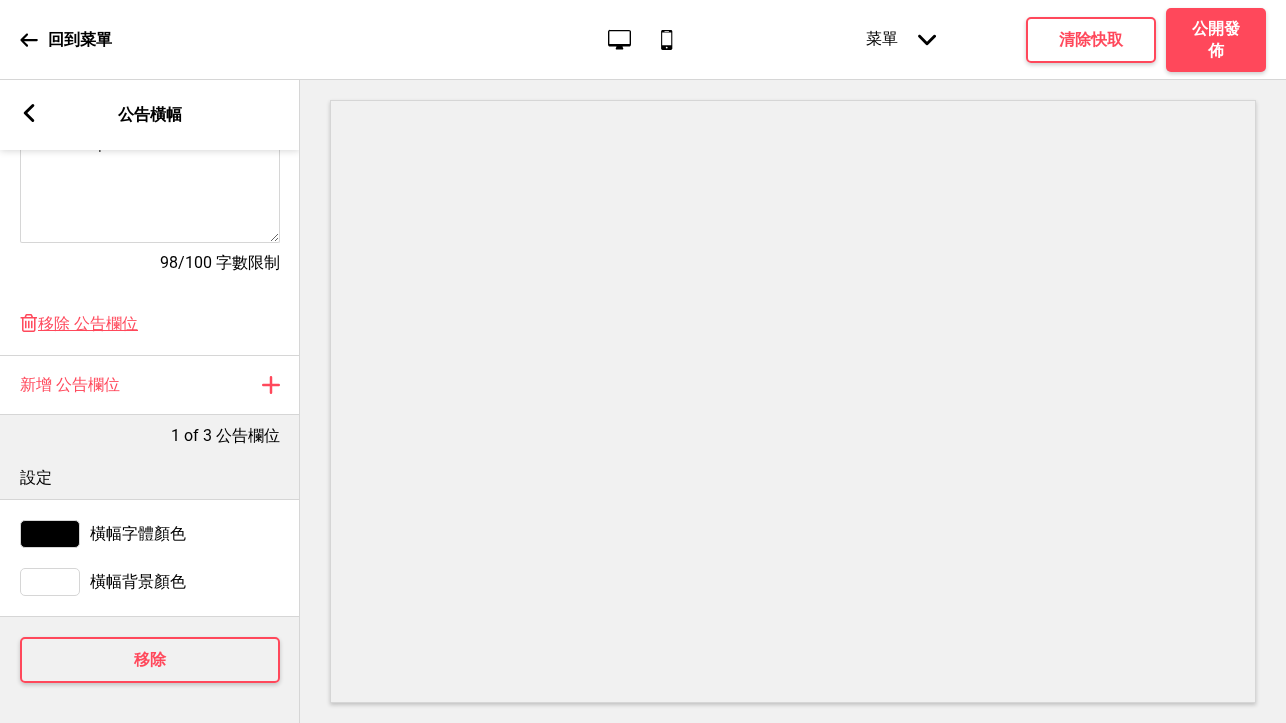 click at bounding box center (50, 582) 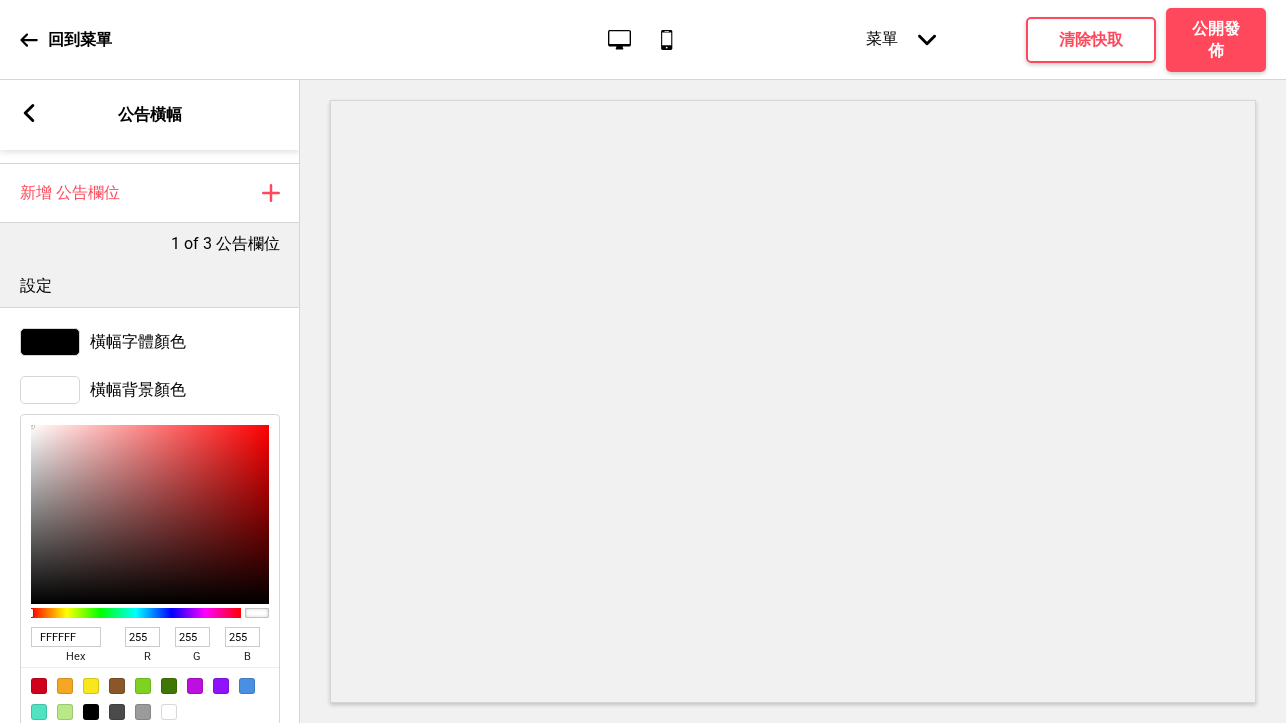 scroll, scrollTop: 784, scrollLeft: 0, axis: vertical 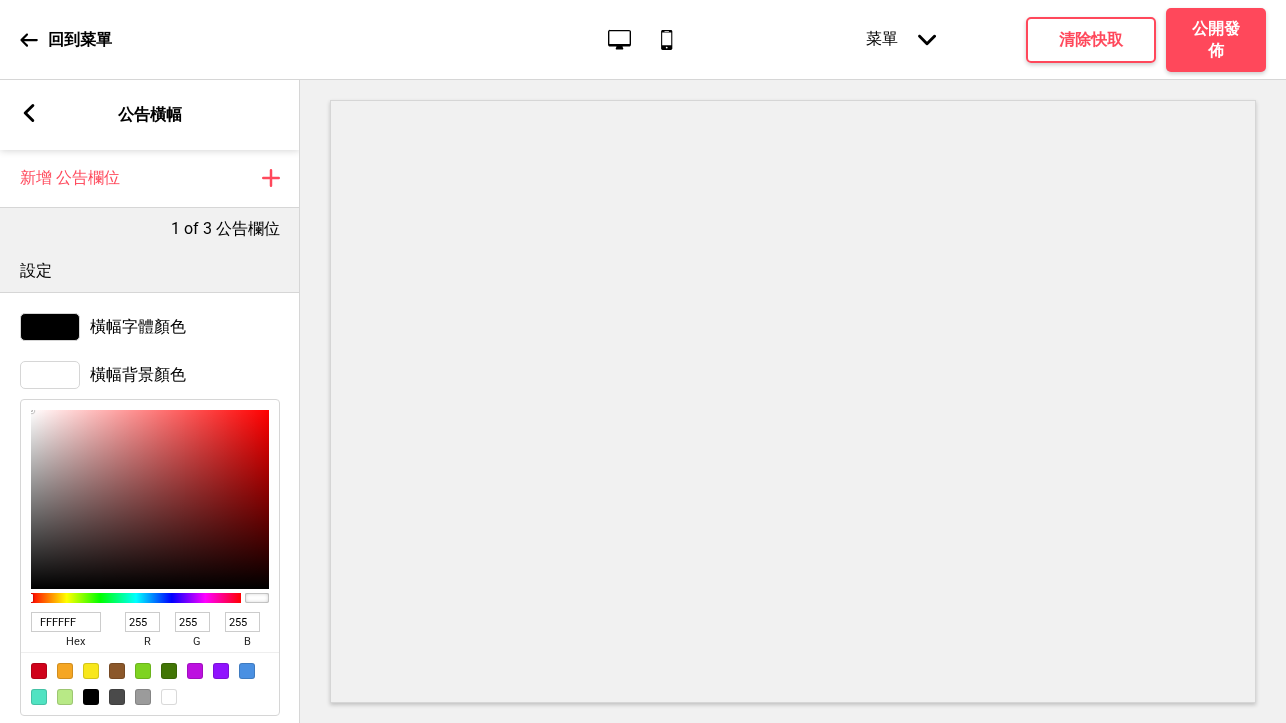 click at bounding box center [91, 671] 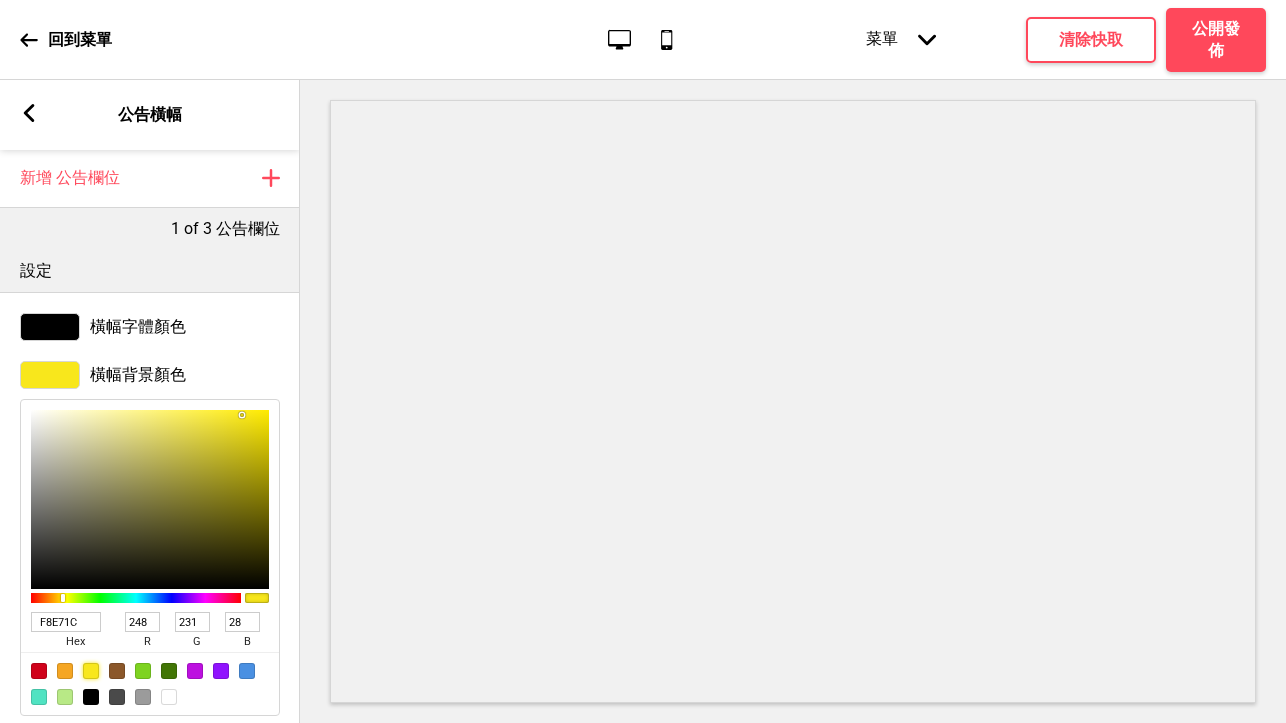 type on "F9F3A3" 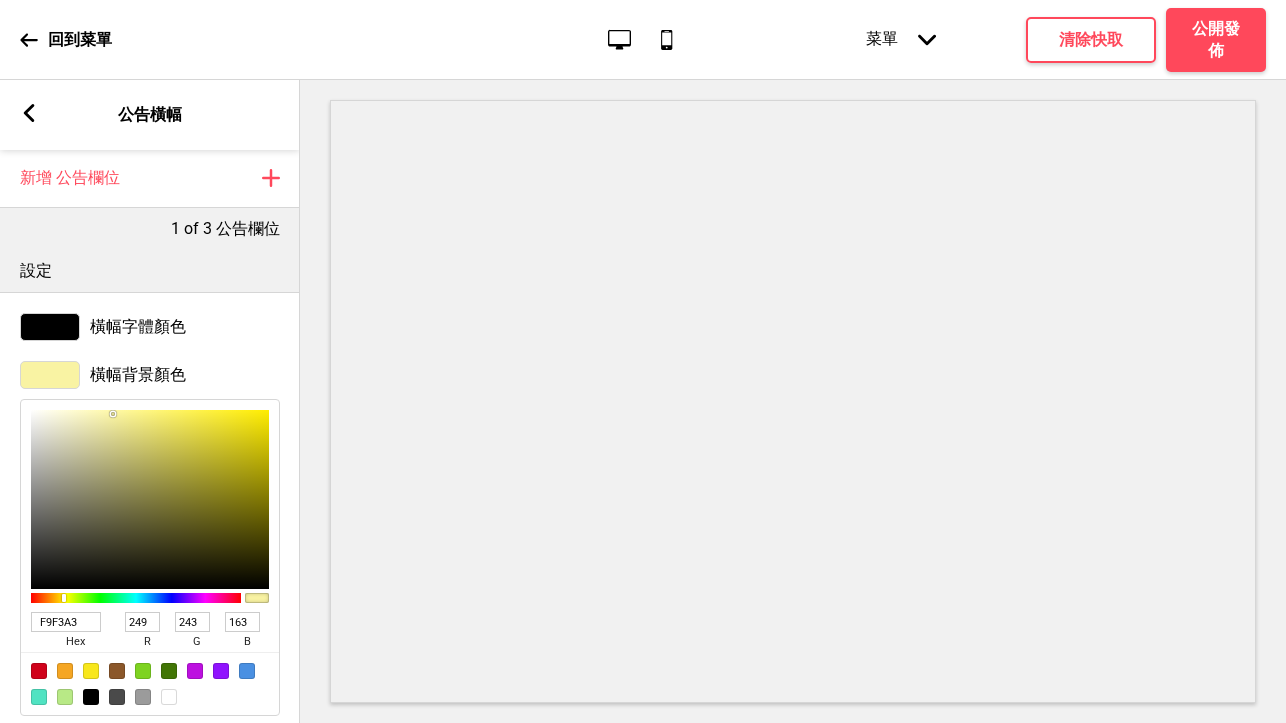 click at bounding box center (150, 499) 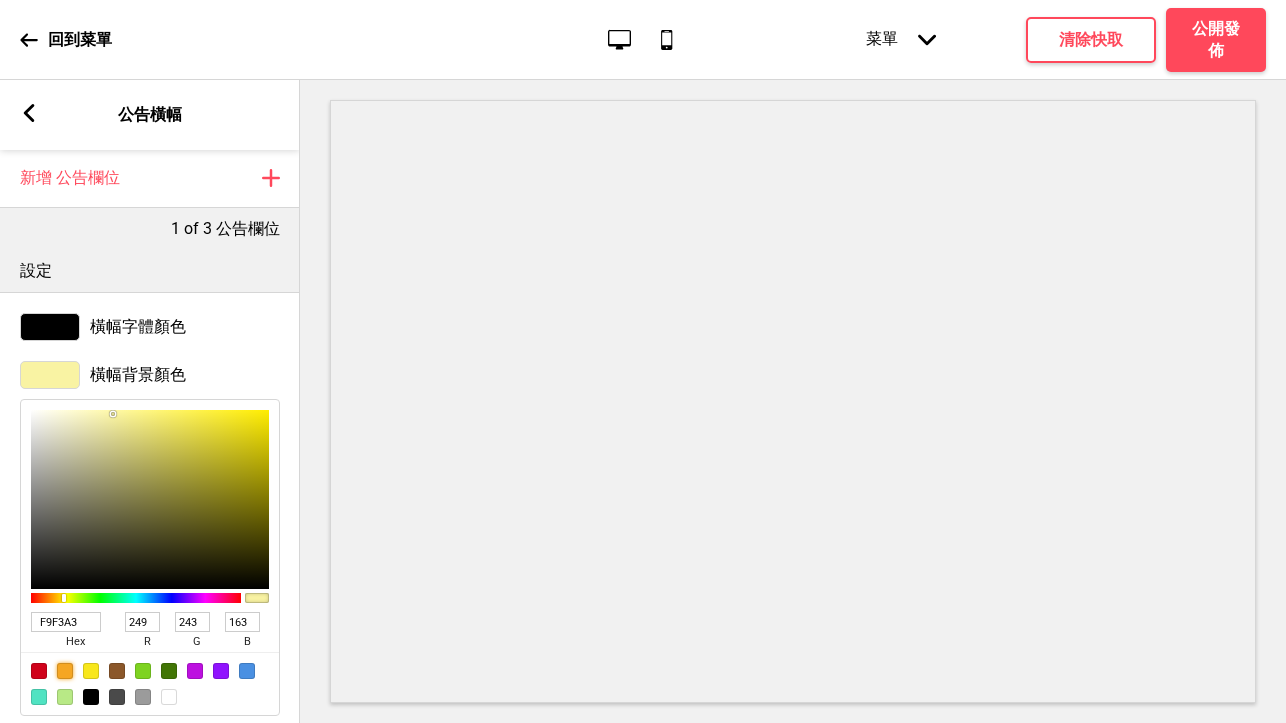 click at bounding box center [65, 671] 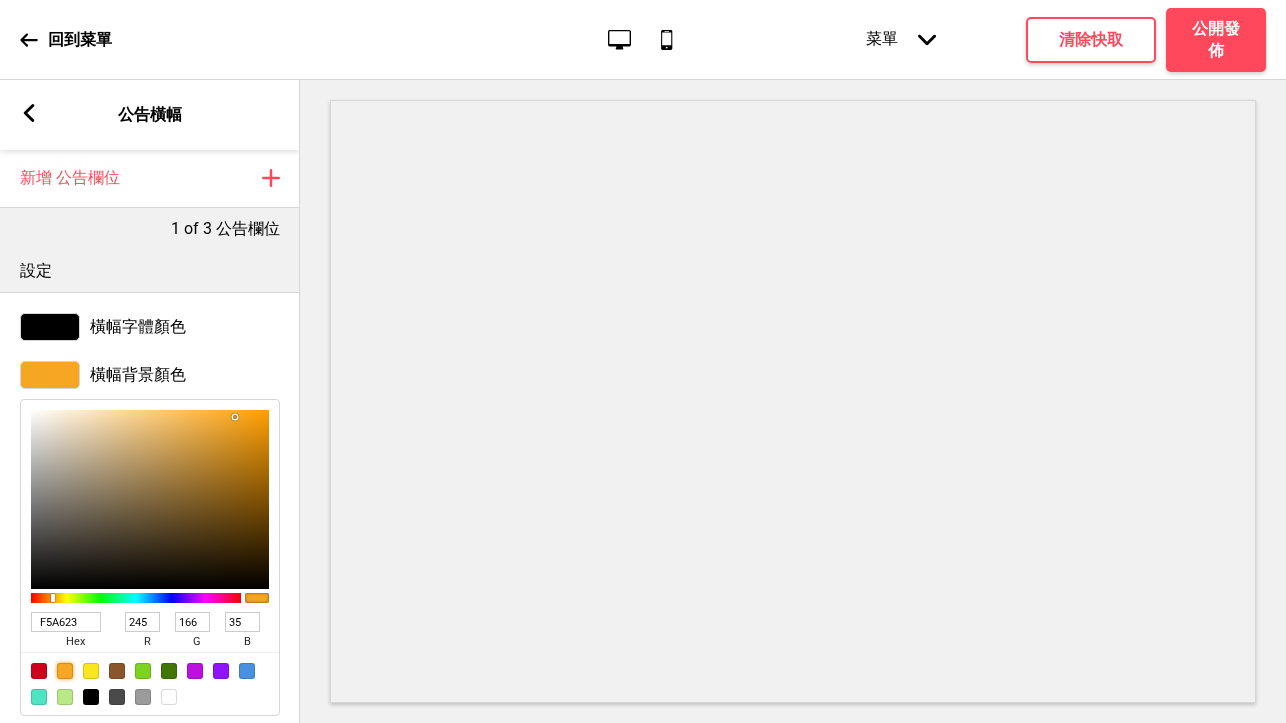 type on "F1E4CE" 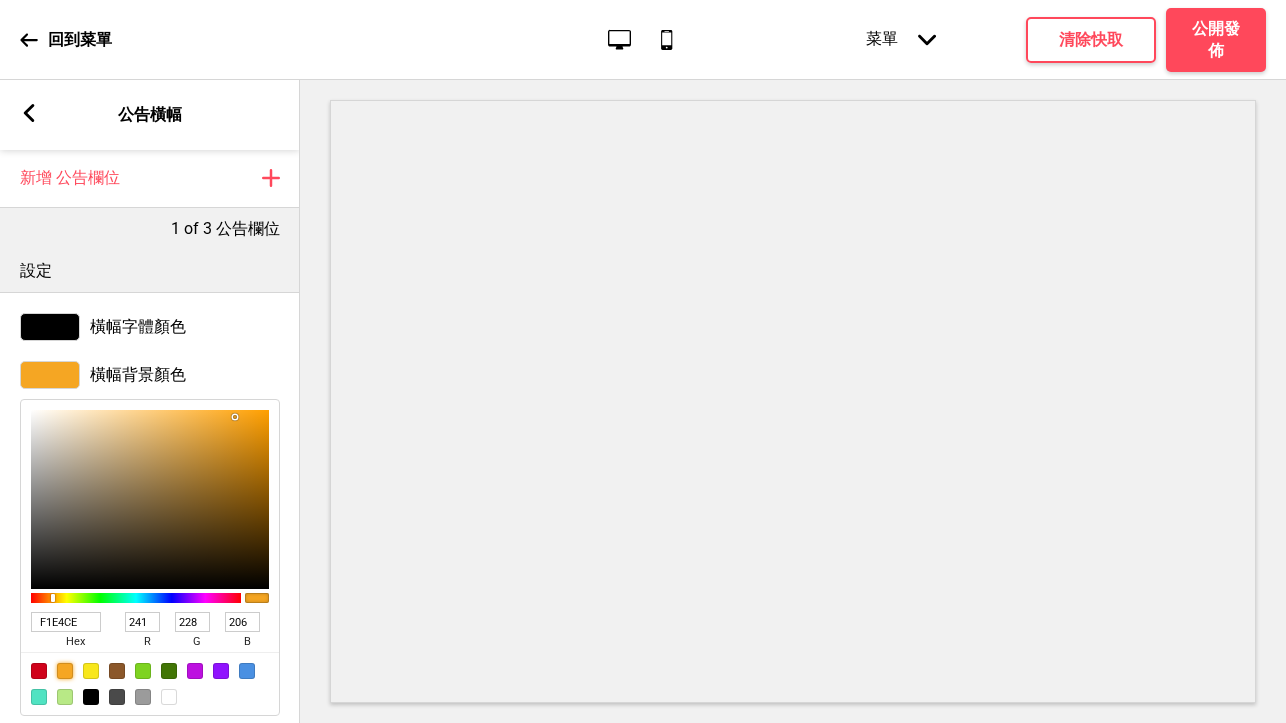 click at bounding box center [150, 499] 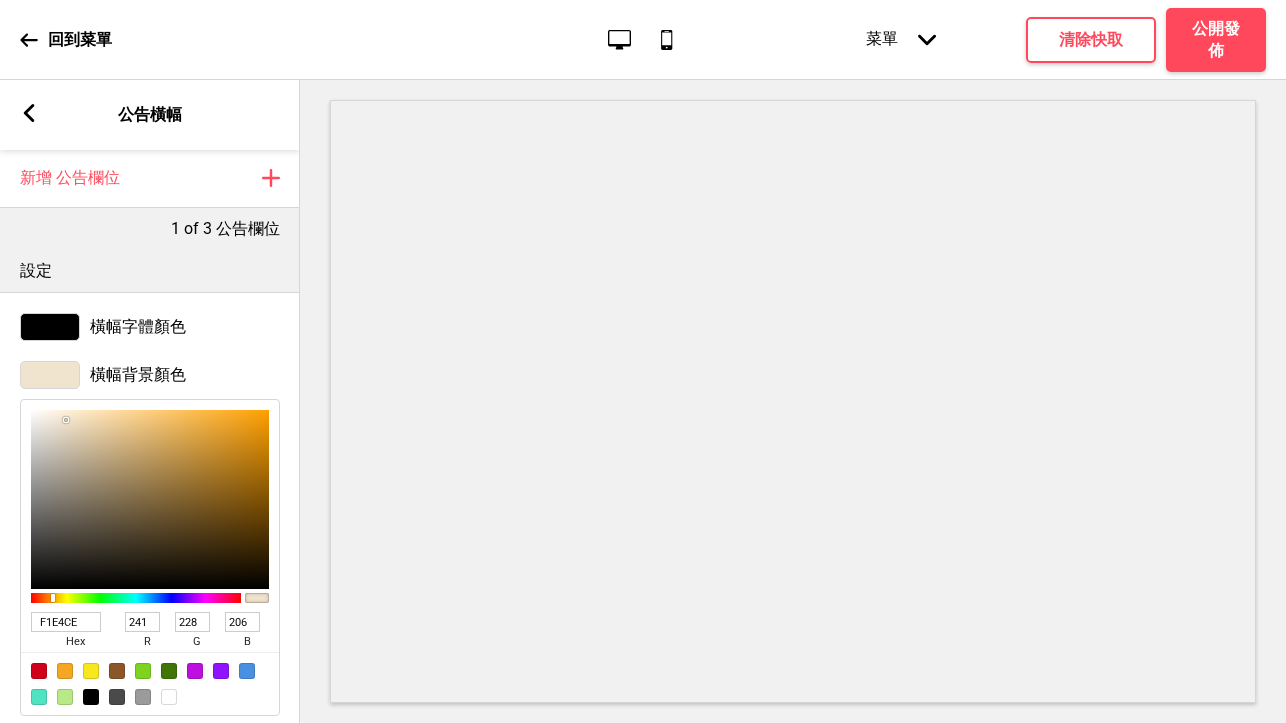 type on "F9E9CE" 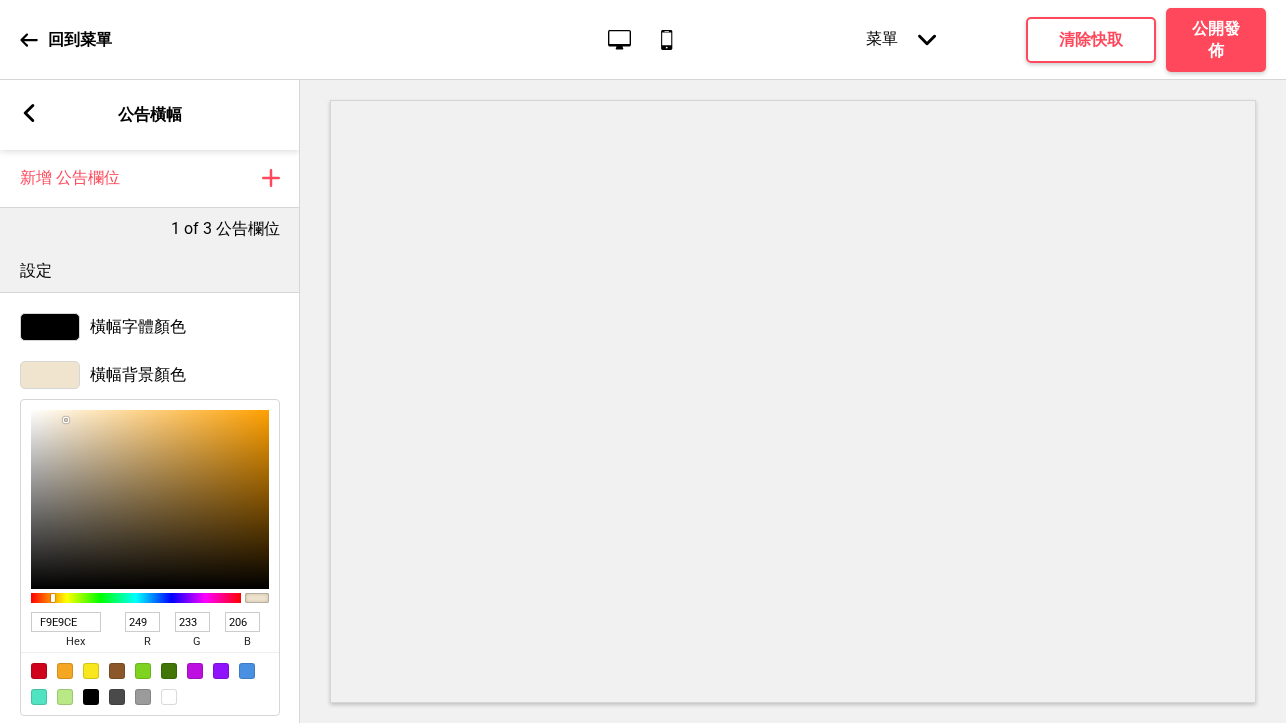 click at bounding box center (150, 499) 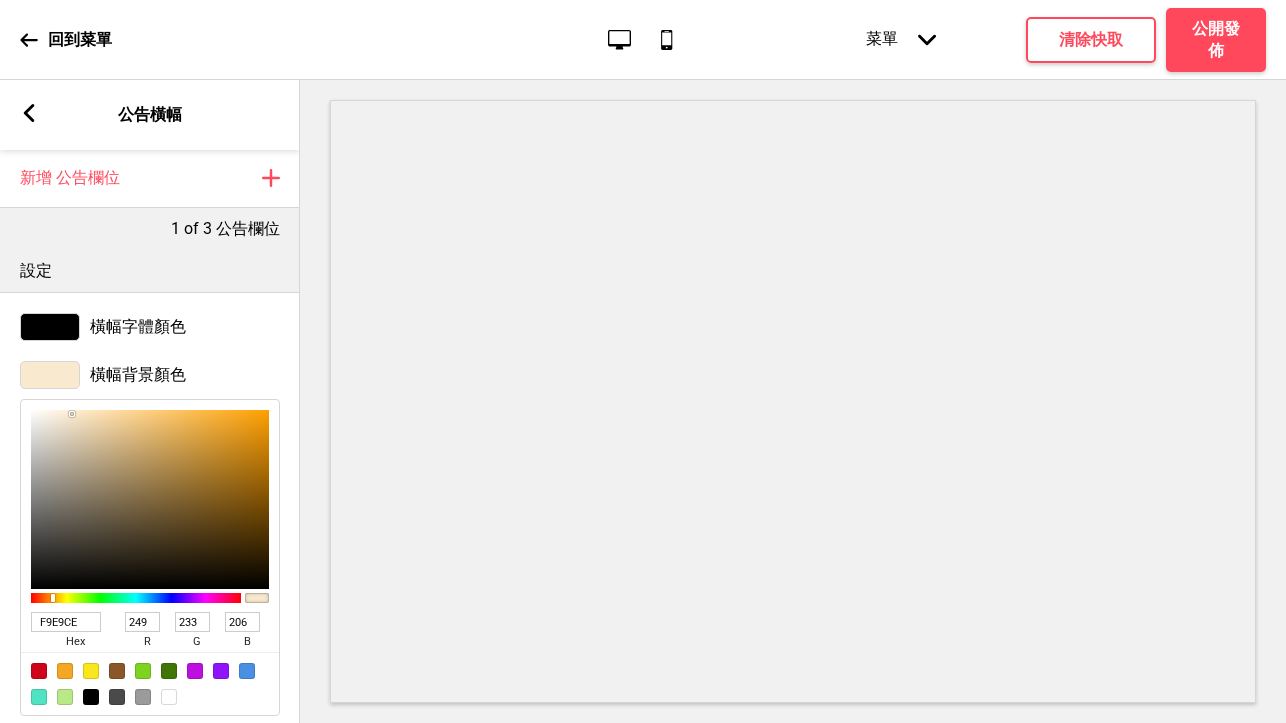 type on "F9ECD5" 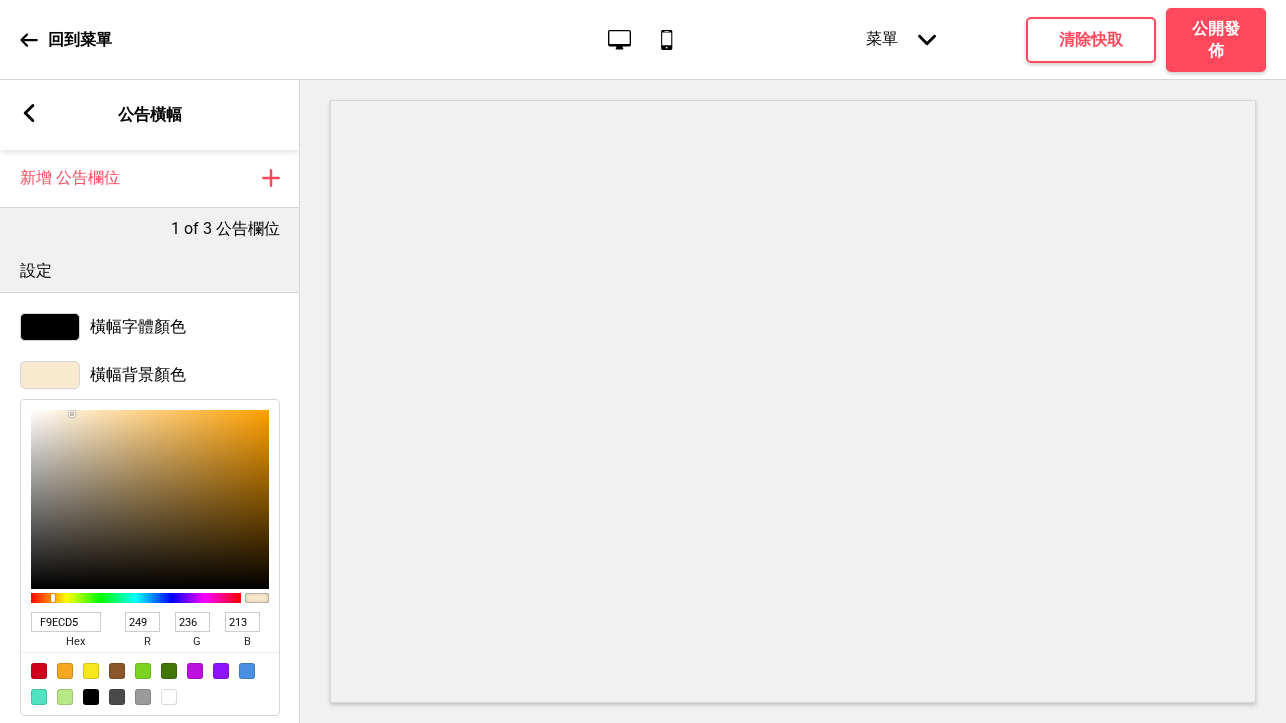 click at bounding box center [150, 499] 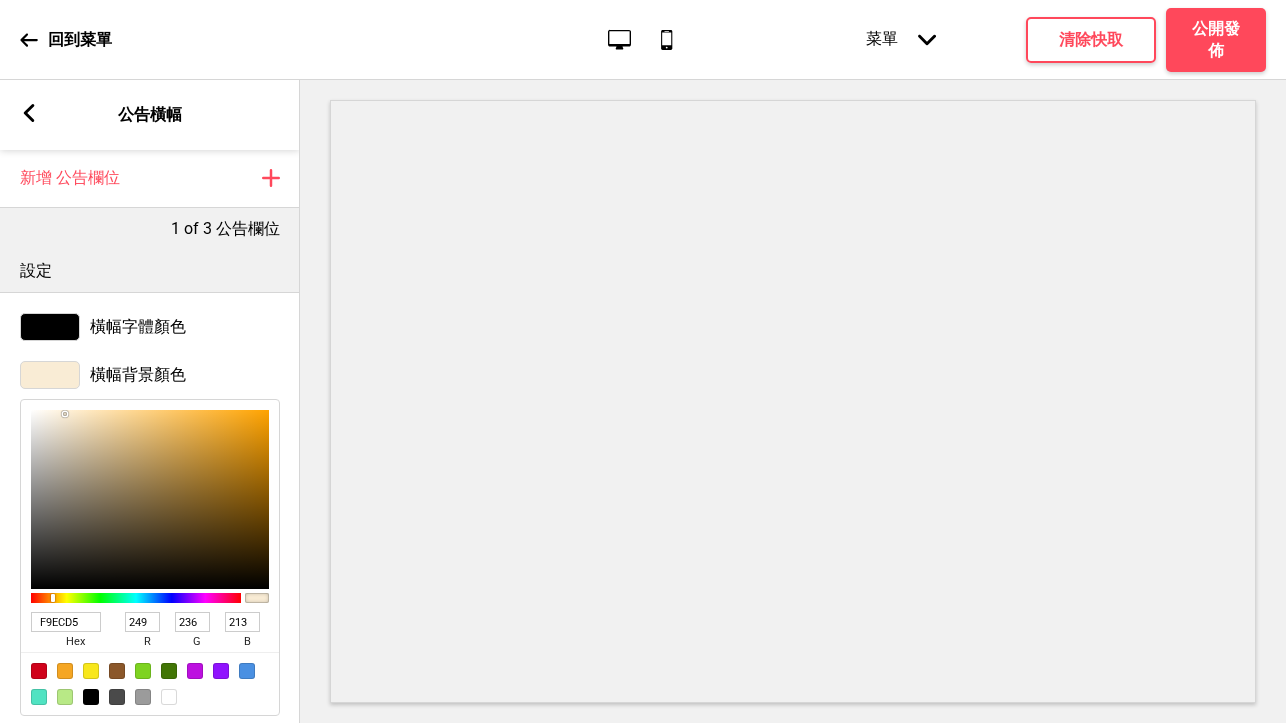 click on "F9ECD5 hex 249 r 236 g 213 b 100 a" at bounding box center (150, 557) 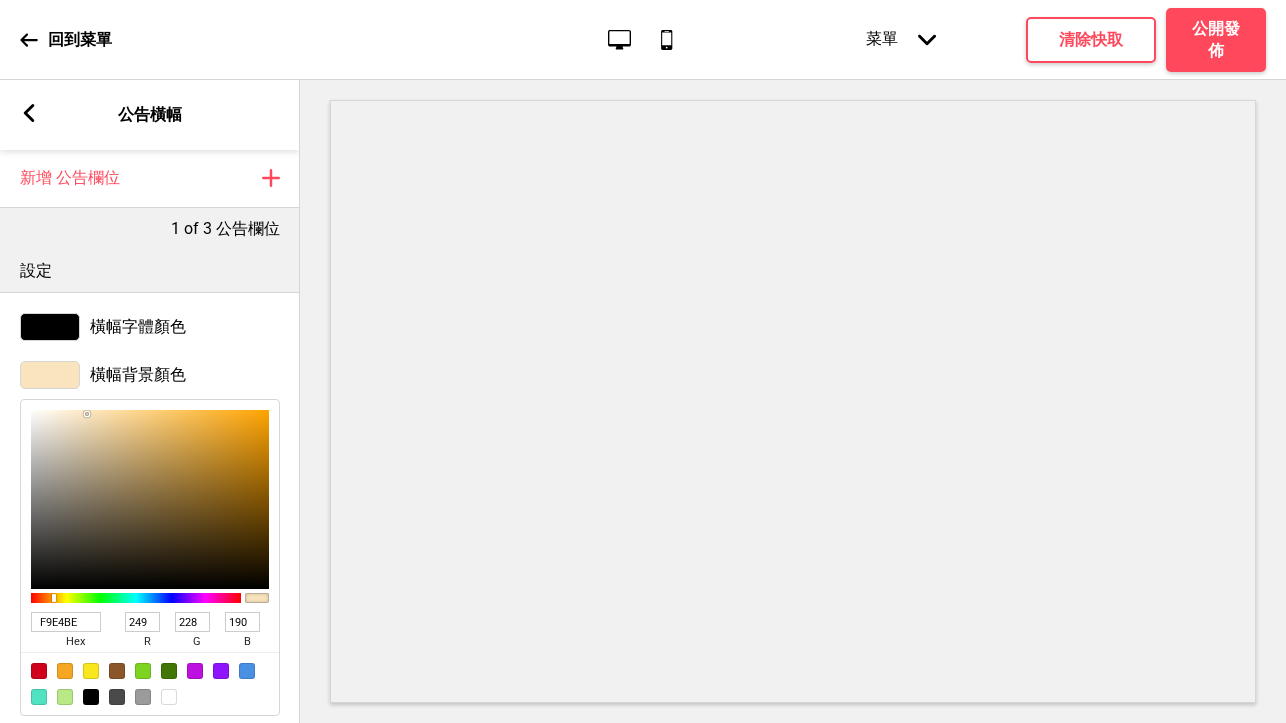 click at bounding box center [150, 499] 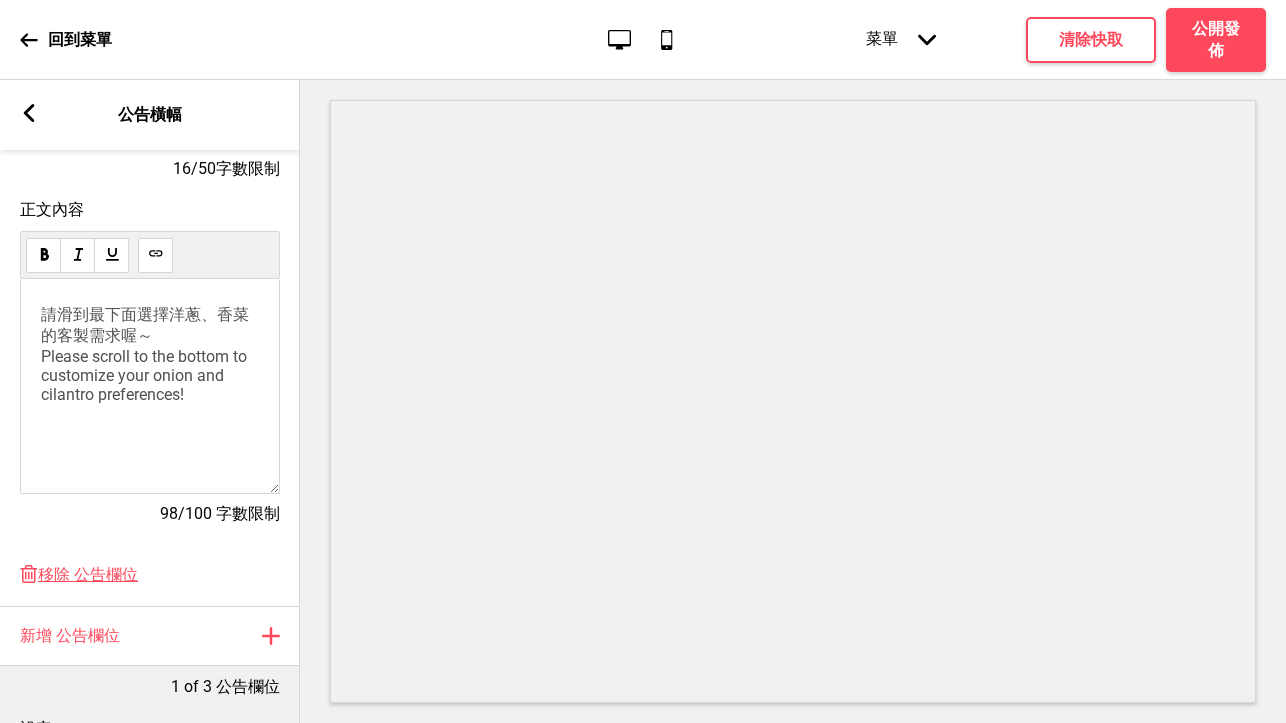 scroll, scrollTop: 333, scrollLeft: 0, axis: vertical 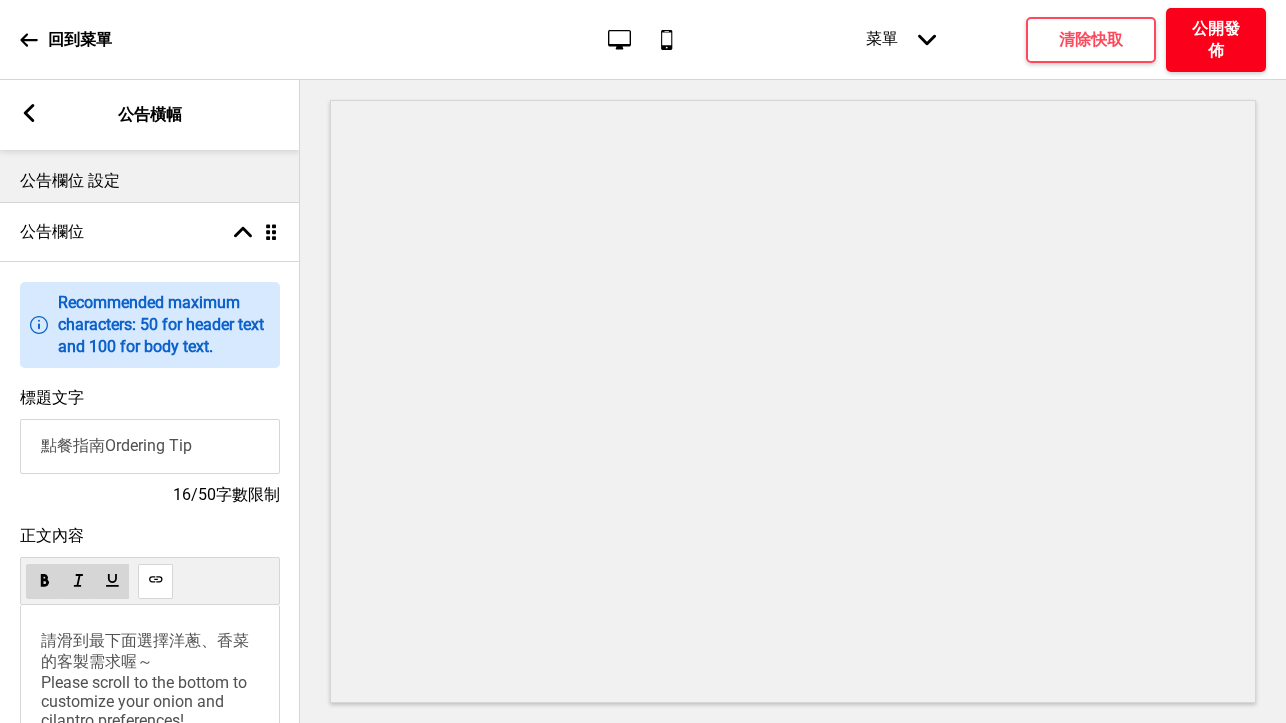 click on "公開發佈" at bounding box center (1216, 40) 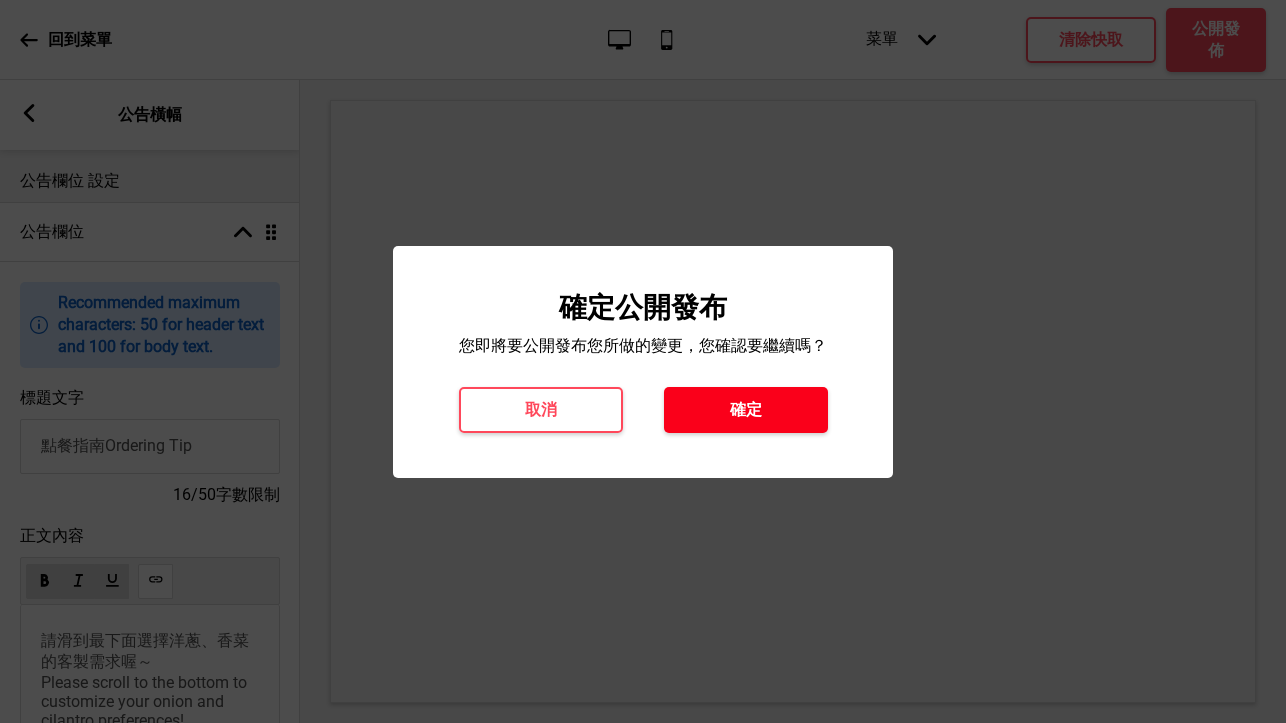 click on "確定" at bounding box center (746, 410) 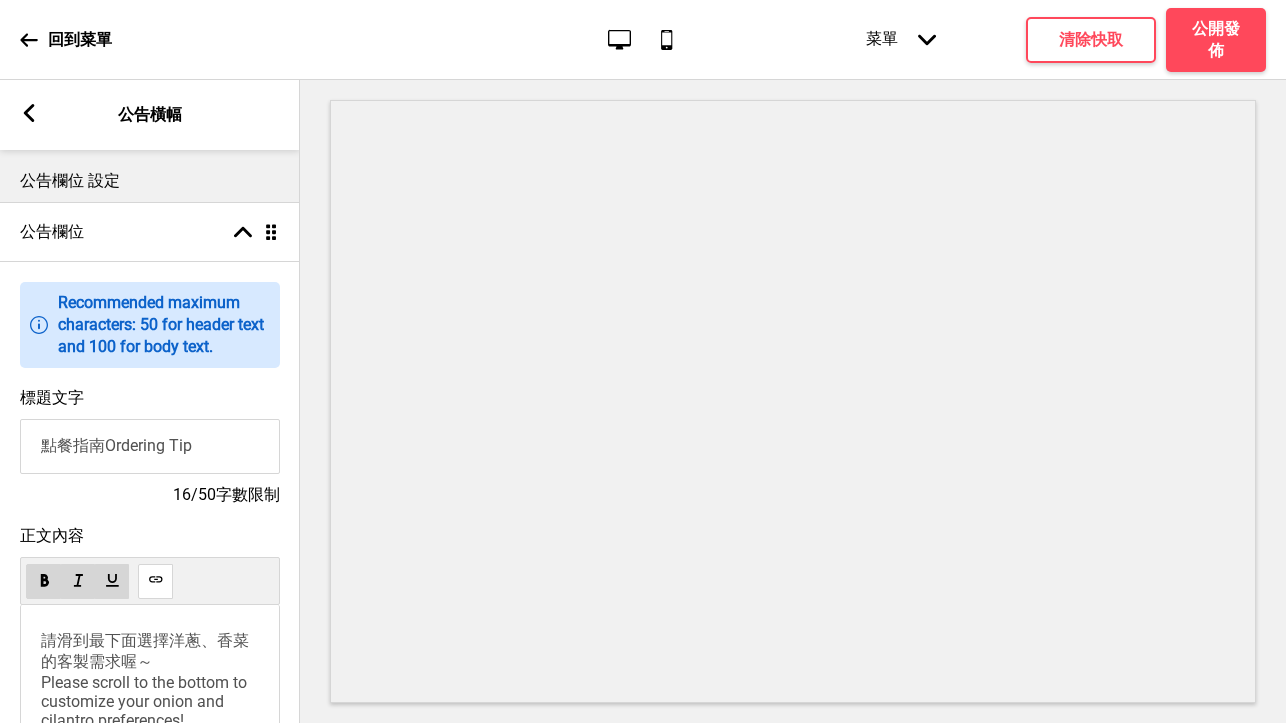 click 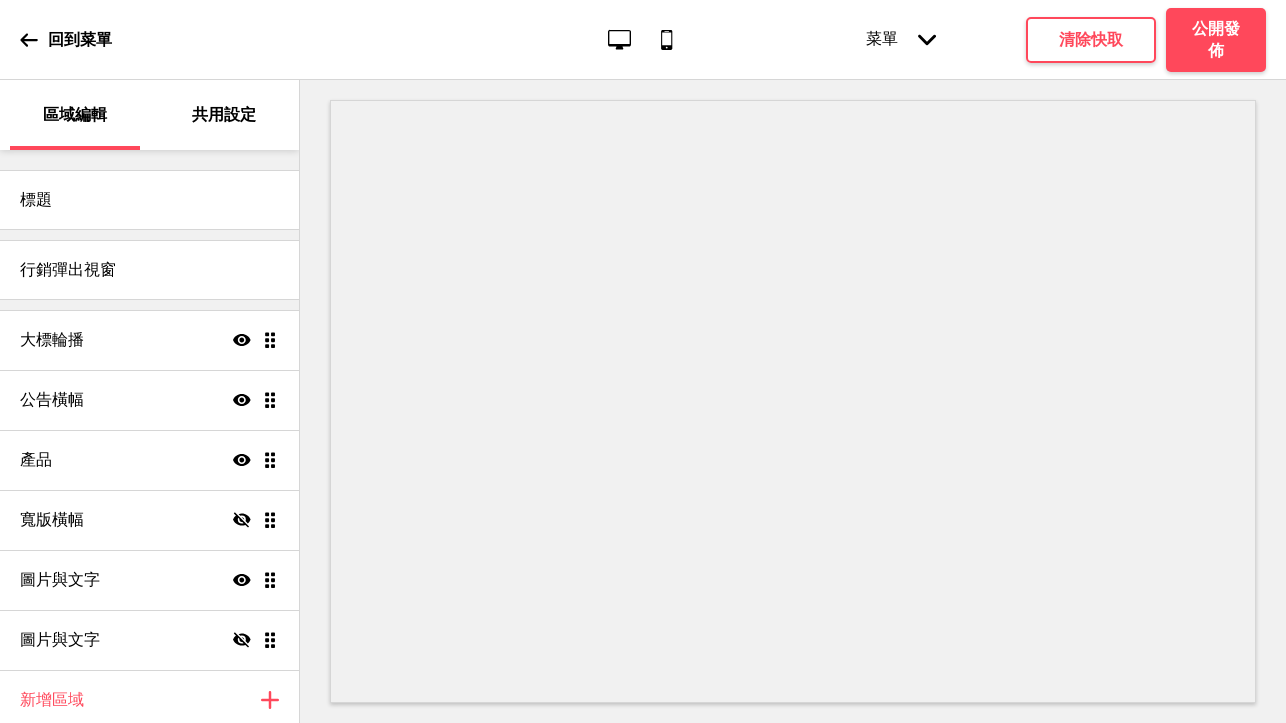 click 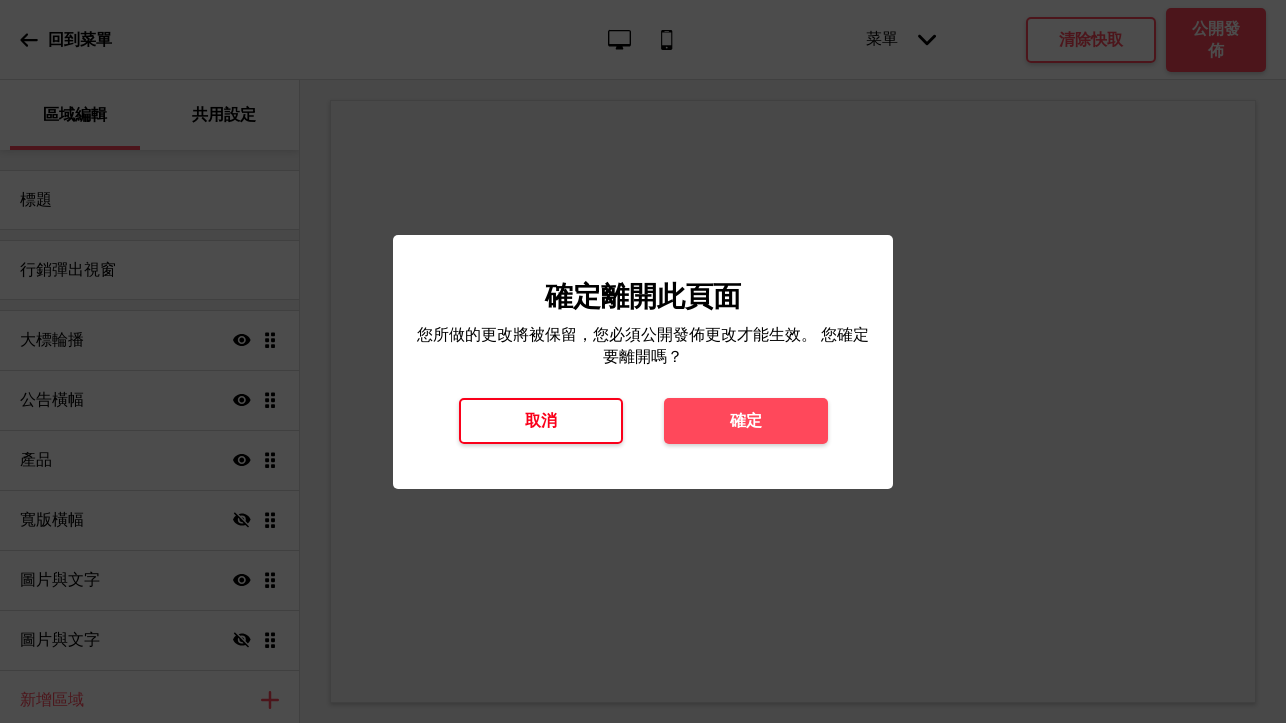 drag, startPoint x: 714, startPoint y: 432, endPoint x: 545, endPoint y: 407, distance: 170.83911 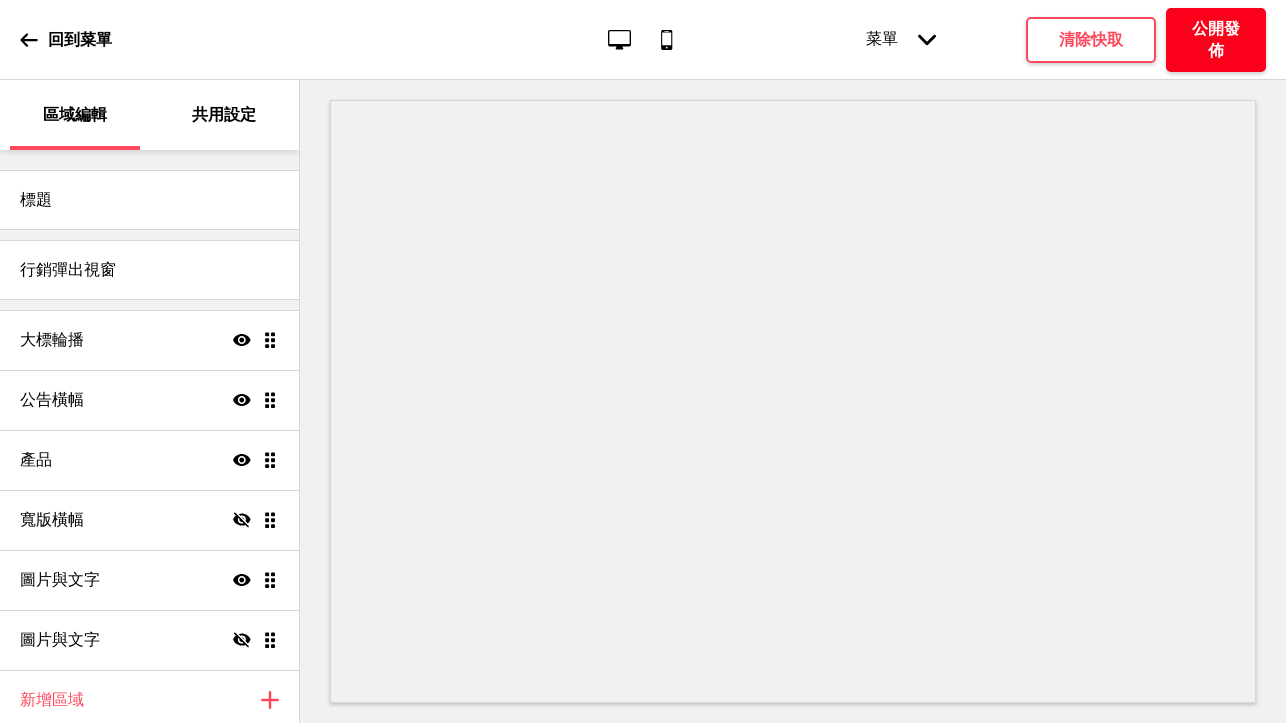 click on "公開發佈" at bounding box center [1216, 40] 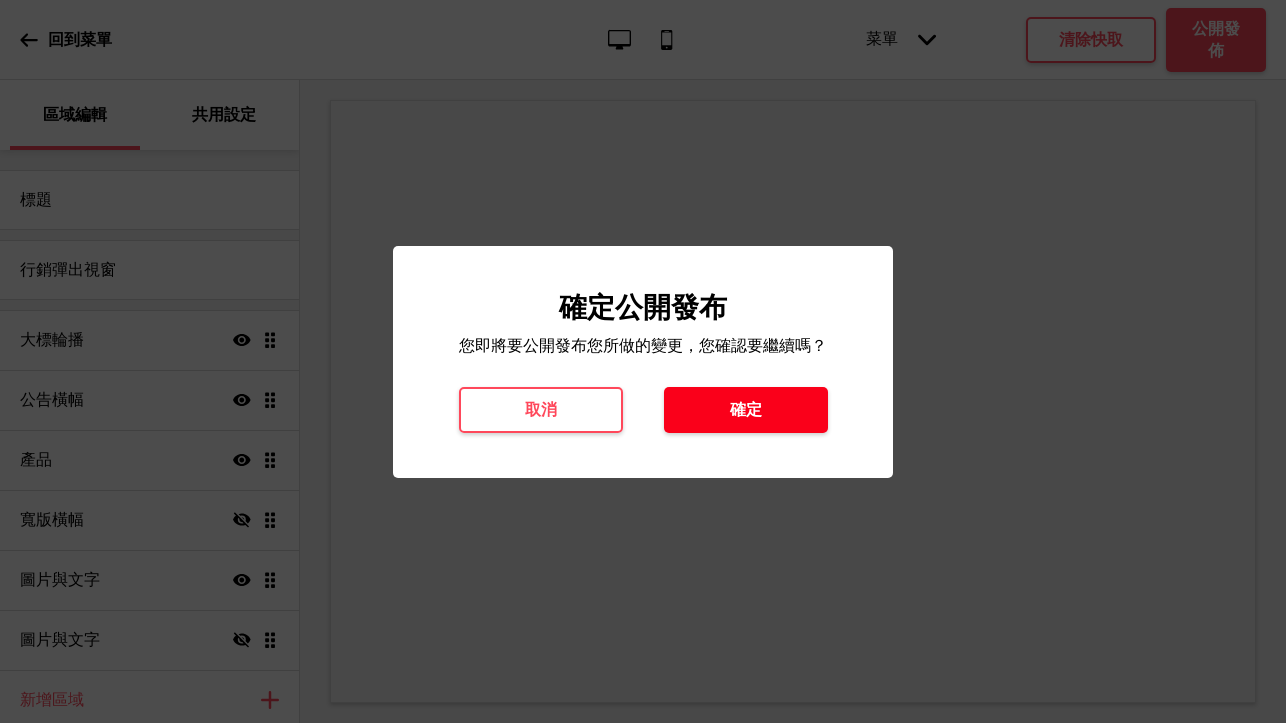 click on "確定" at bounding box center (746, 410) 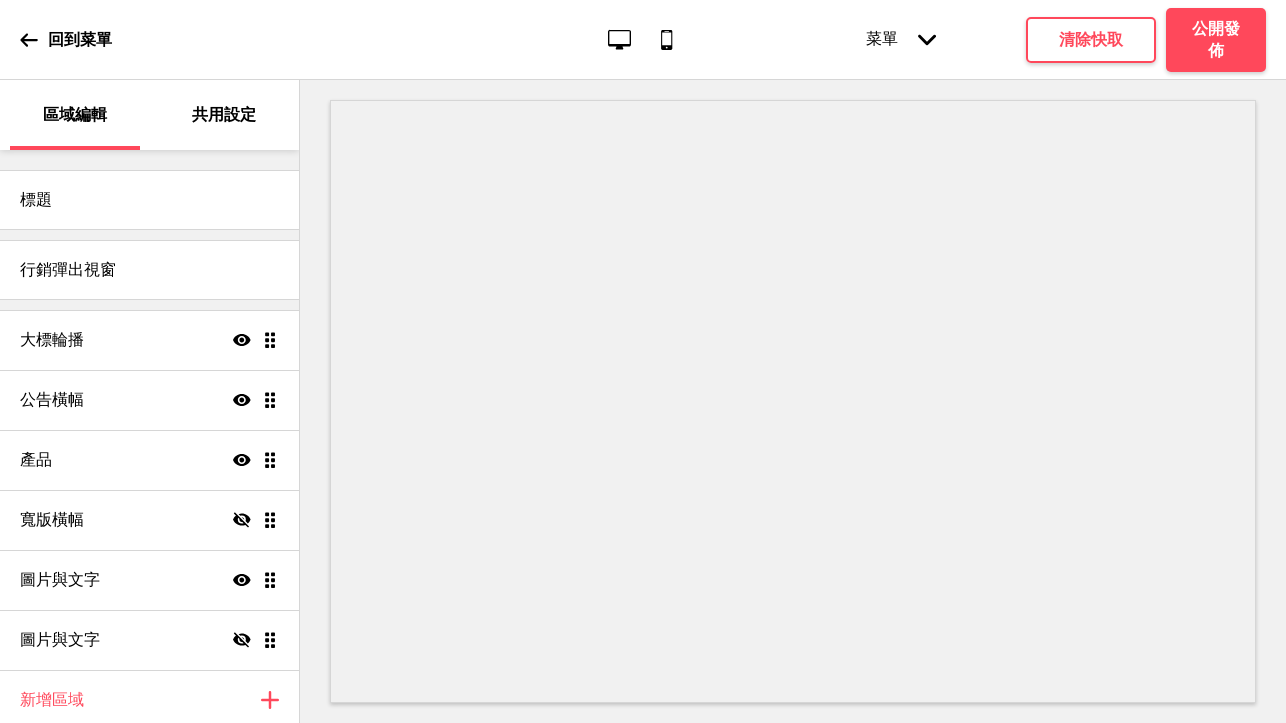 click on "回到菜單" at bounding box center (66, 40) 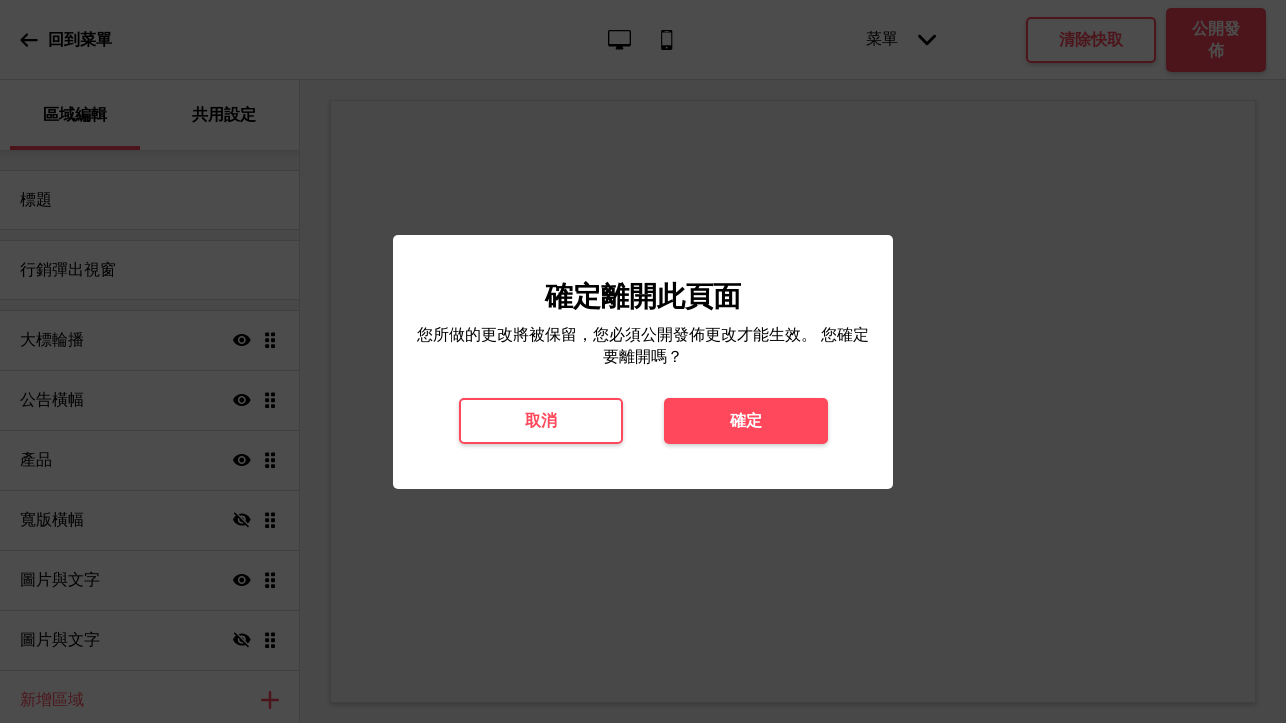 click on "確定離開此頁面 您所做的更改將被保留，您必須公開發佈更改才能生效。 您確定要離開嗎？ 取消 確定" at bounding box center [643, 362] 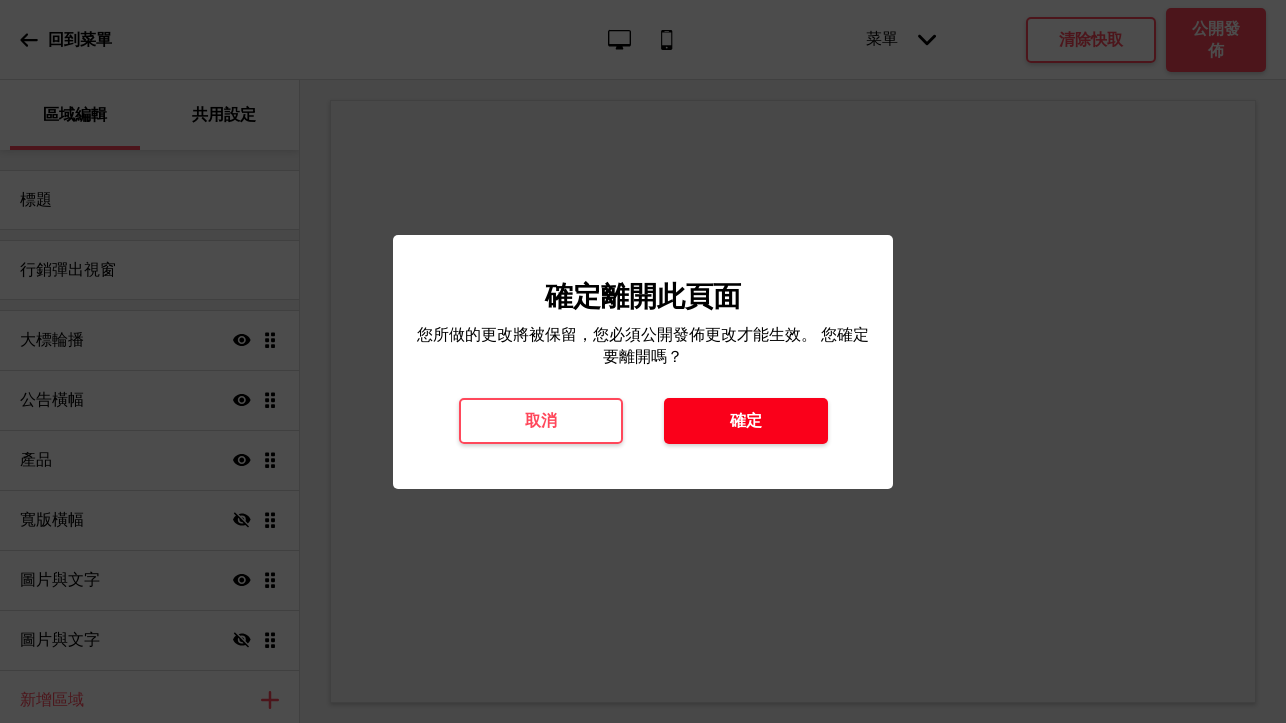 click on "確定" at bounding box center [746, 421] 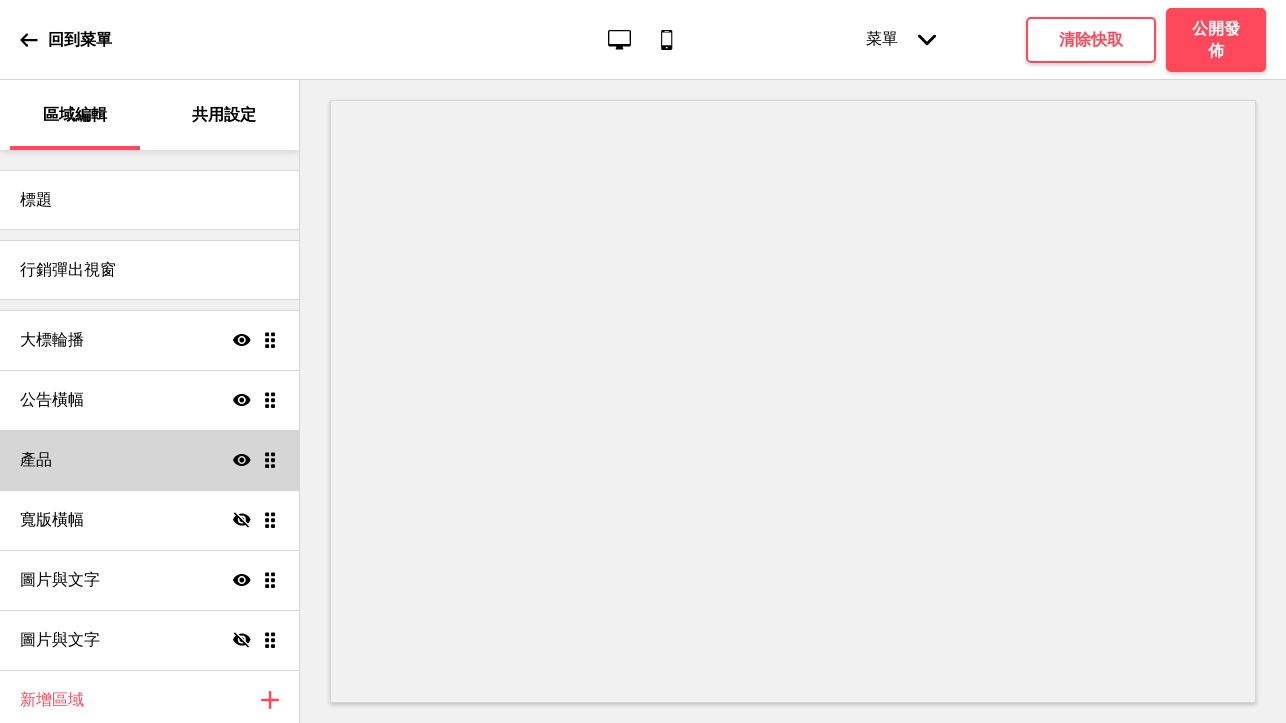 scroll, scrollTop: 0, scrollLeft: 0, axis: both 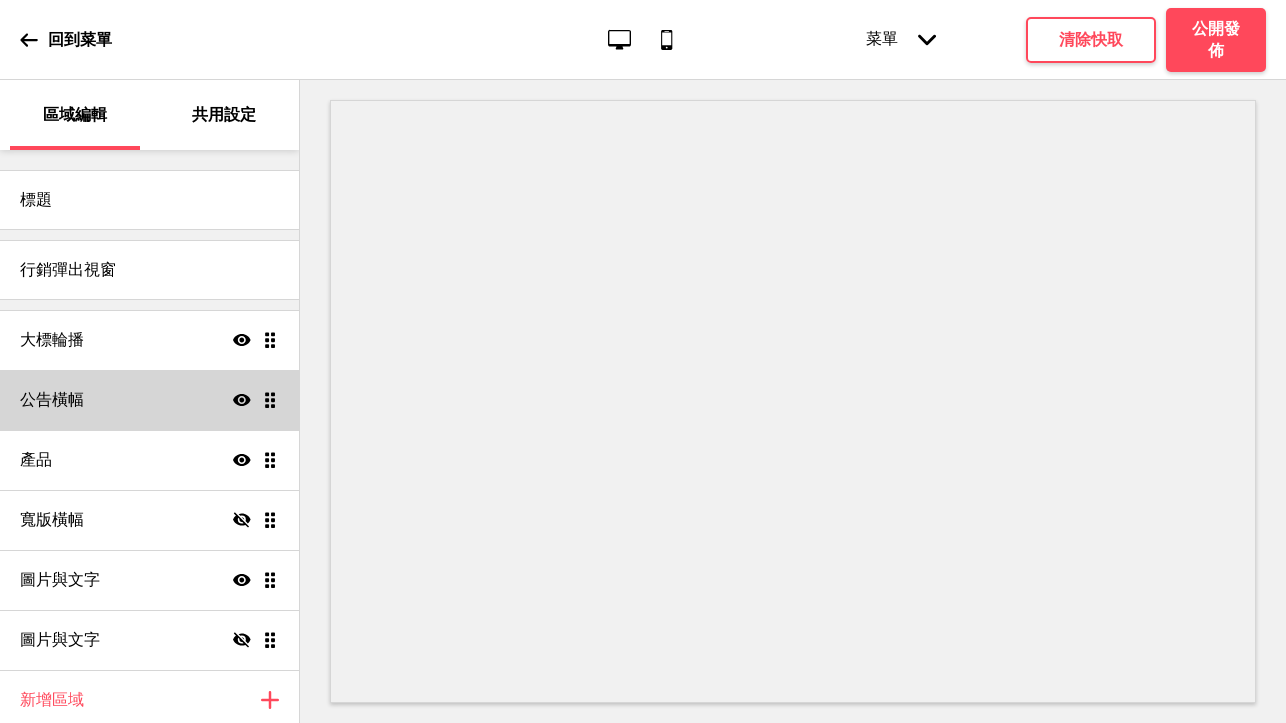 click on "公告橫幅 顯示 拖曳" at bounding box center [149, 400] 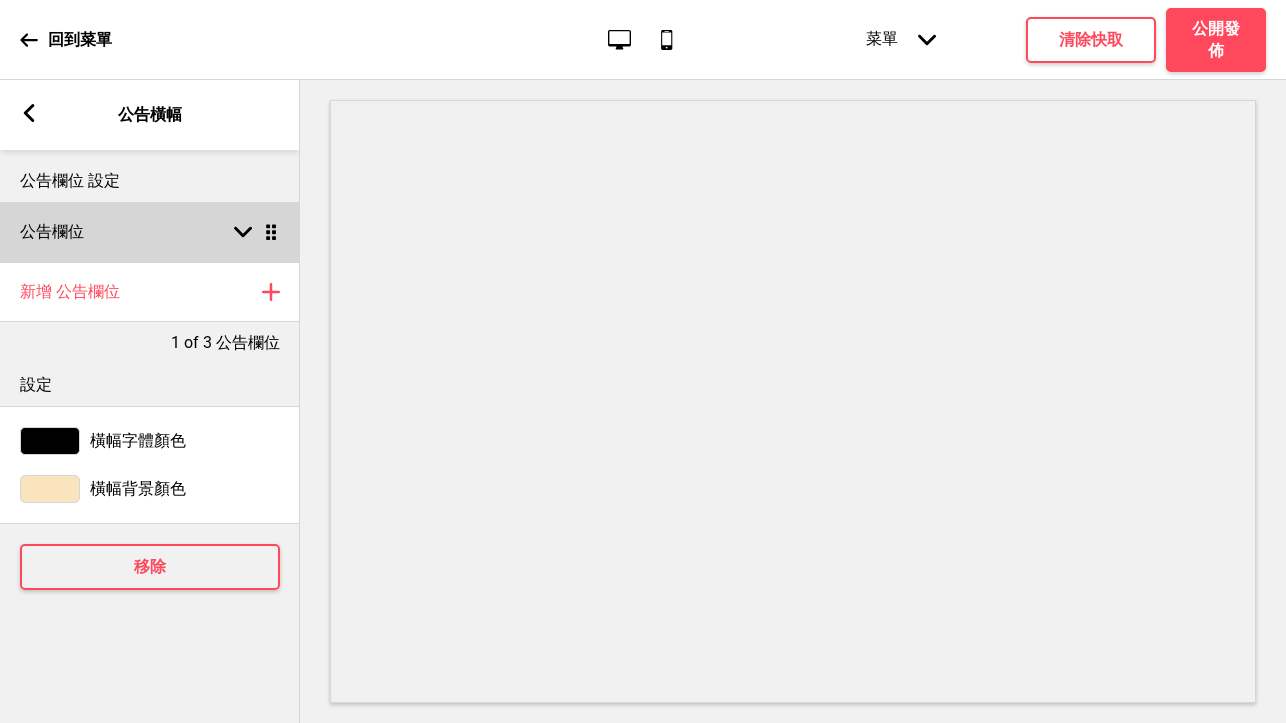 click on "箭頭down" at bounding box center (243, 232) 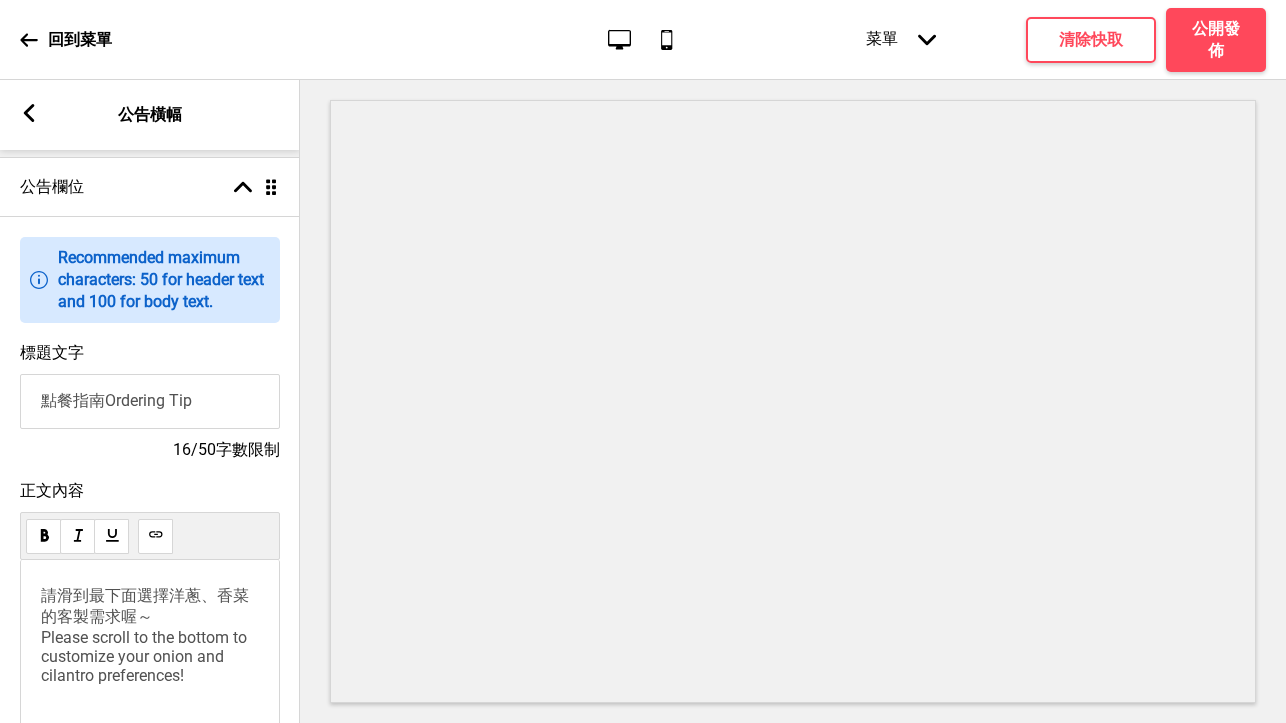 scroll, scrollTop: 82, scrollLeft: 0, axis: vertical 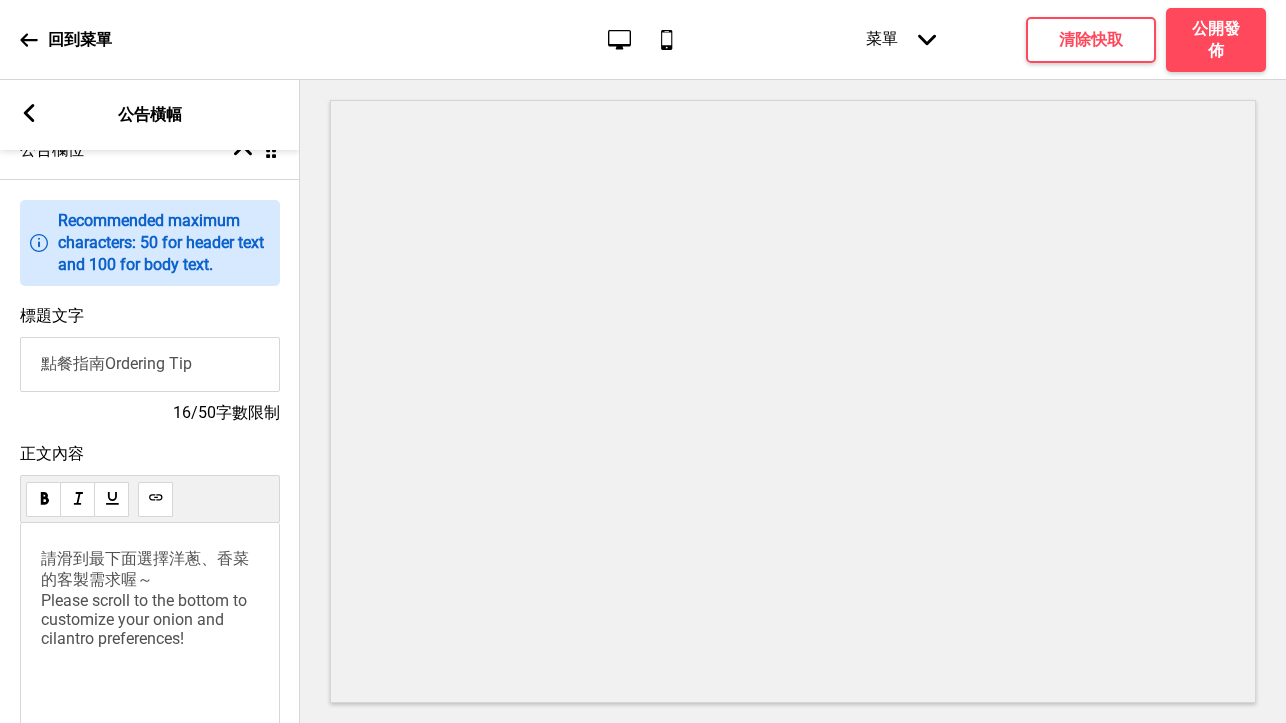 click on "請滑到最下面選擇洋蔥、香菜的客製需求喔～
Please scroll to the bottom to customize your onion and cilantro preferences!" at bounding box center [146, 598] 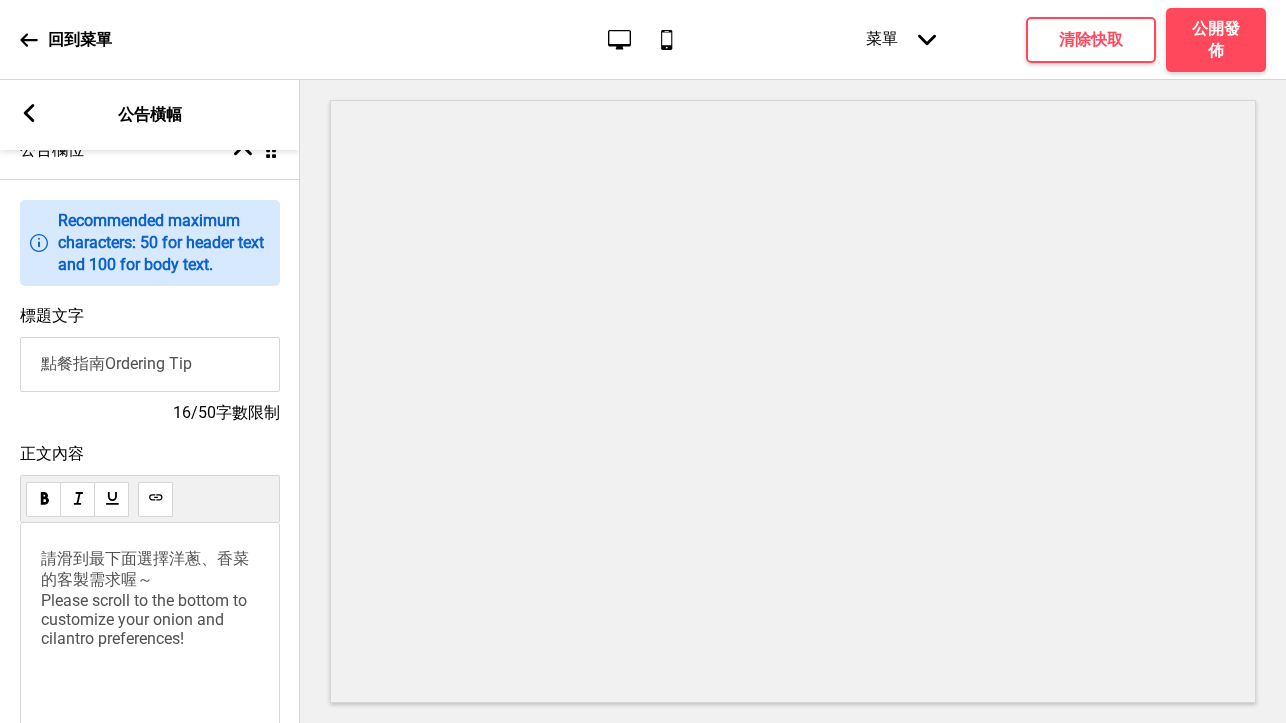 click on "請滑到最下面選擇洋蔥、香菜的客製需求喔～
Please scroll to the bottom to customize your onion and cilantro preferences!" at bounding box center (150, 598) 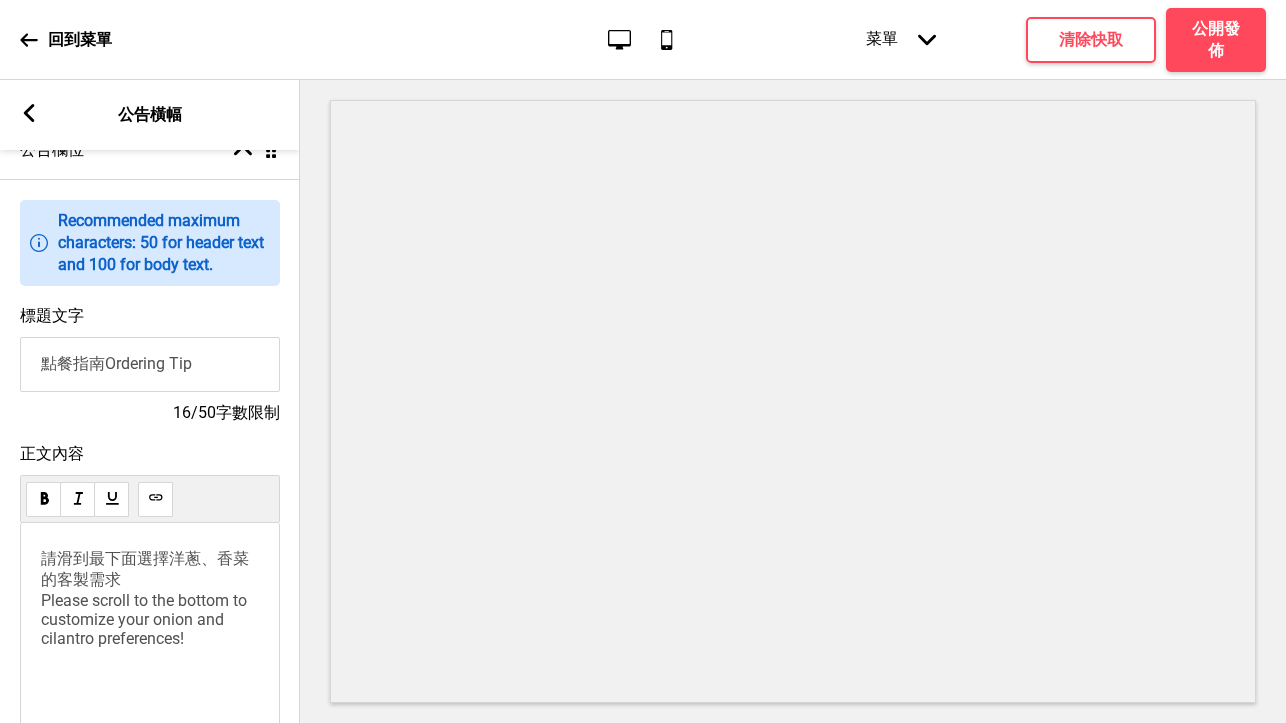 type 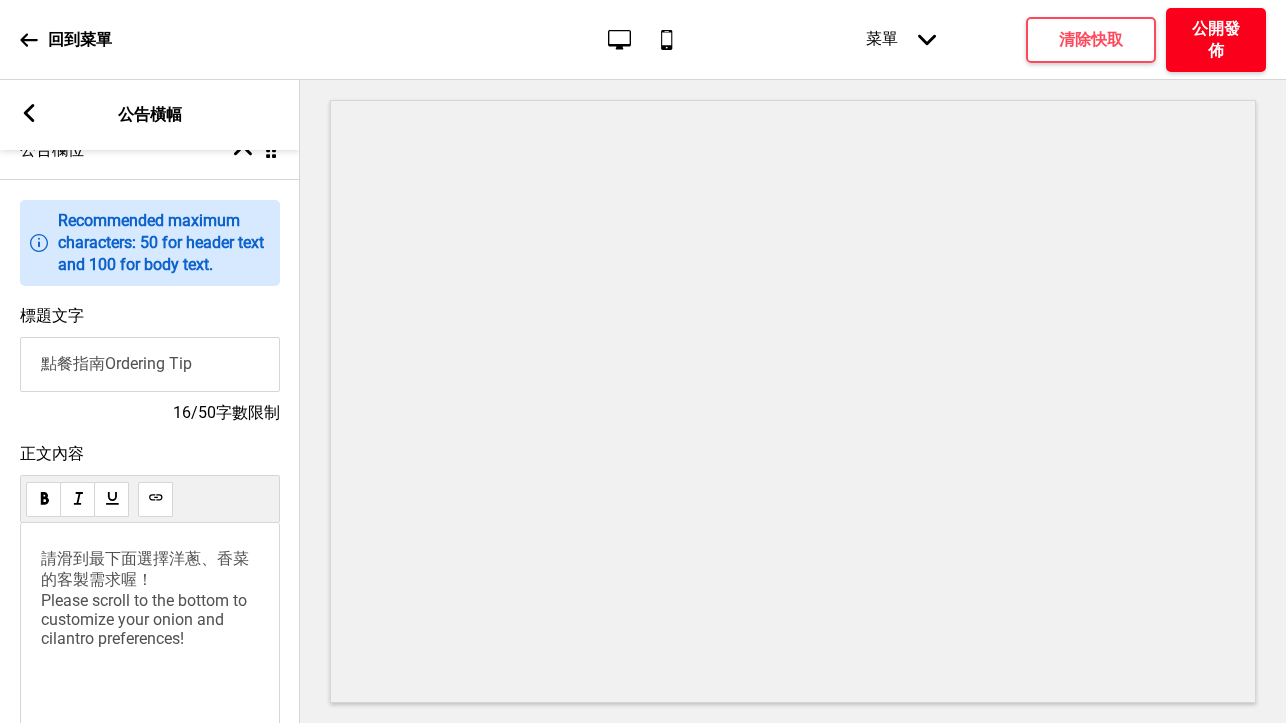 click on "公開發佈" at bounding box center (1216, 40) 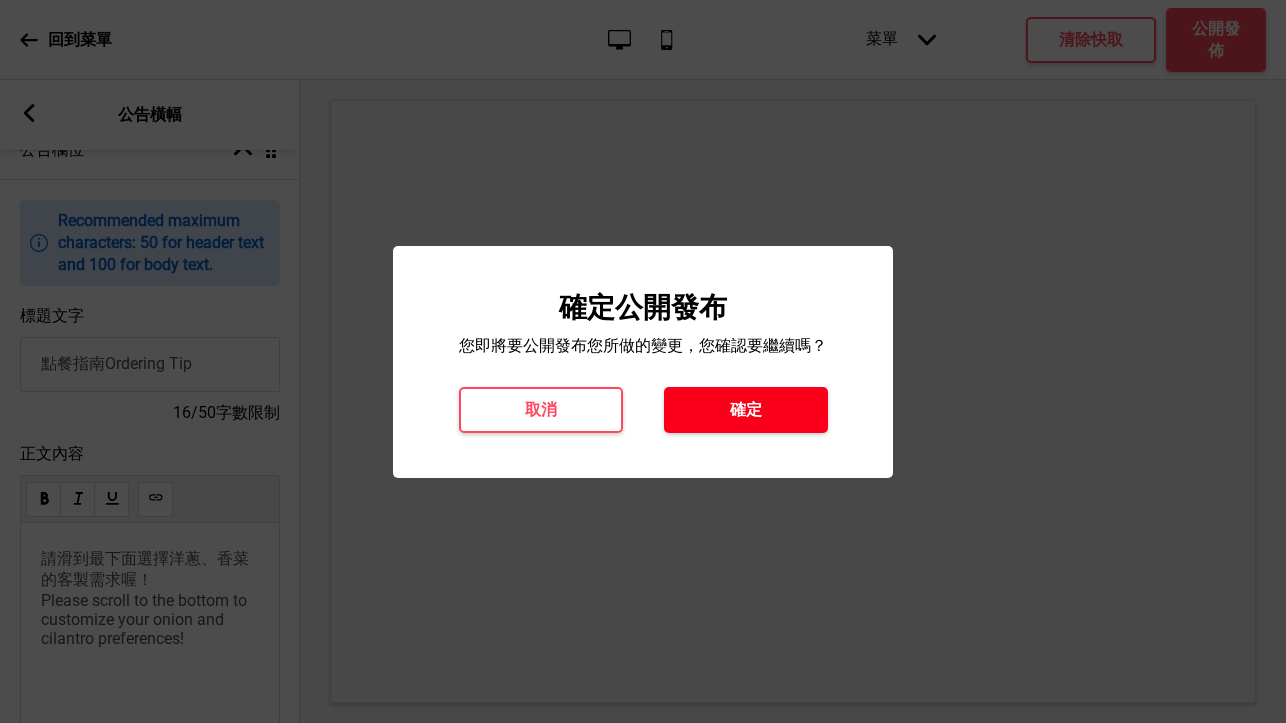 click on "確定" at bounding box center [746, 410] 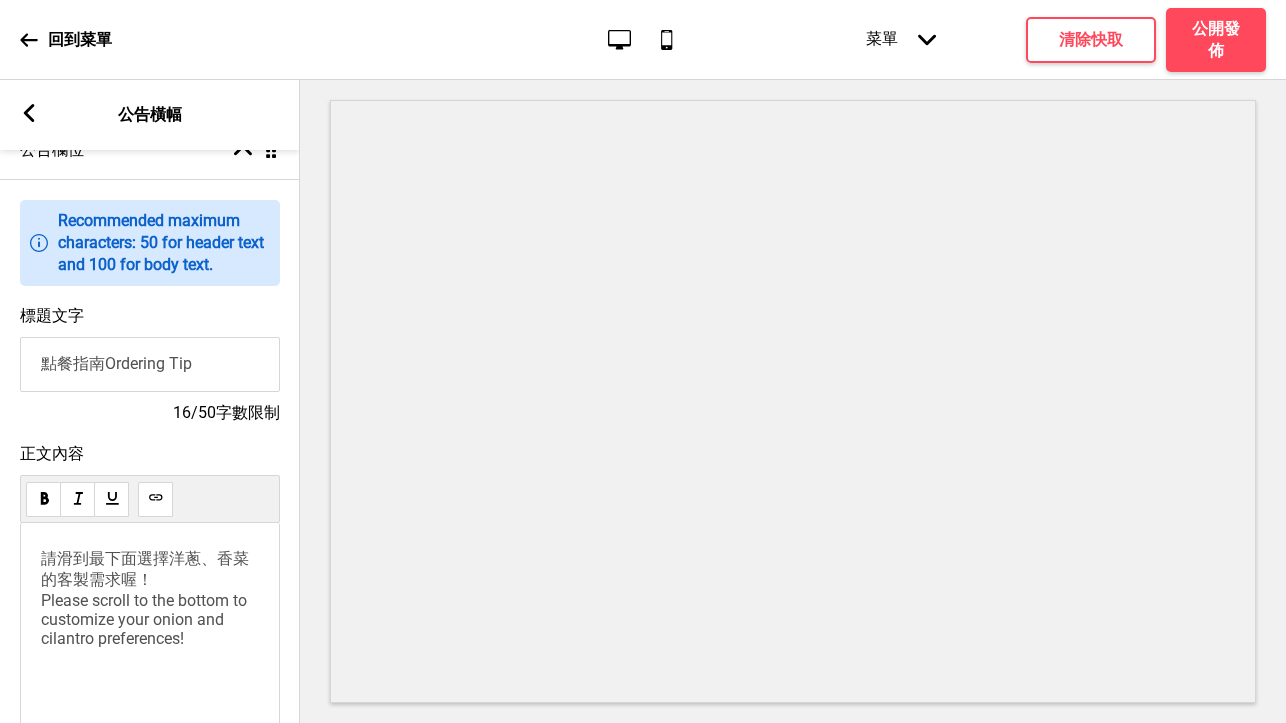 scroll, scrollTop: 0, scrollLeft: 0, axis: both 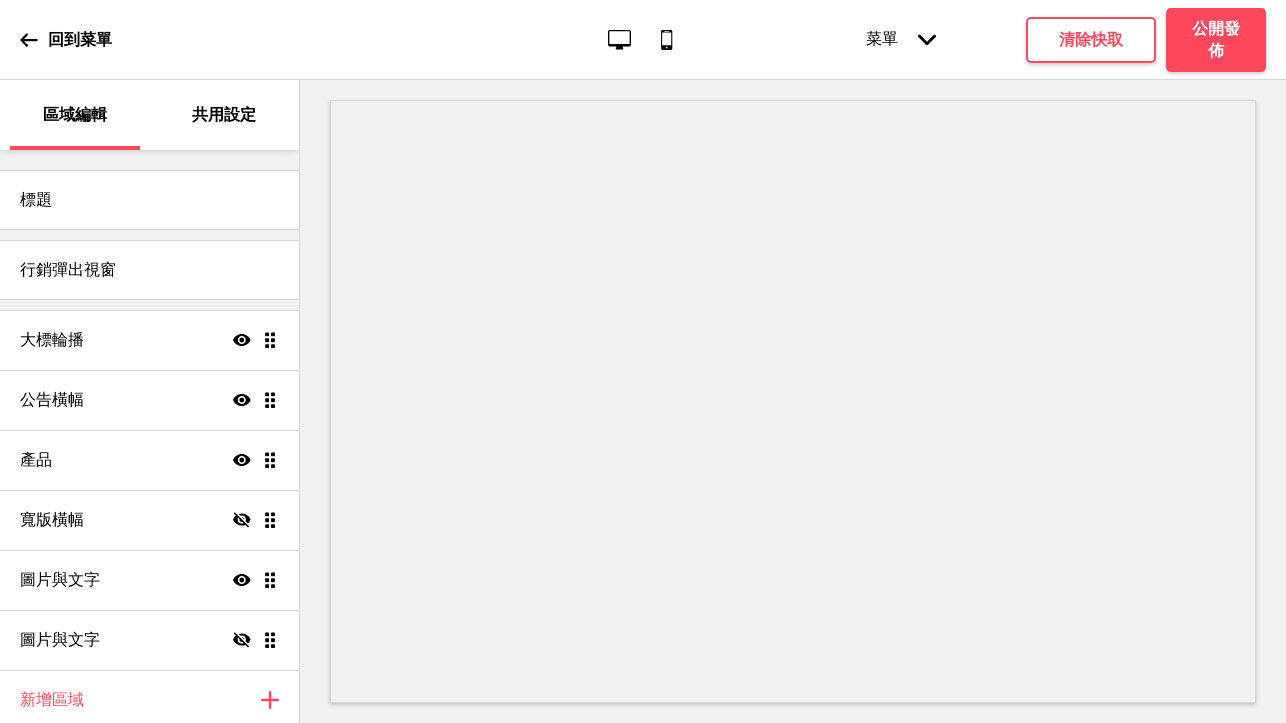 click 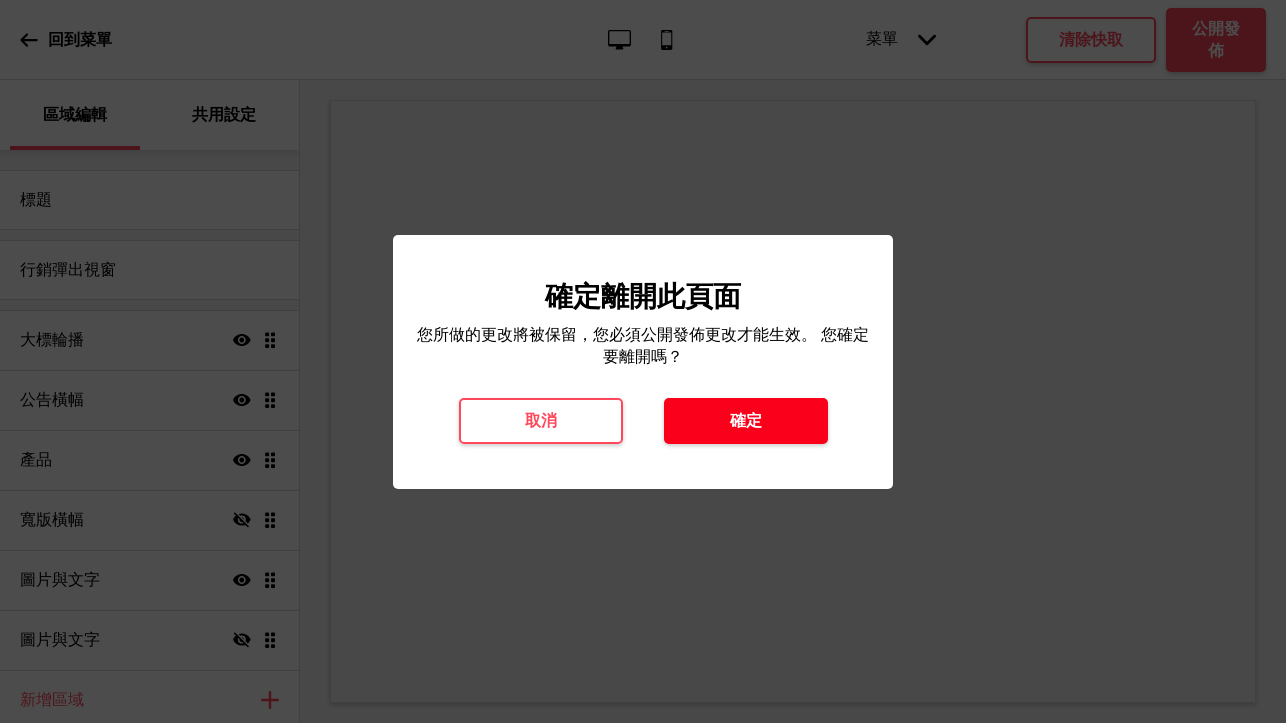 click on "確定" at bounding box center (746, 421) 